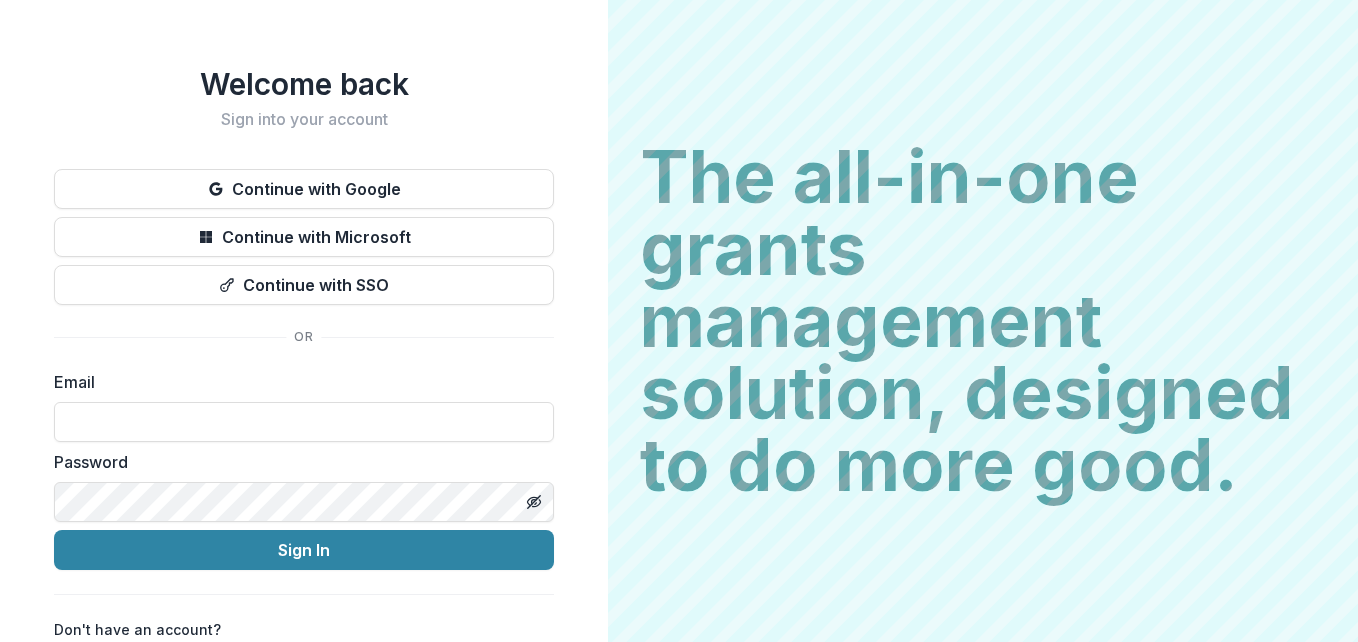 scroll, scrollTop: 0, scrollLeft: 0, axis: both 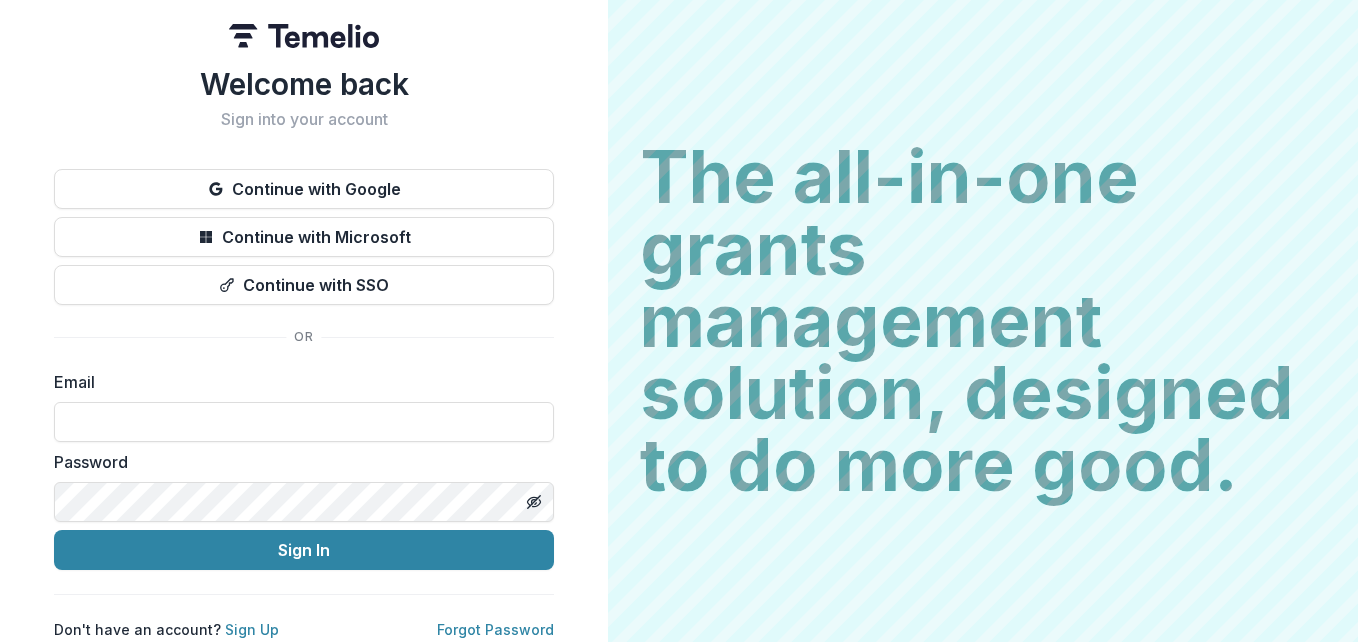 click on "Continue with Google" at bounding box center [304, 189] 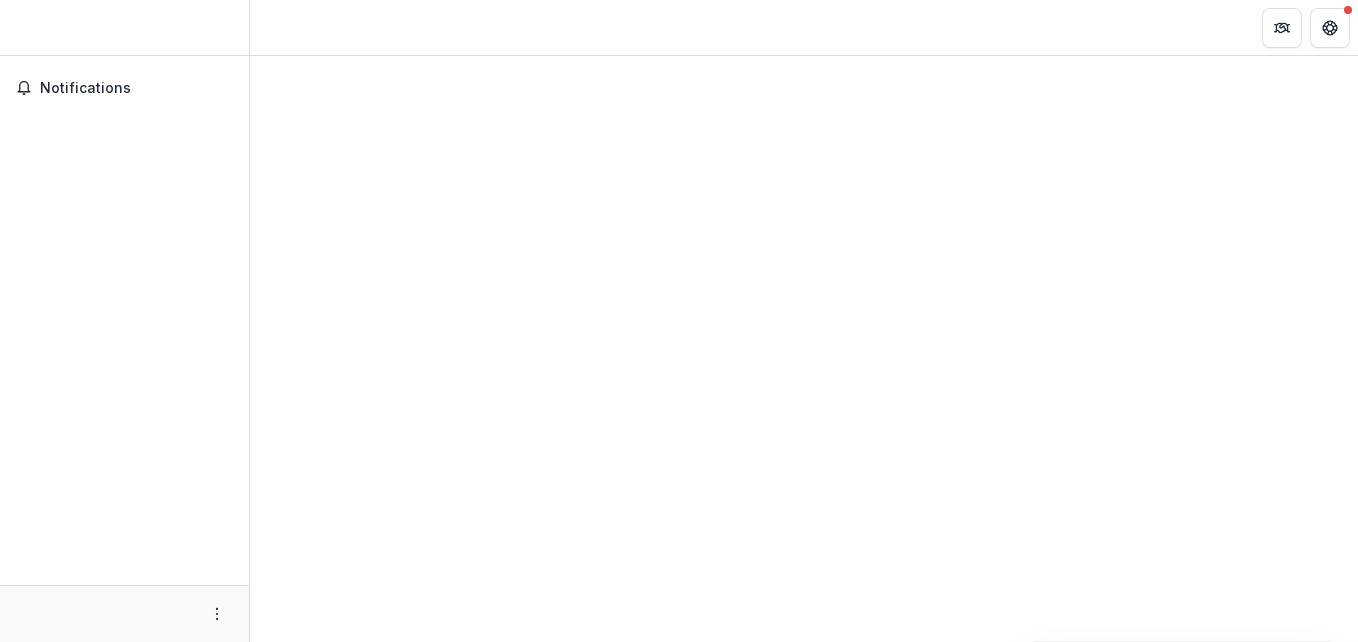 scroll, scrollTop: 0, scrollLeft: 0, axis: both 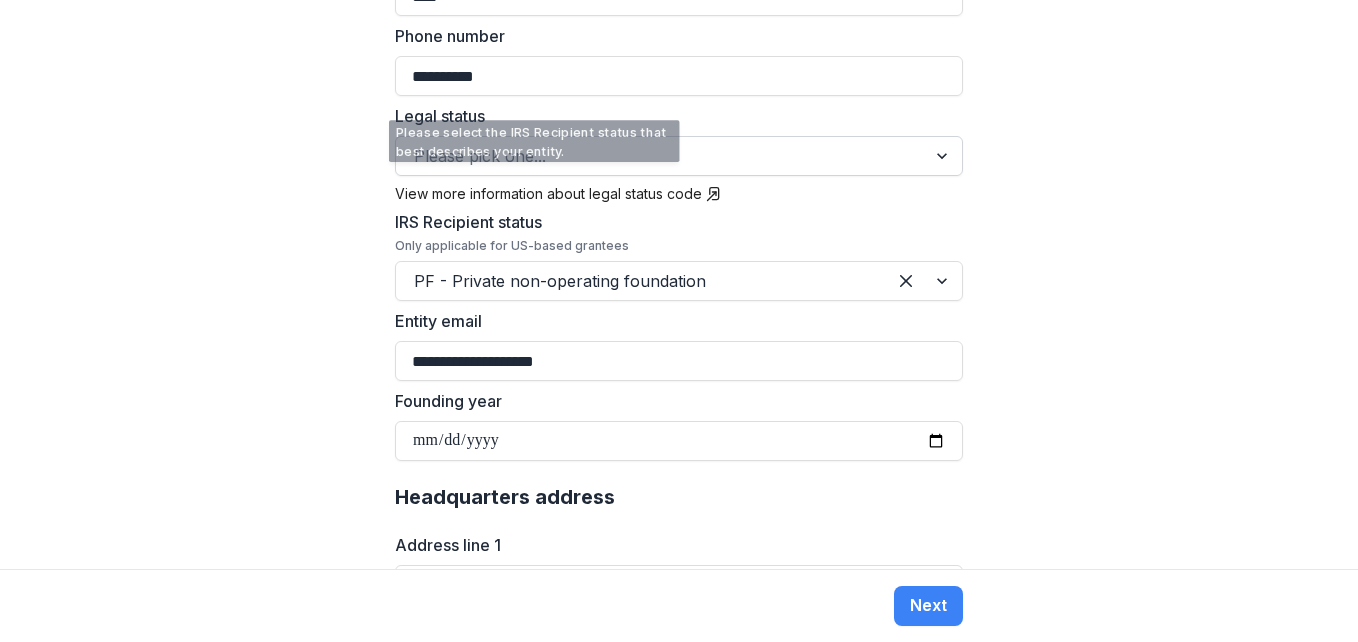 click at bounding box center (661, 156) 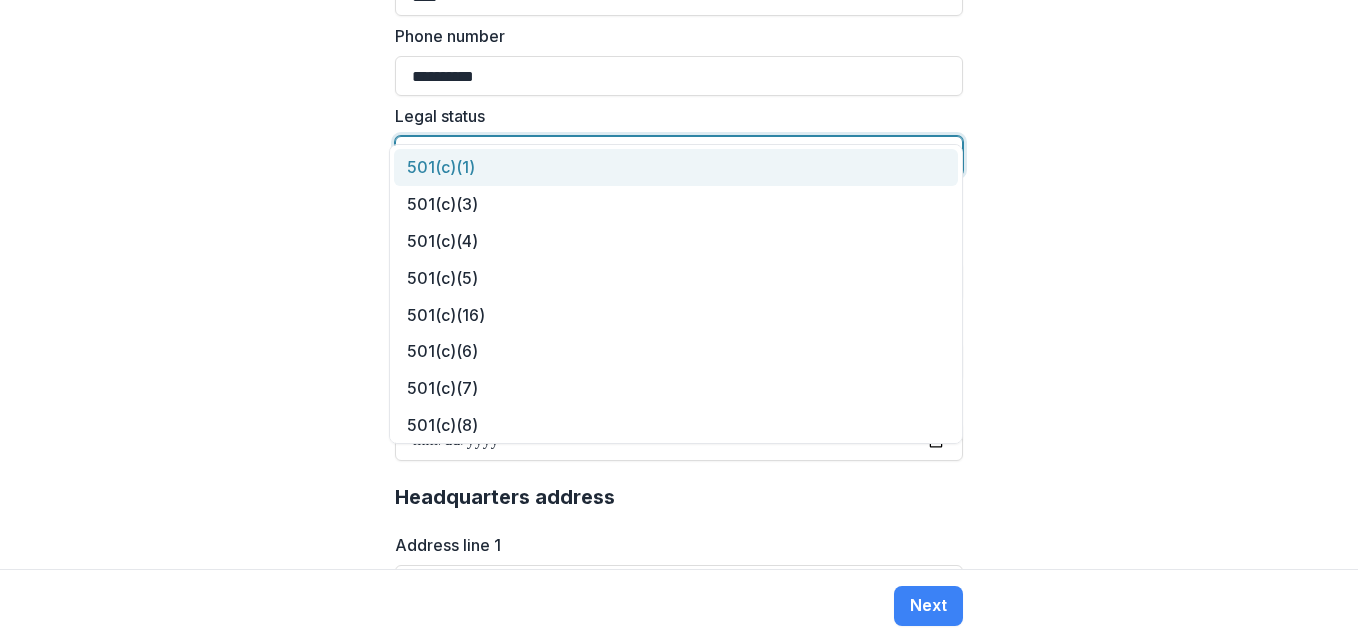 click on "501(c)(1)" at bounding box center [676, 167] 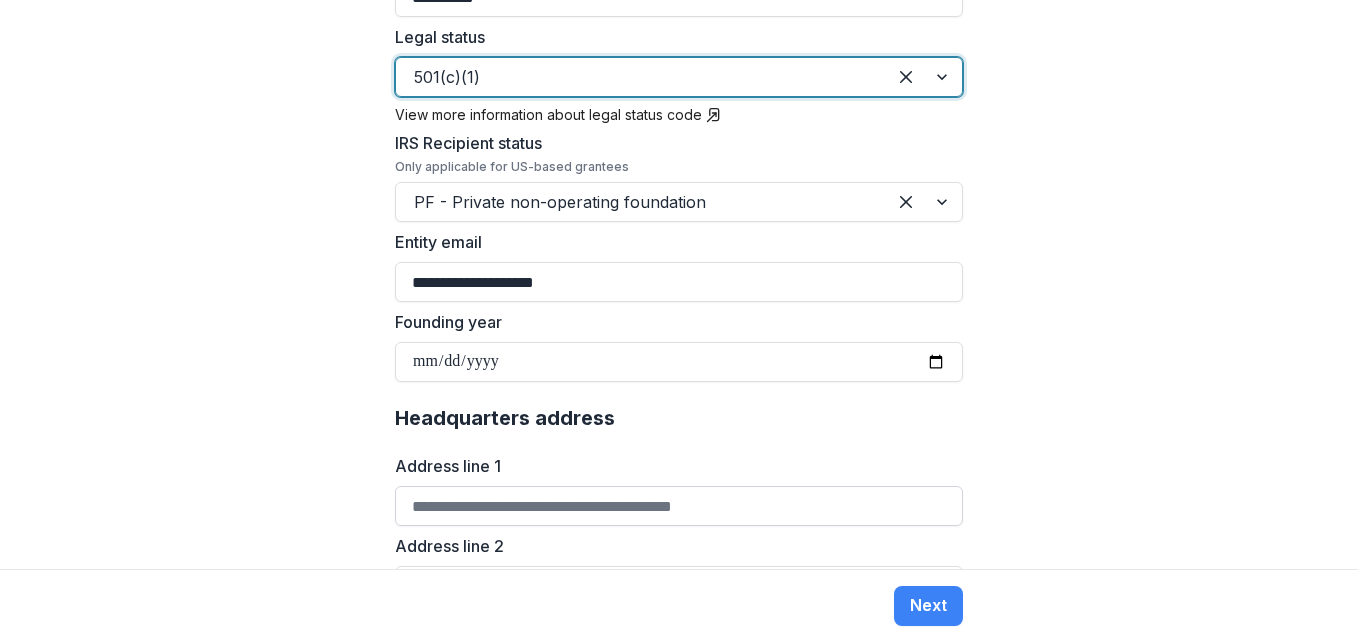 scroll, scrollTop: 1000, scrollLeft: 0, axis: vertical 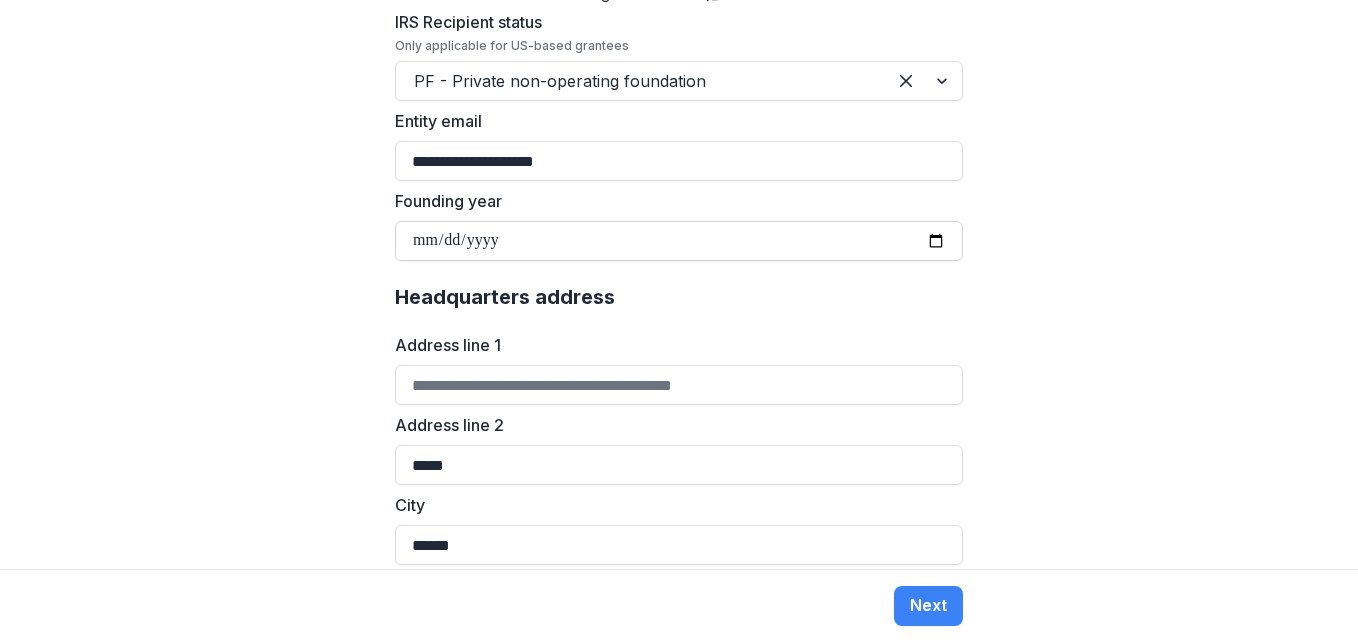 click on "Founding year" at bounding box center (679, 241) 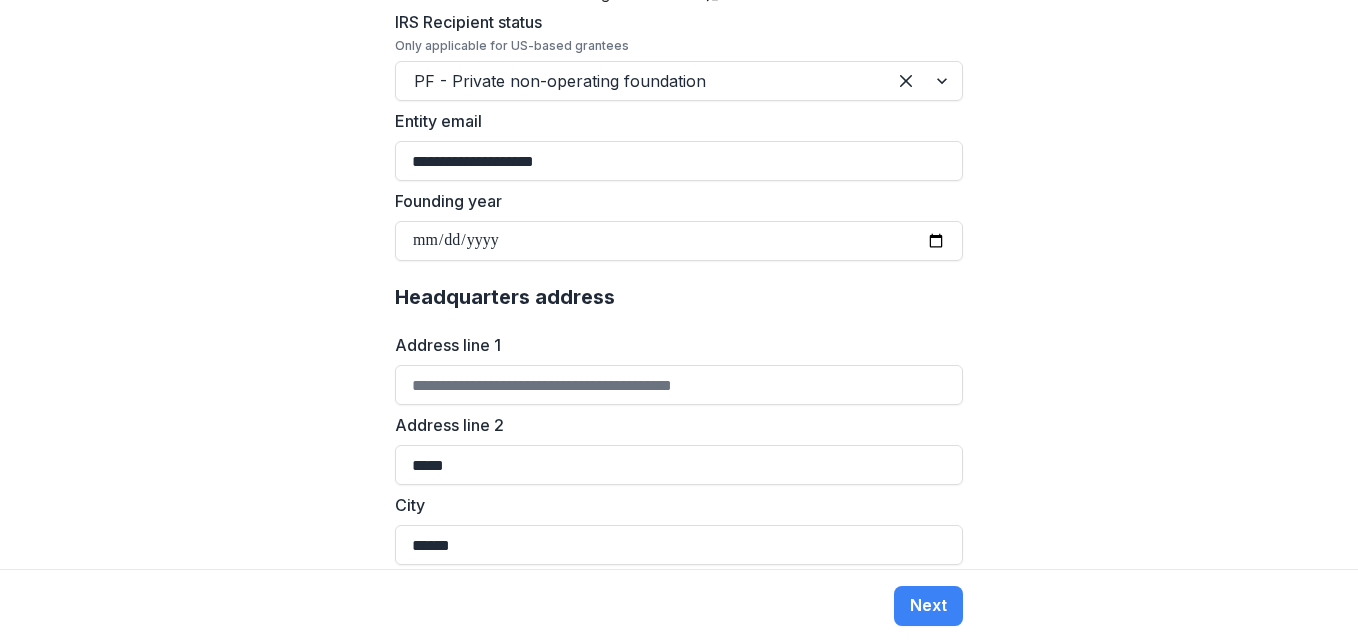 type on "**********" 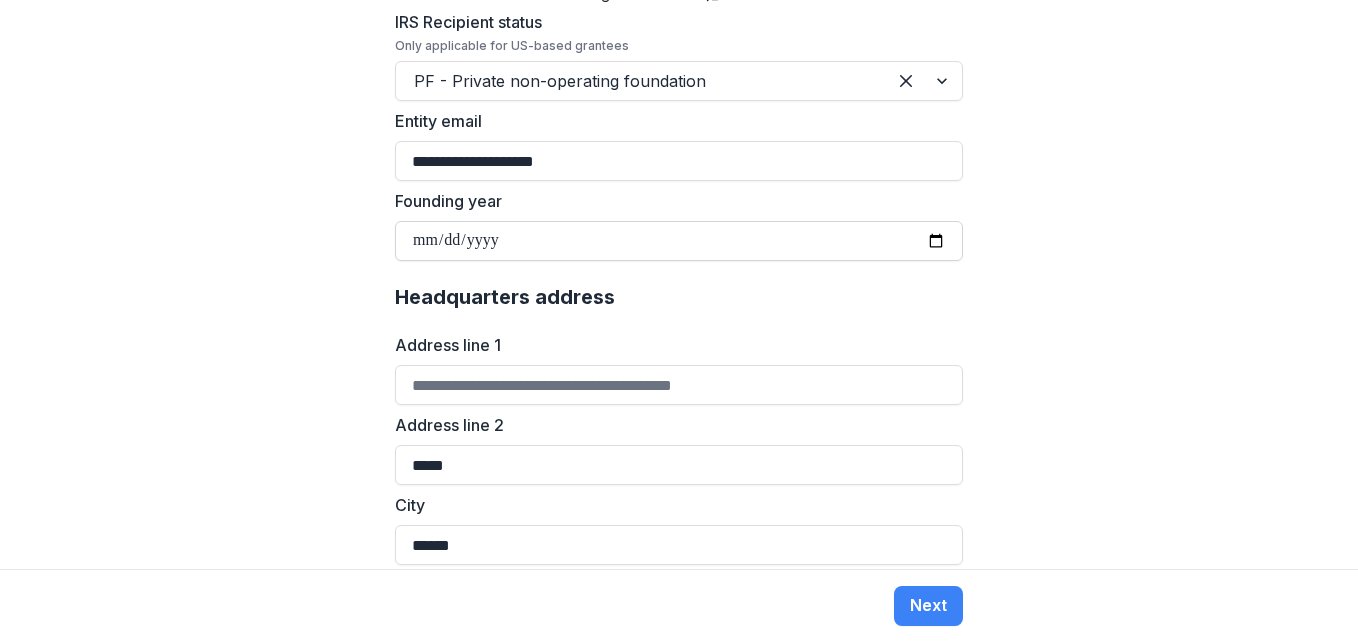 click on "**********" at bounding box center (679, 241) 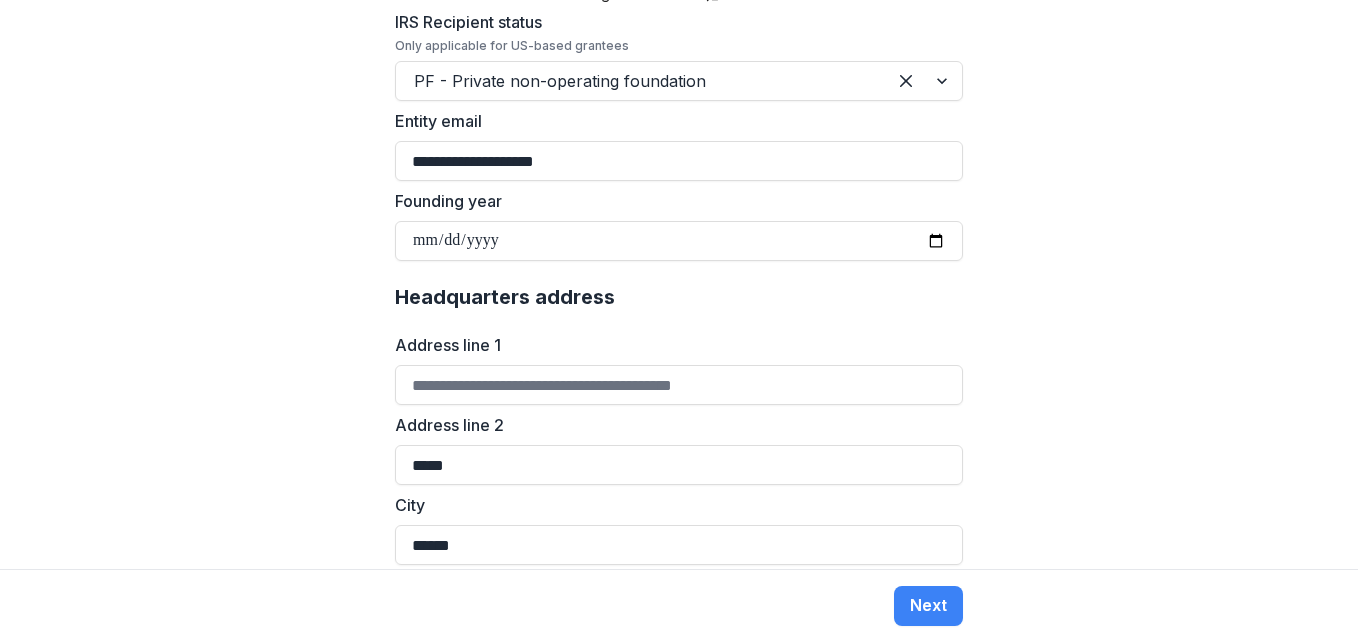 click on "Headquarters address" at bounding box center [679, 297] 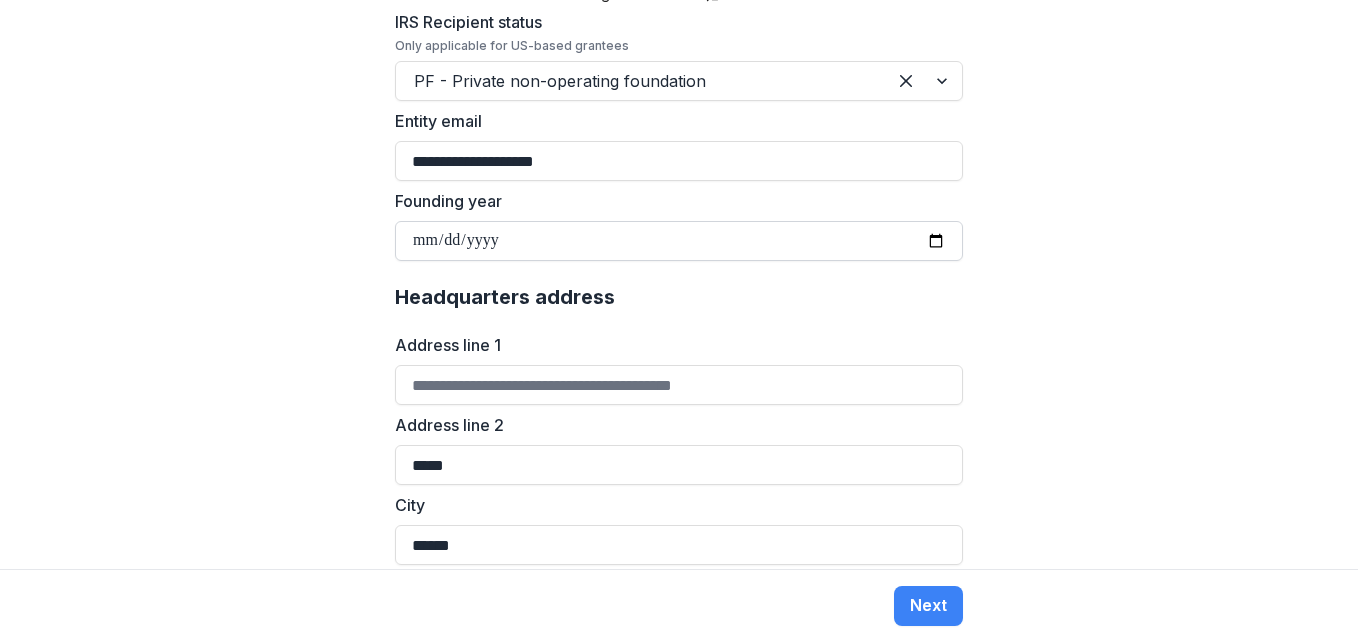 click on "**********" at bounding box center (679, 241) 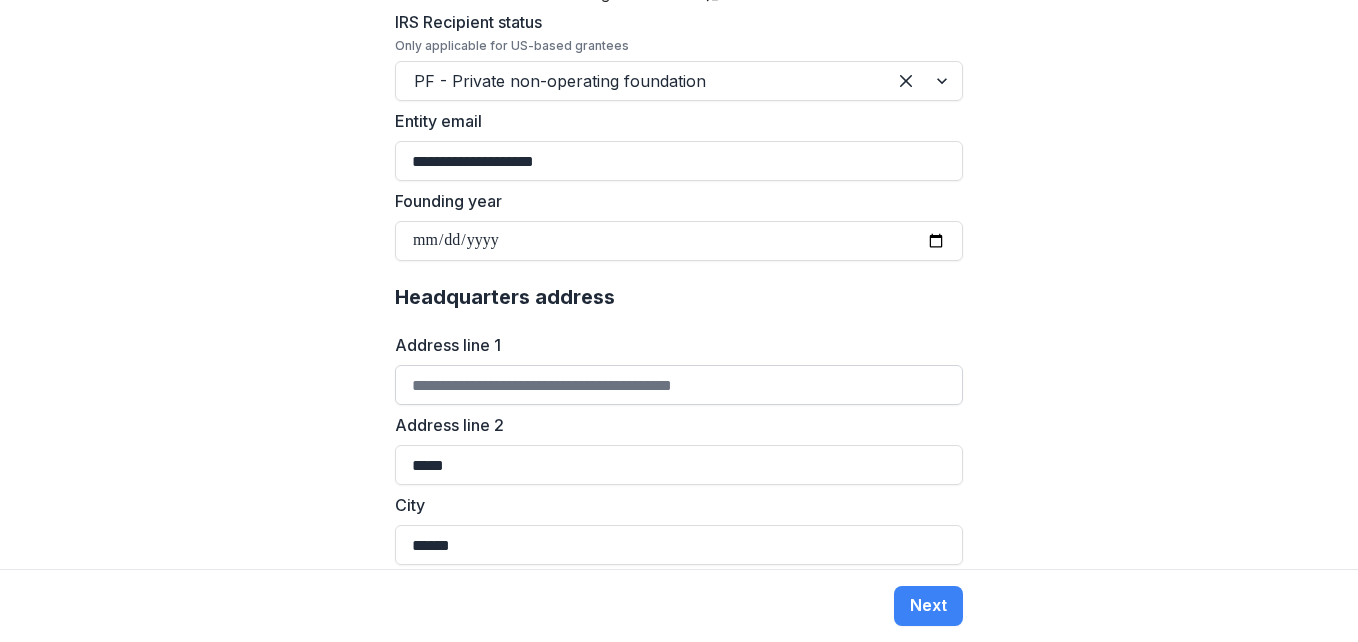 click on "Address line 1" at bounding box center [679, 385] 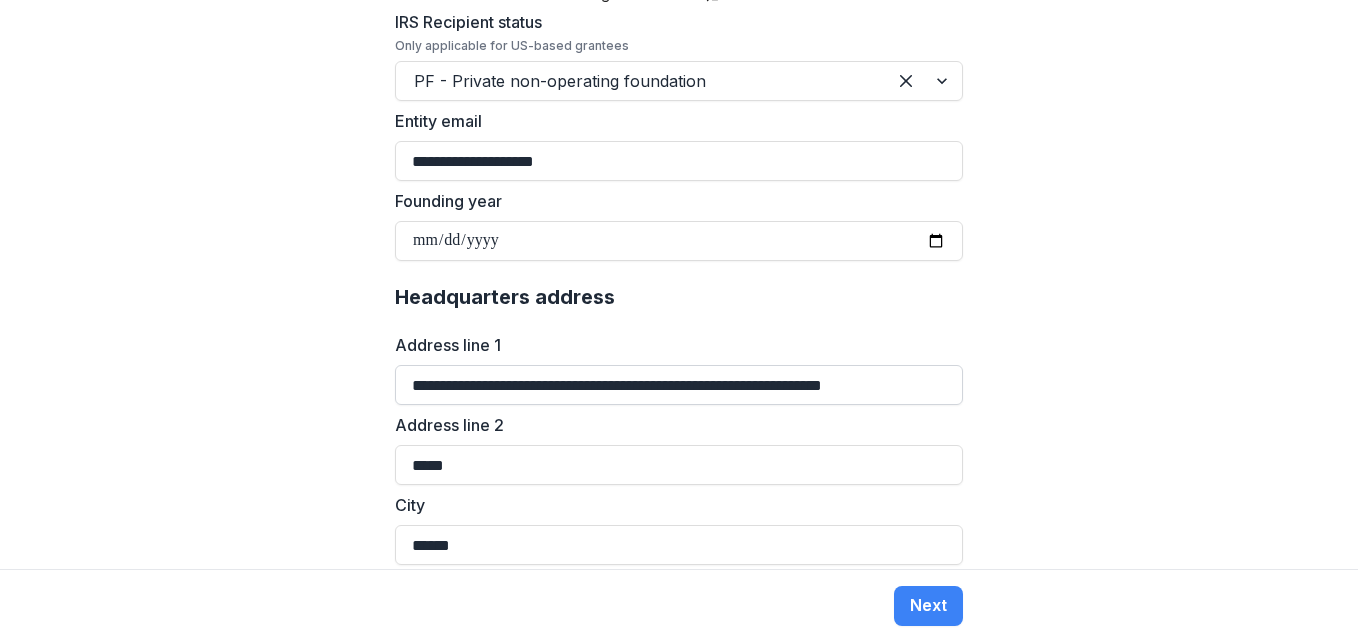 type on "********" 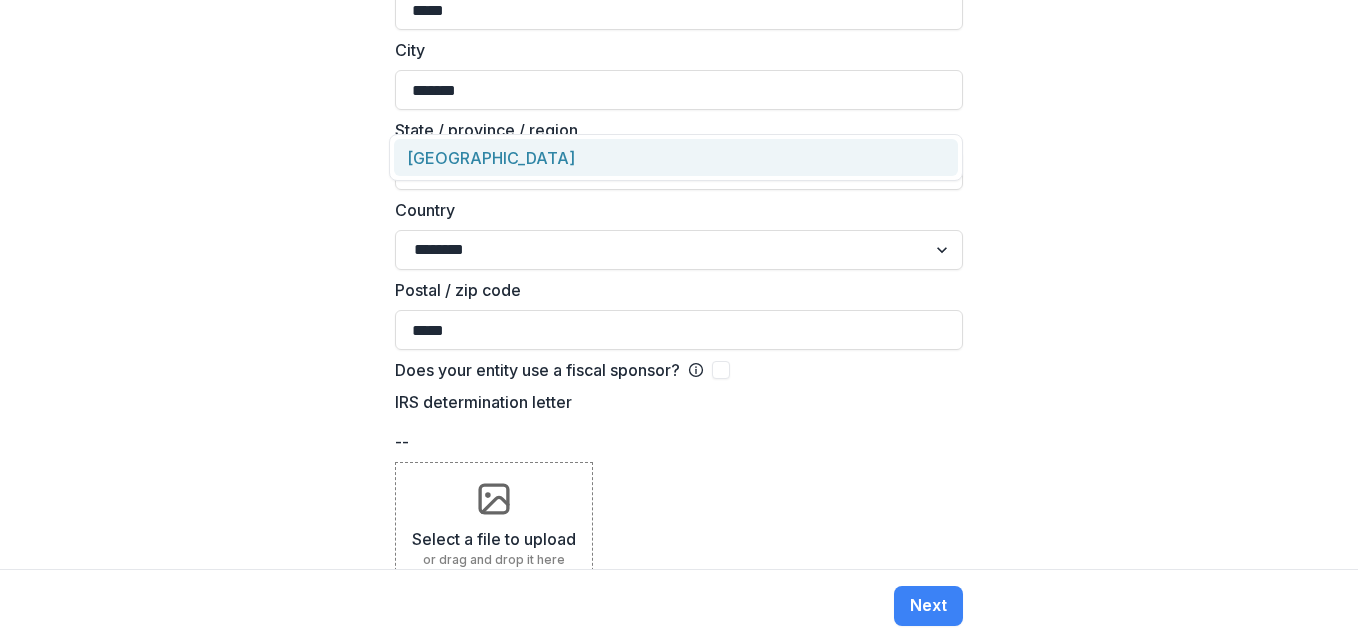 scroll, scrollTop: 2016, scrollLeft: 0, axis: vertical 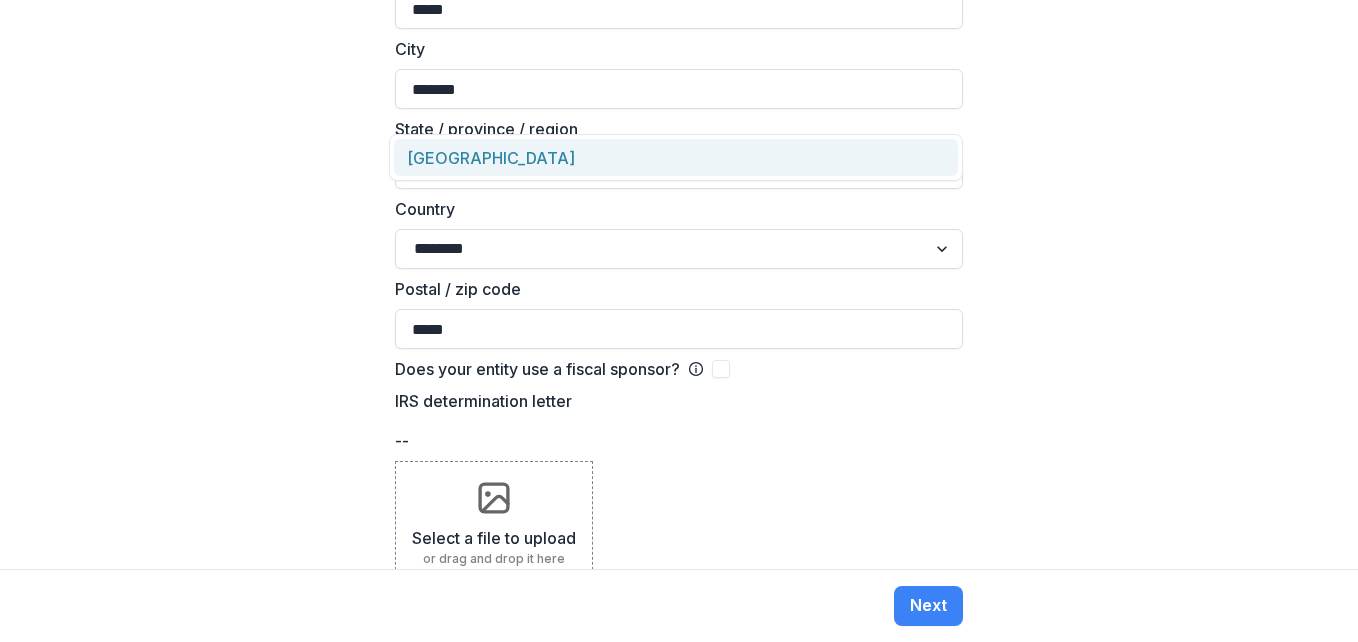 click 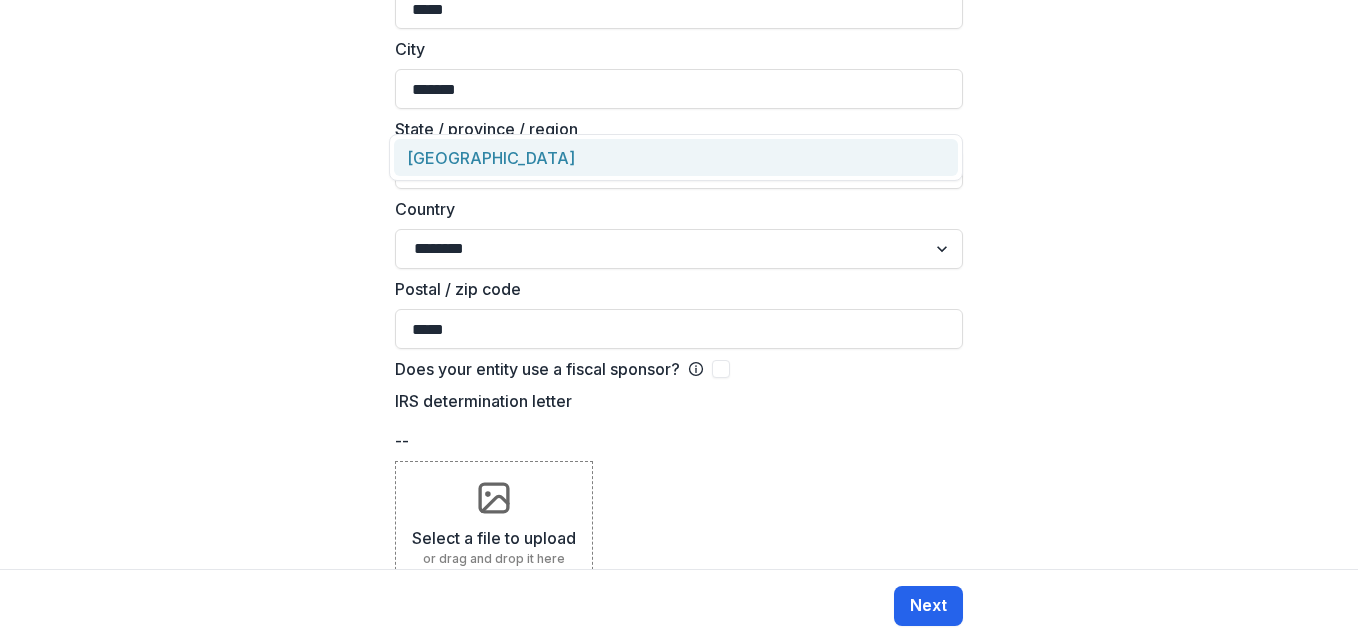 click on "Next" at bounding box center (928, 606) 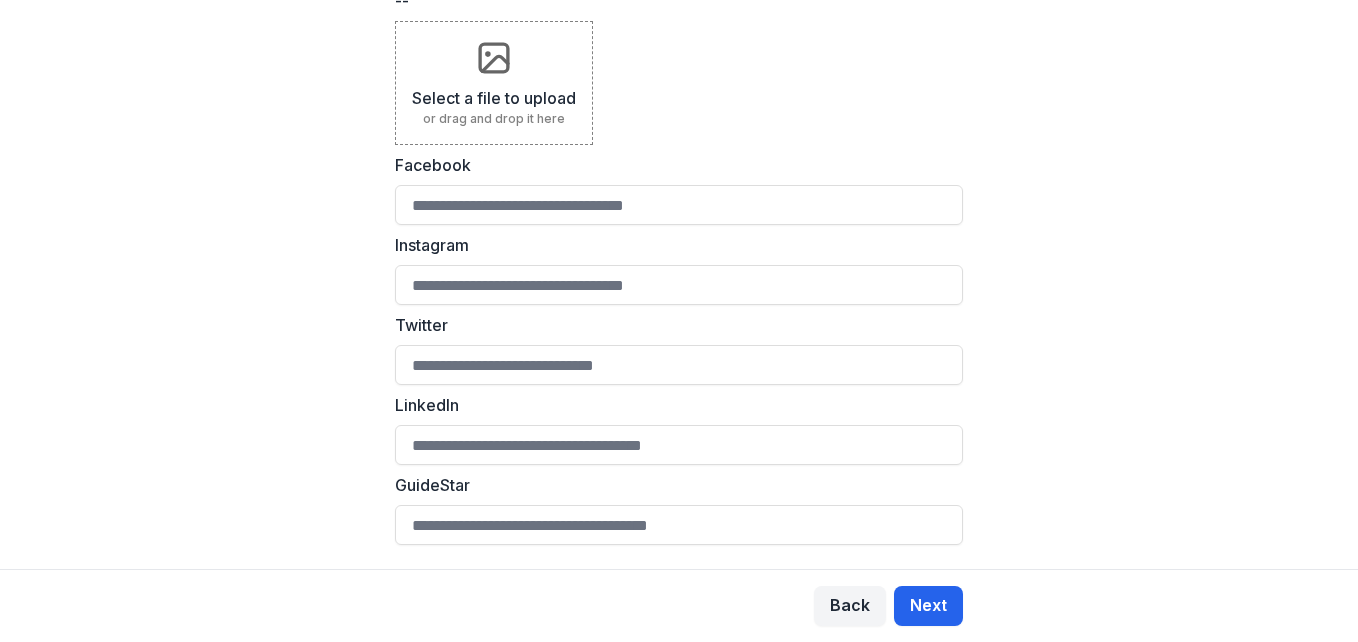 scroll, scrollTop: 0, scrollLeft: 0, axis: both 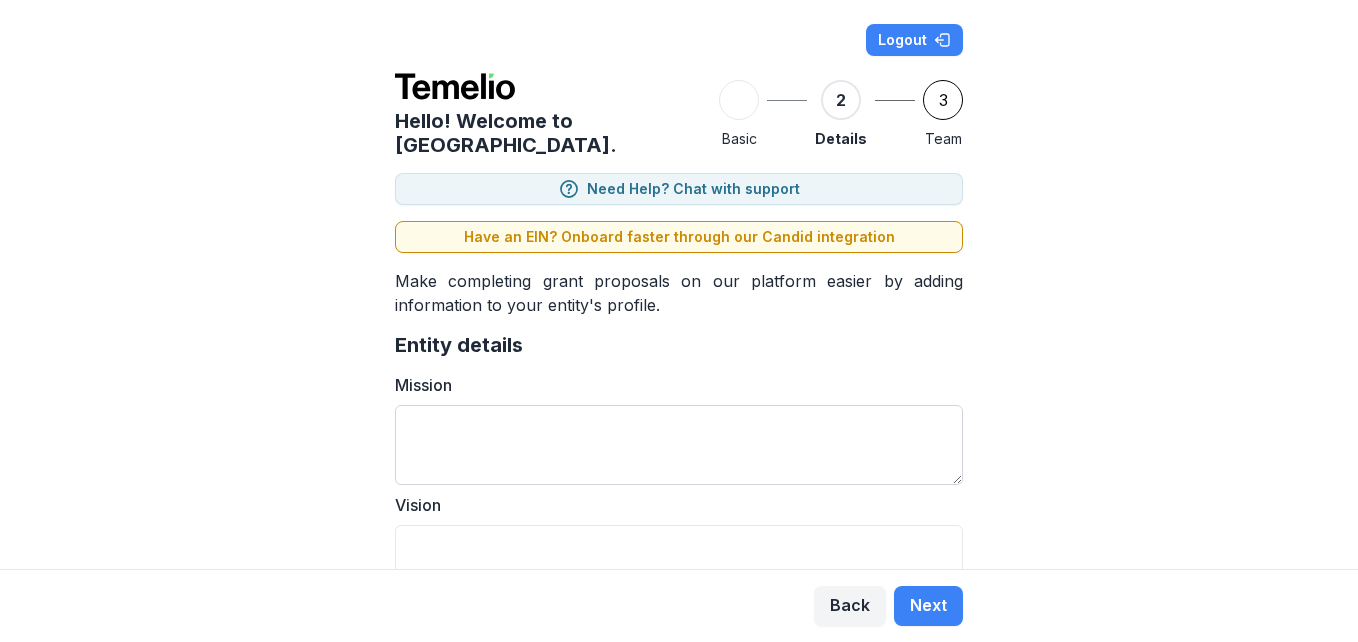 drag, startPoint x: 466, startPoint y: 408, endPoint x: 441, endPoint y: 408, distance: 25 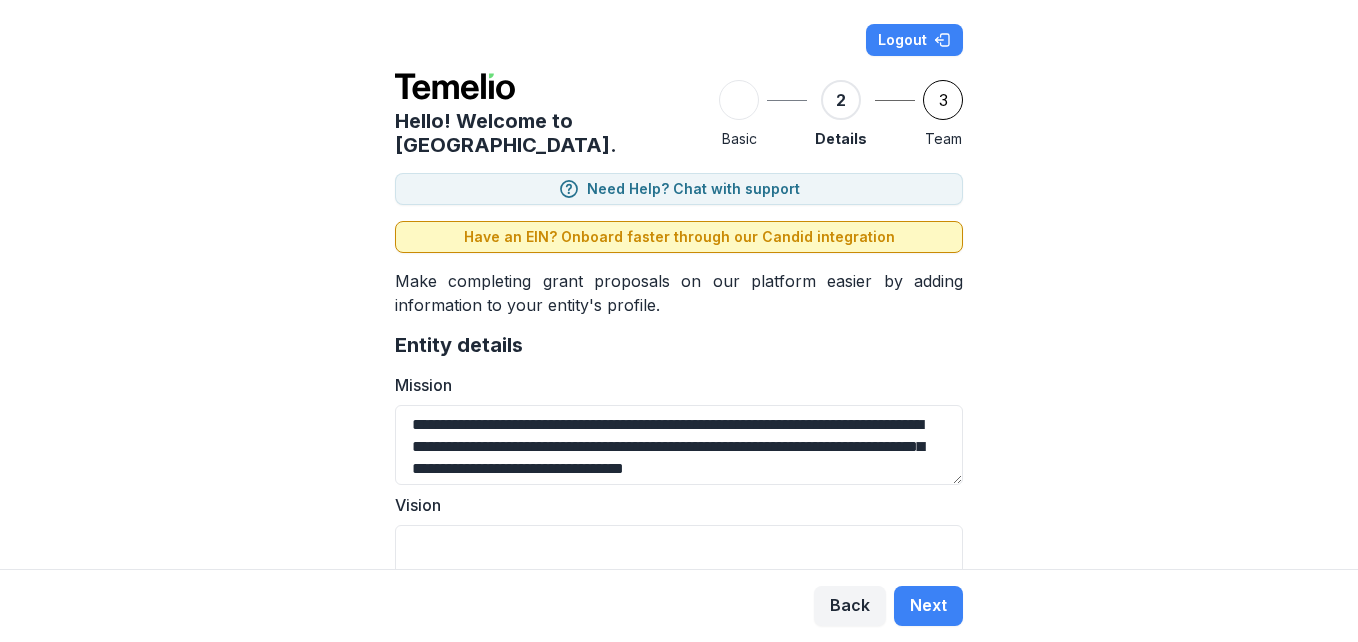 scroll, scrollTop: 17, scrollLeft: 0, axis: vertical 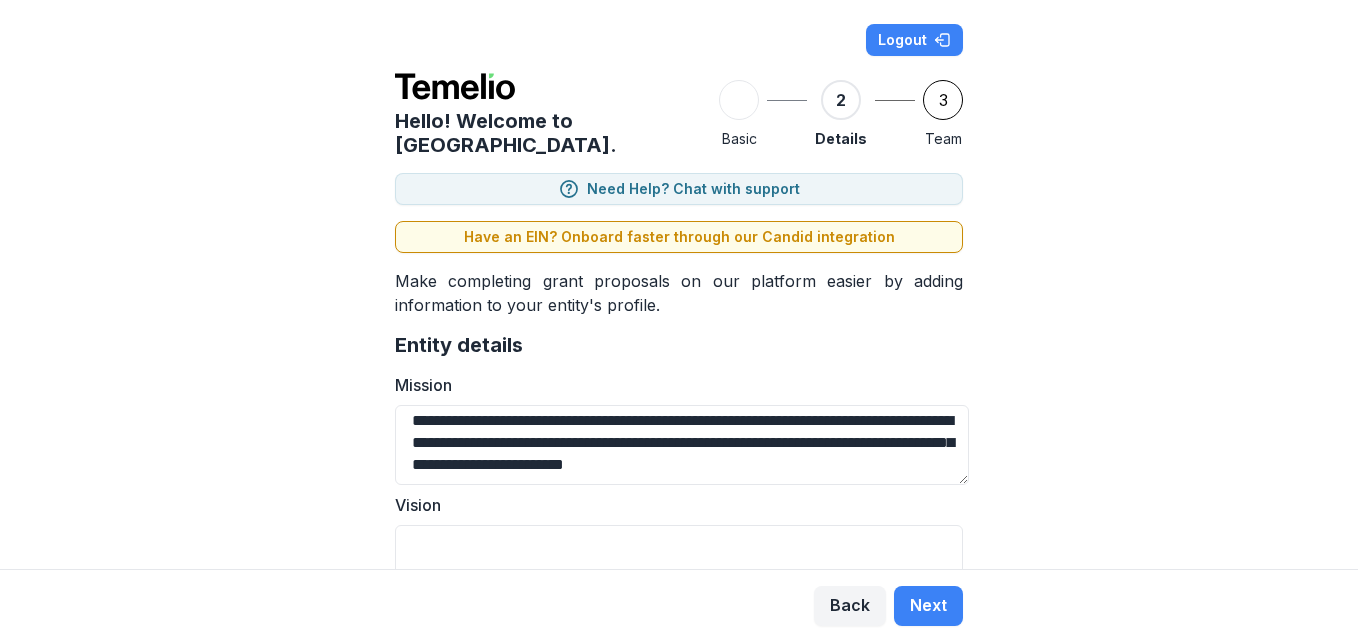 type on "**********" 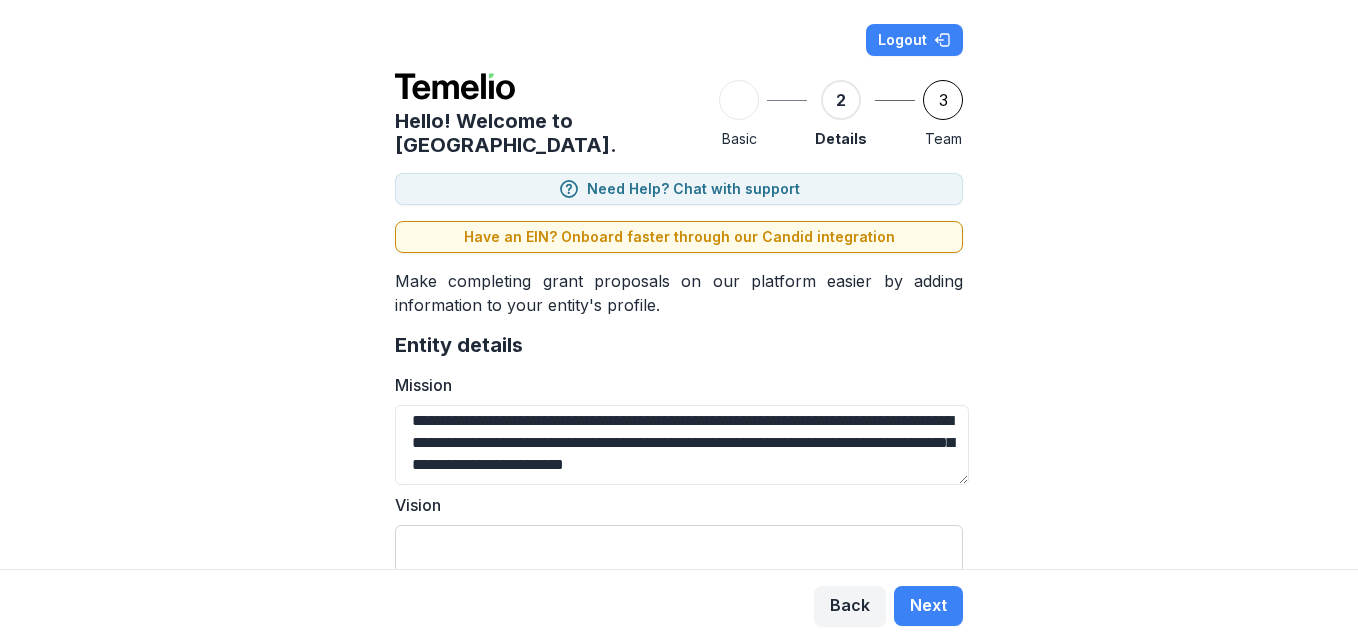 scroll, scrollTop: 300, scrollLeft: 0, axis: vertical 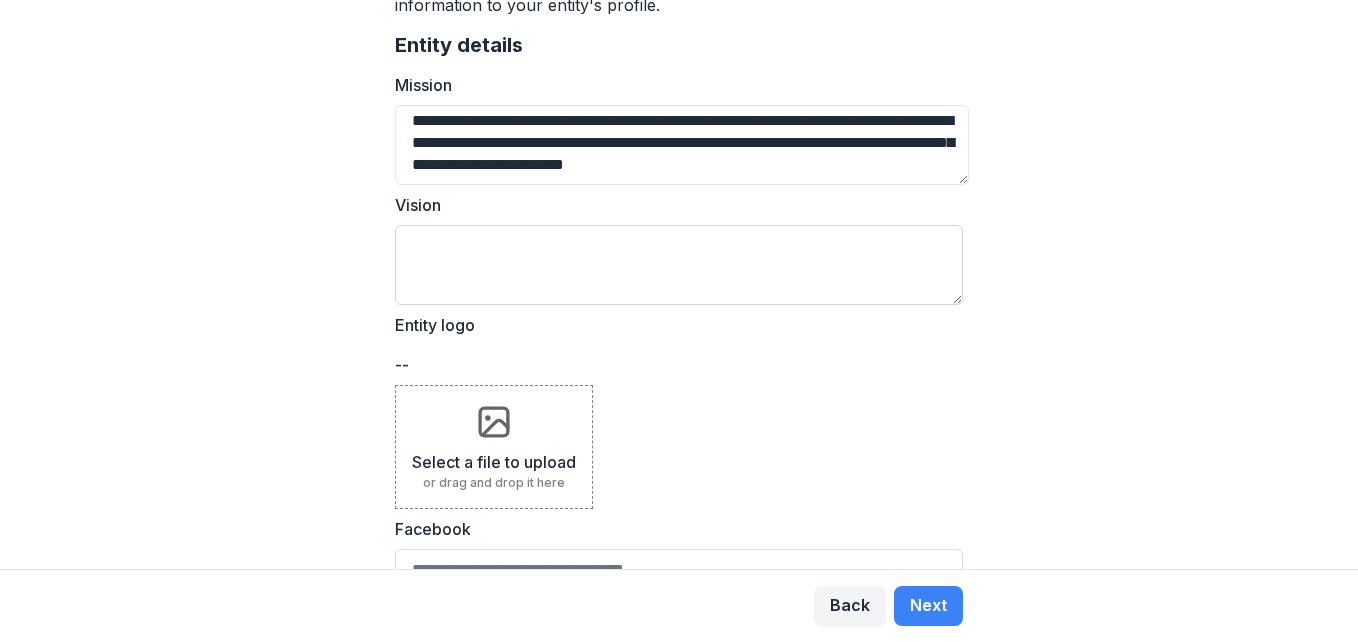 click on "Vision" at bounding box center (679, 265) 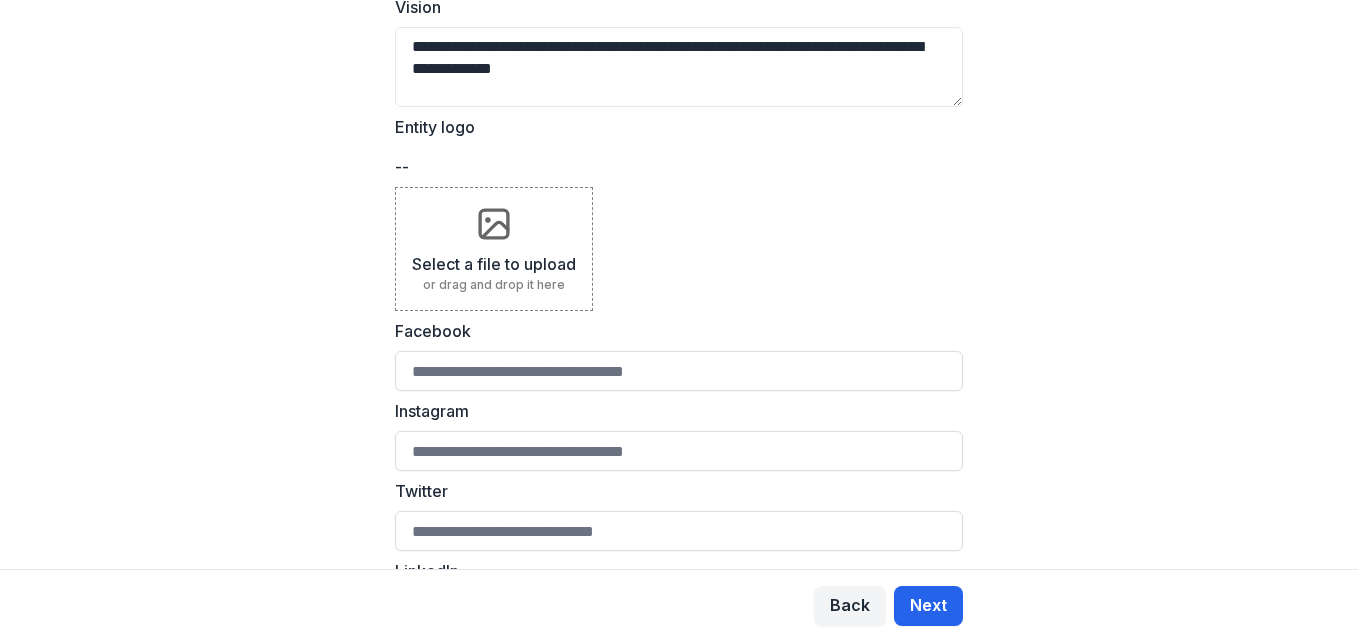 scroll, scrollTop: 500, scrollLeft: 0, axis: vertical 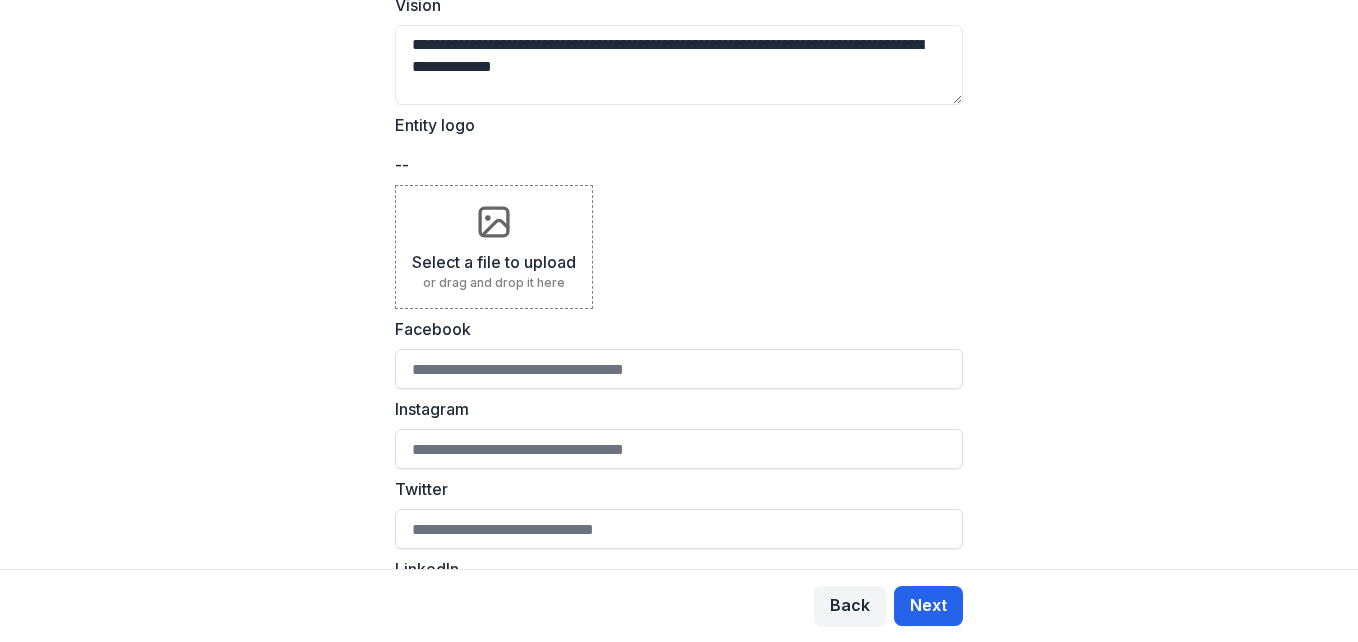 type on "**********" 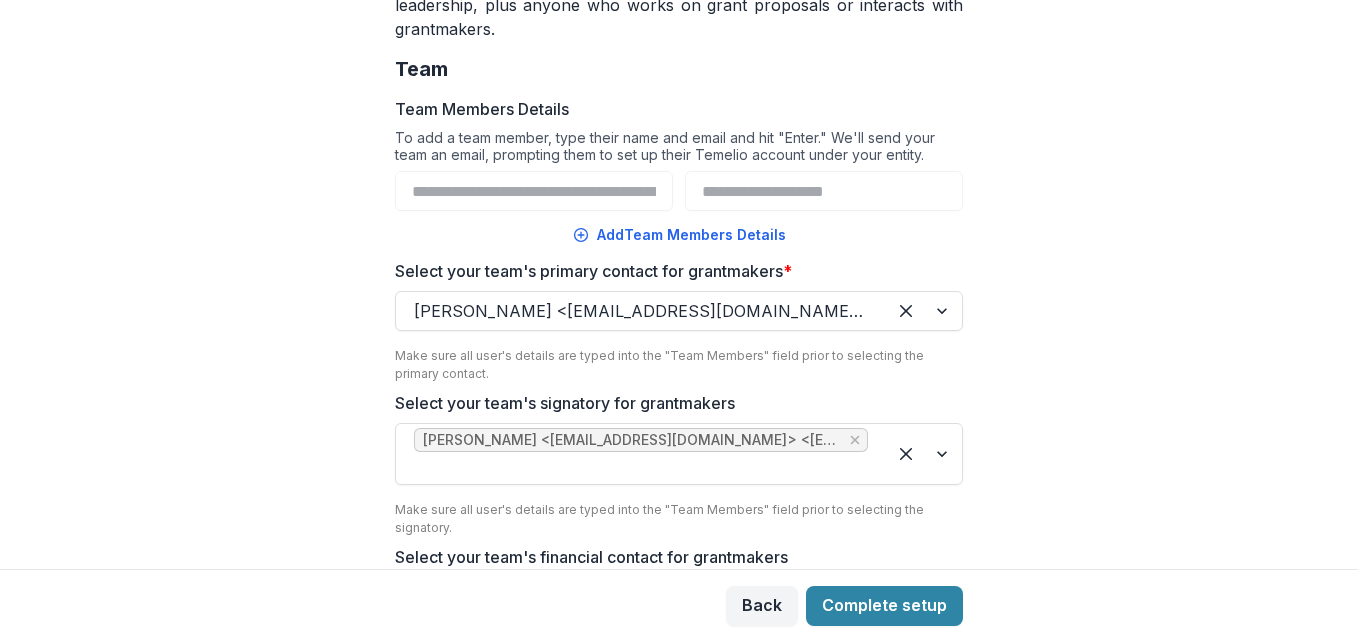 scroll, scrollTop: 316, scrollLeft: 0, axis: vertical 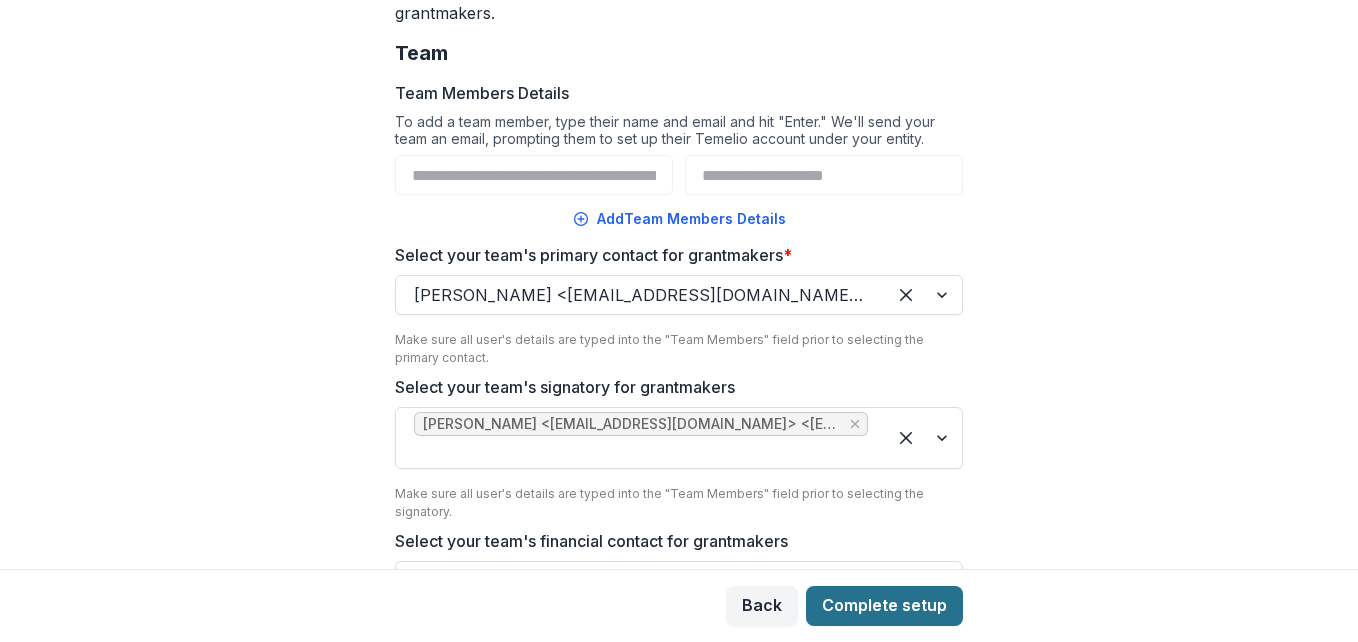click on "Complete setup" at bounding box center (884, 606) 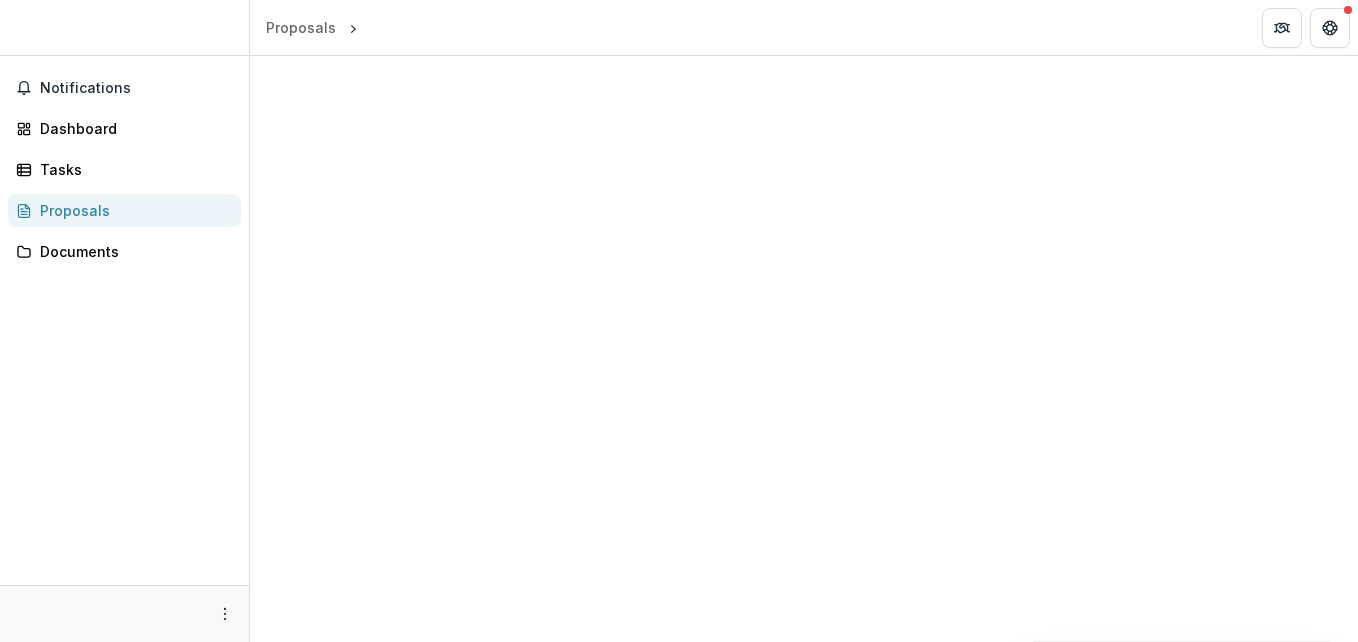 scroll, scrollTop: 0, scrollLeft: 0, axis: both 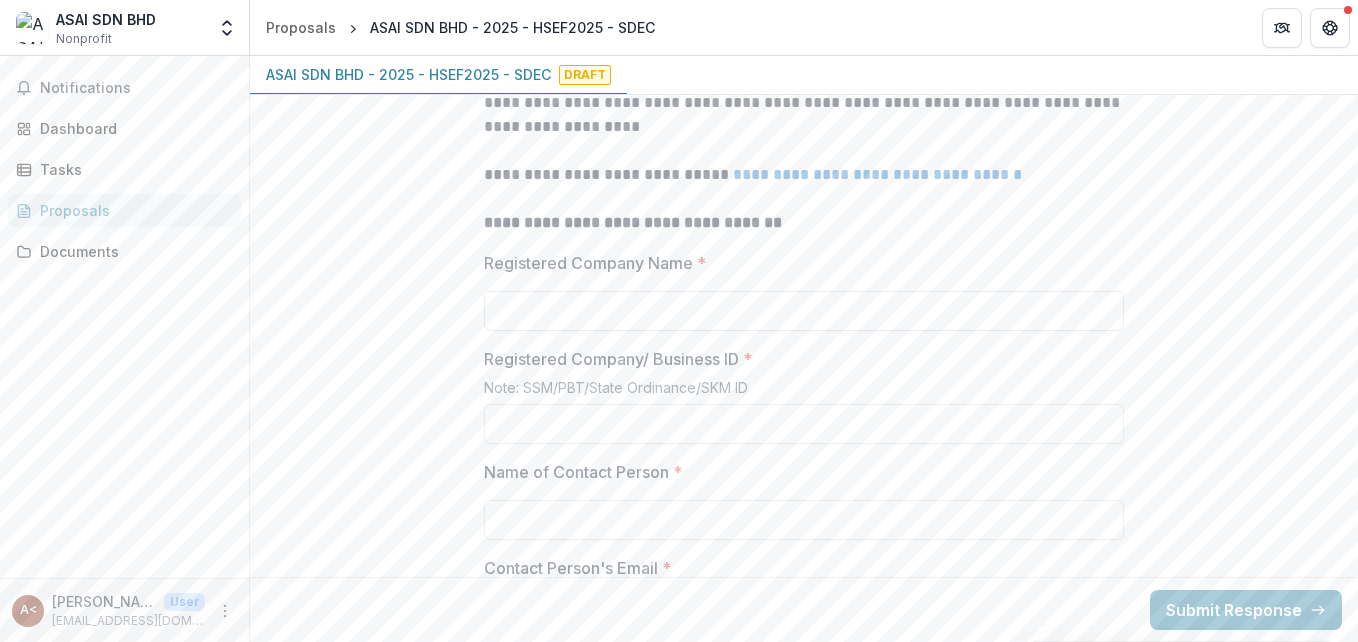 click on "Registered Company Name *" at bounding box center (804, 311) 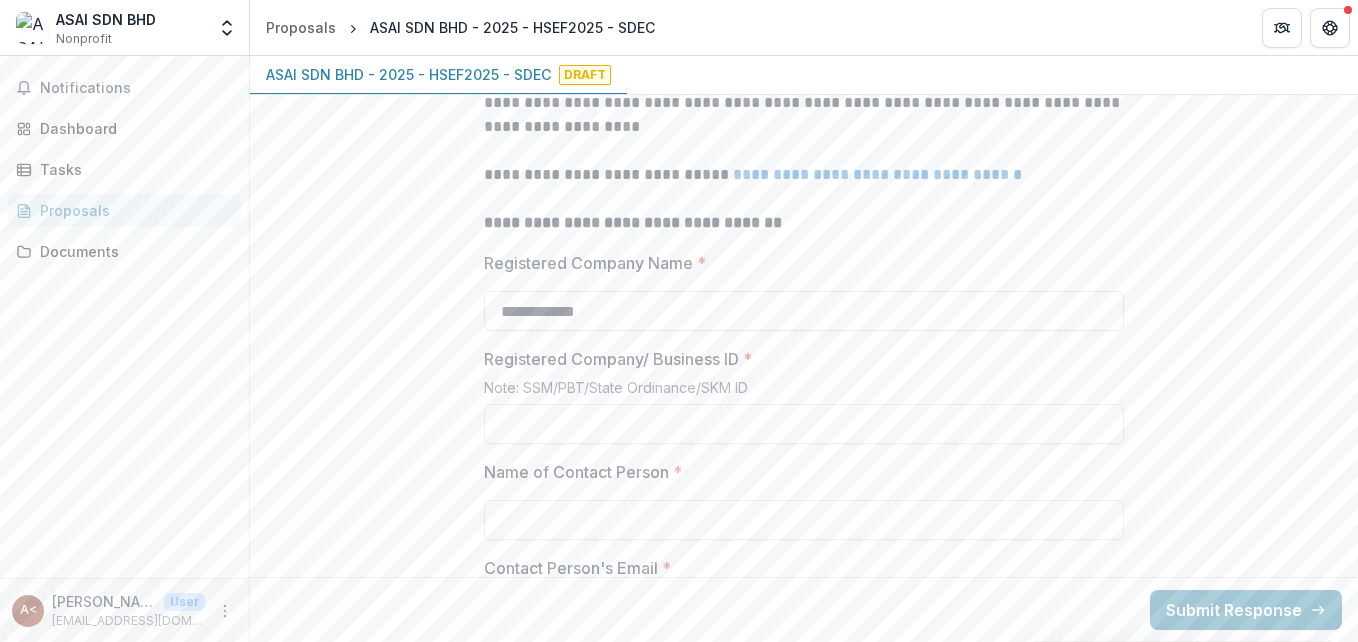 type on "**********" 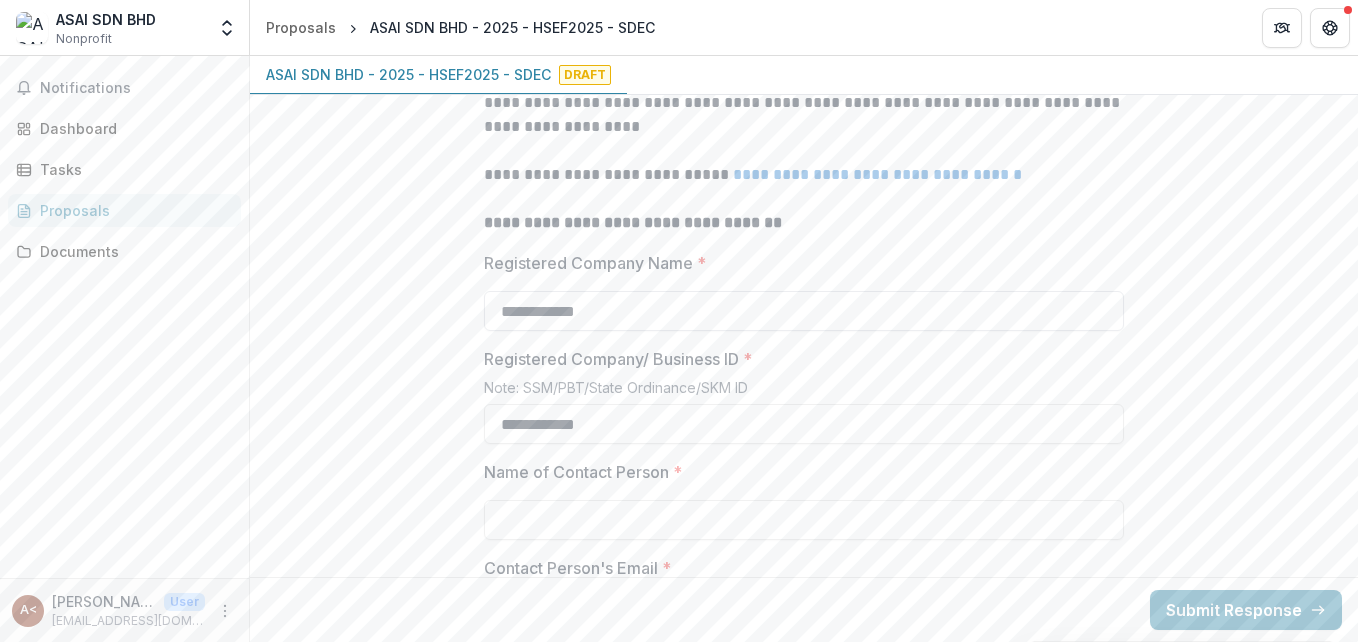 type on "**********" 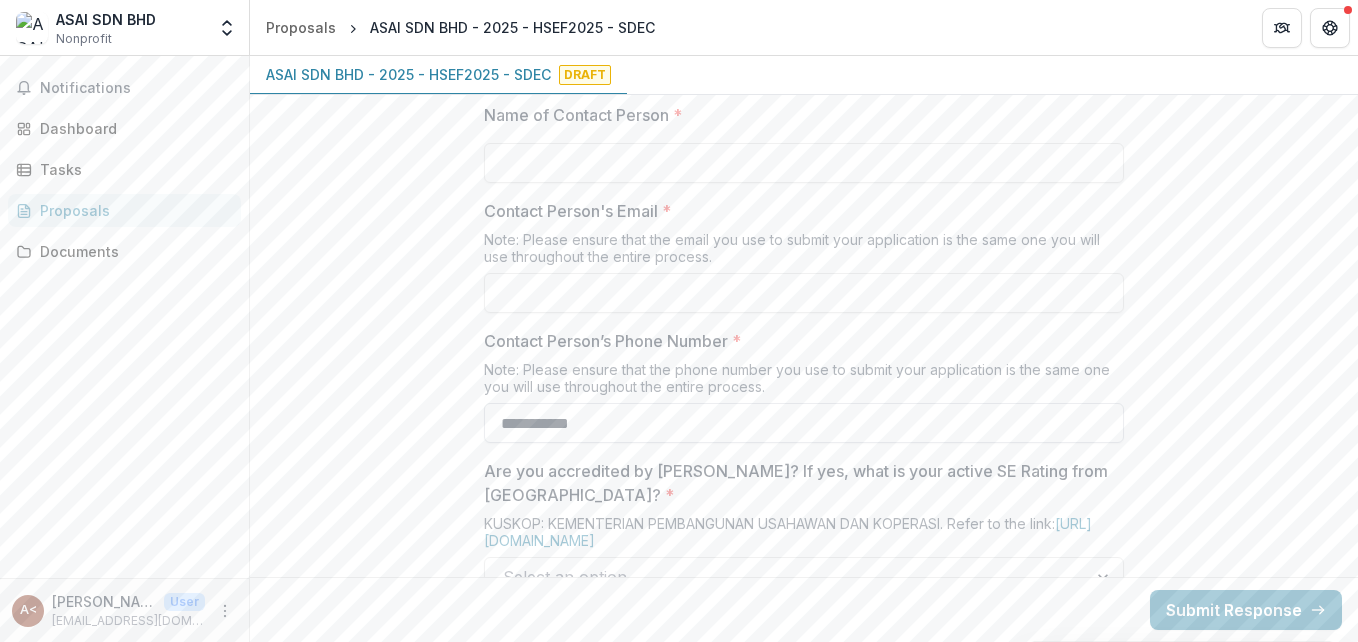 scroll, scrollTop: 1100, scrollLeft: 0, axis: vertical 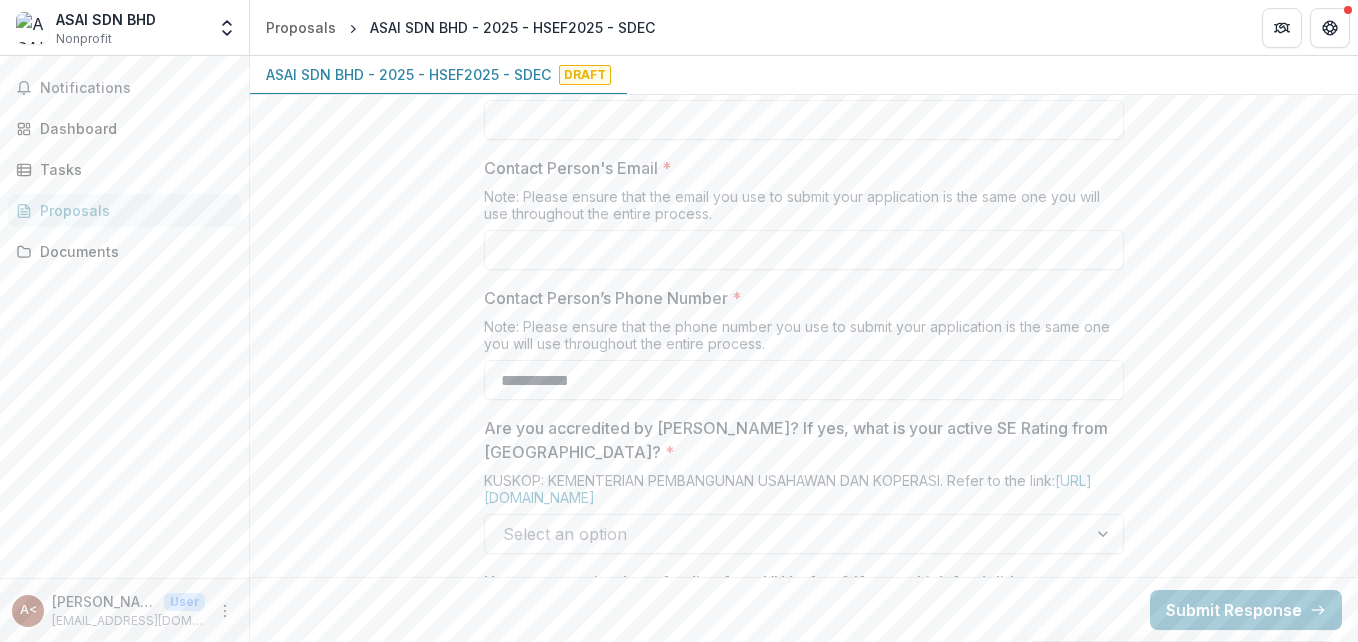 click on "**********" at bounding box center (804, 1428) 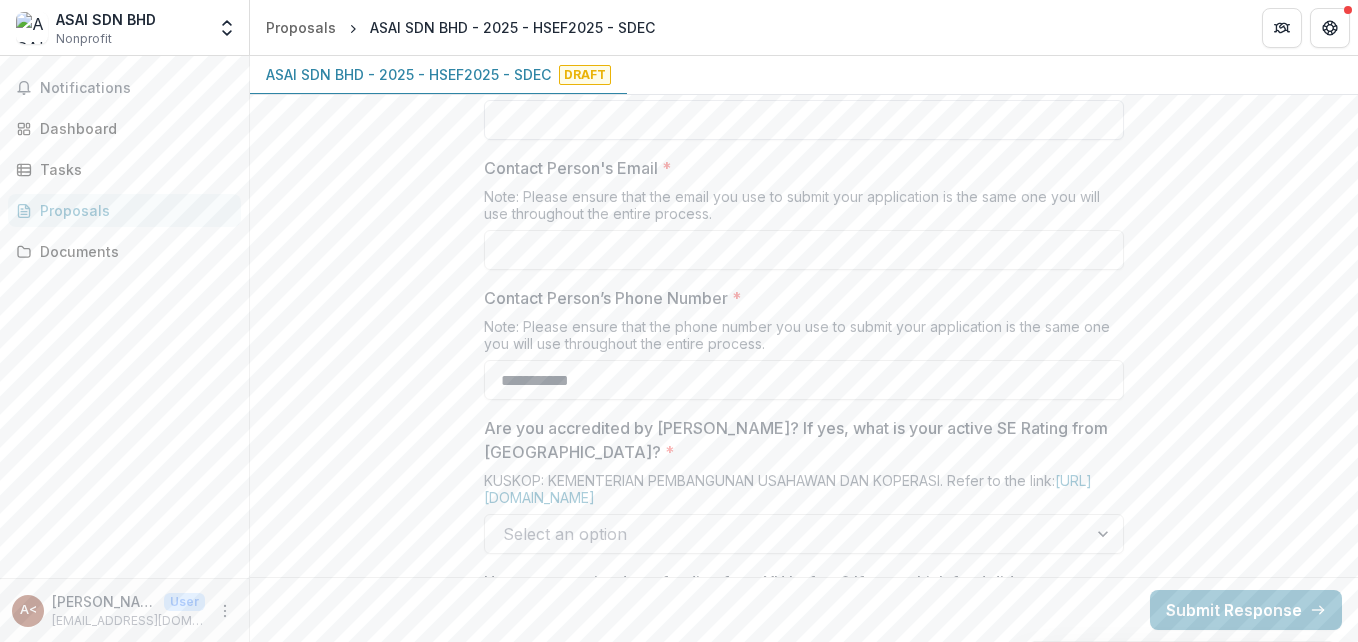 click on "Name of Contact Person *" at bounding box center [804, 120] 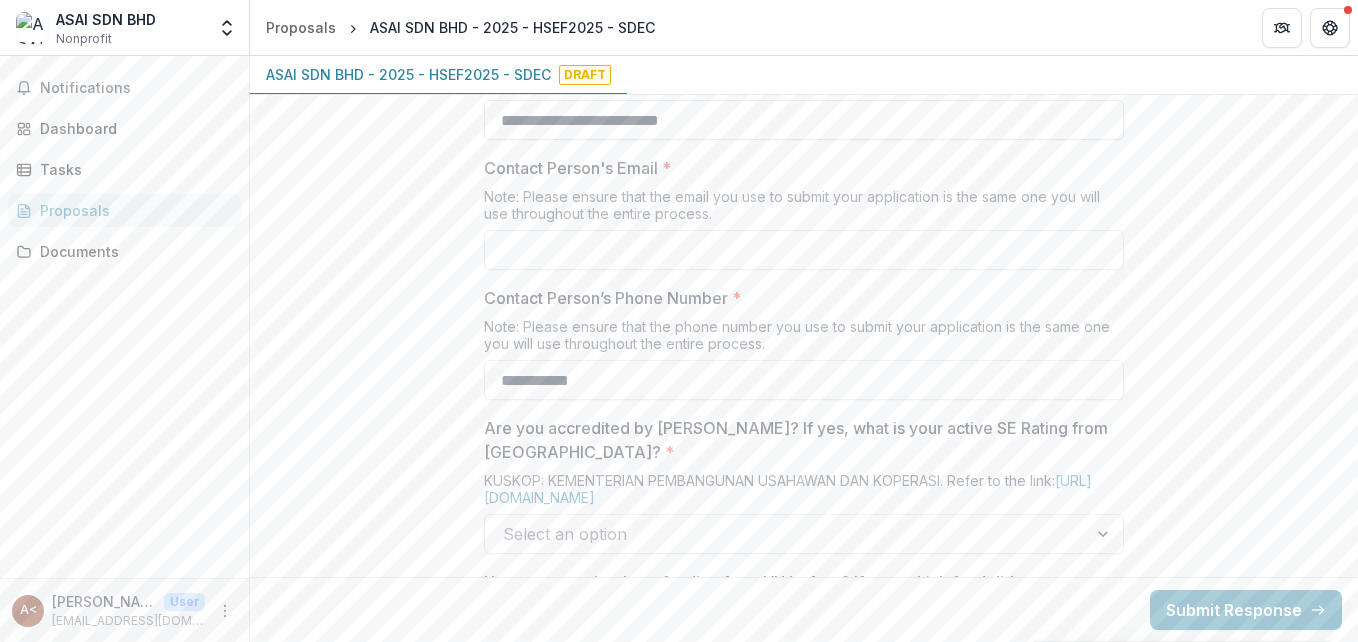 type on "**********" 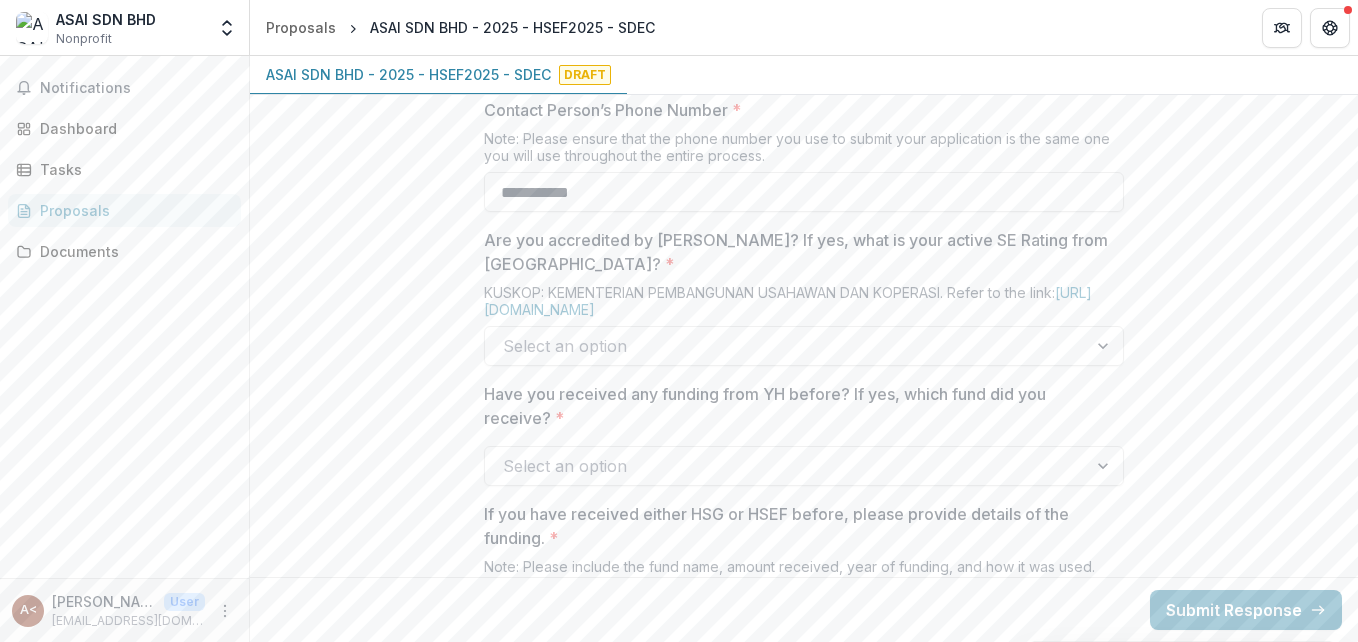scroll, scrollTop: 1300, scrollLeft: 0, axis: vertical 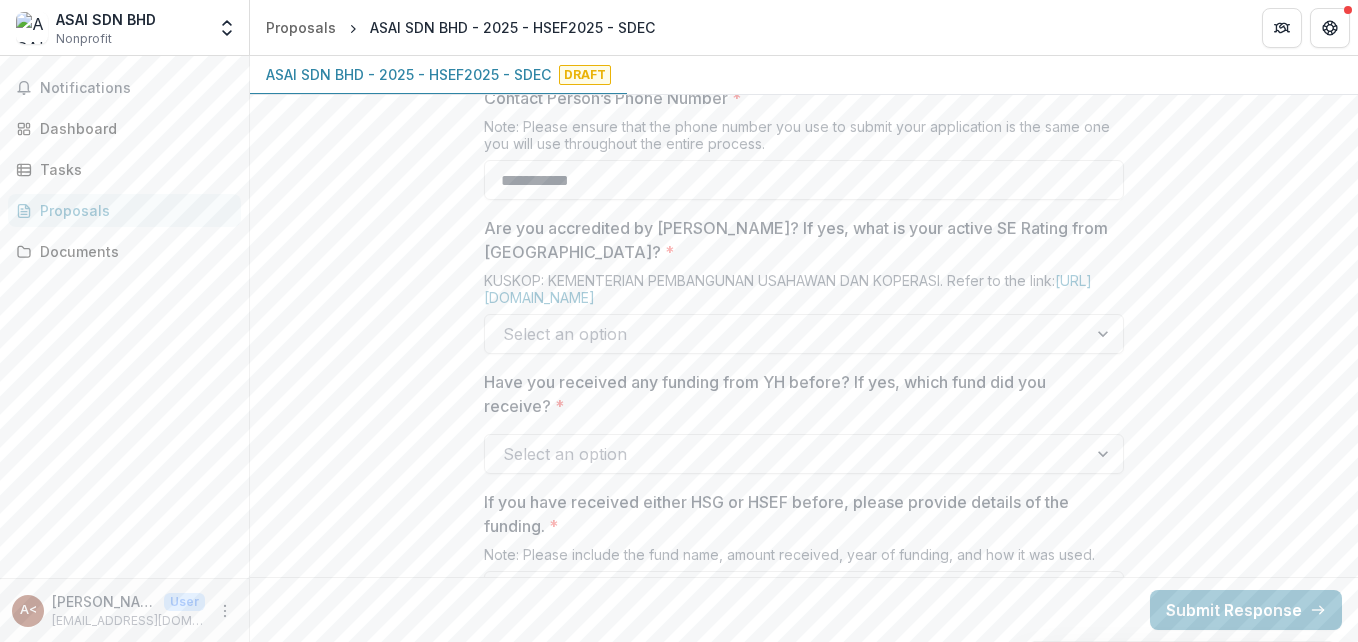 drag, startPoint x: 672, startPoint y: 177, endPoint x: 403, endPoint y: 177, distance: 269 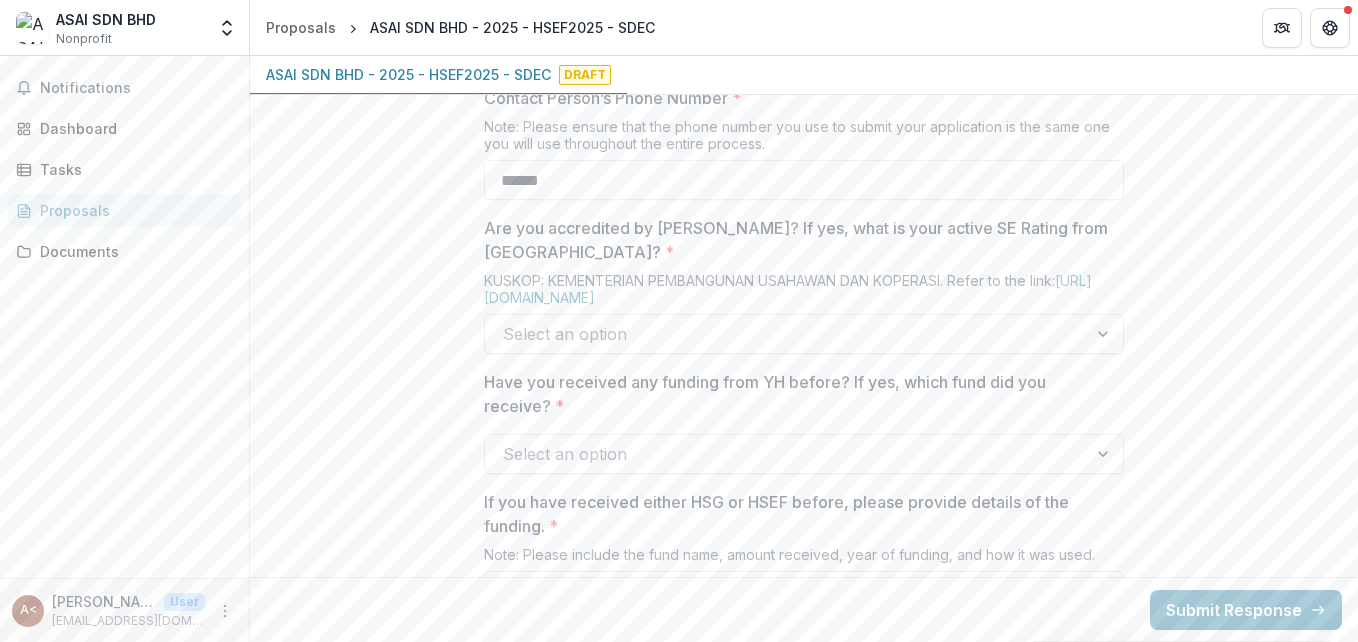 type on "**********" 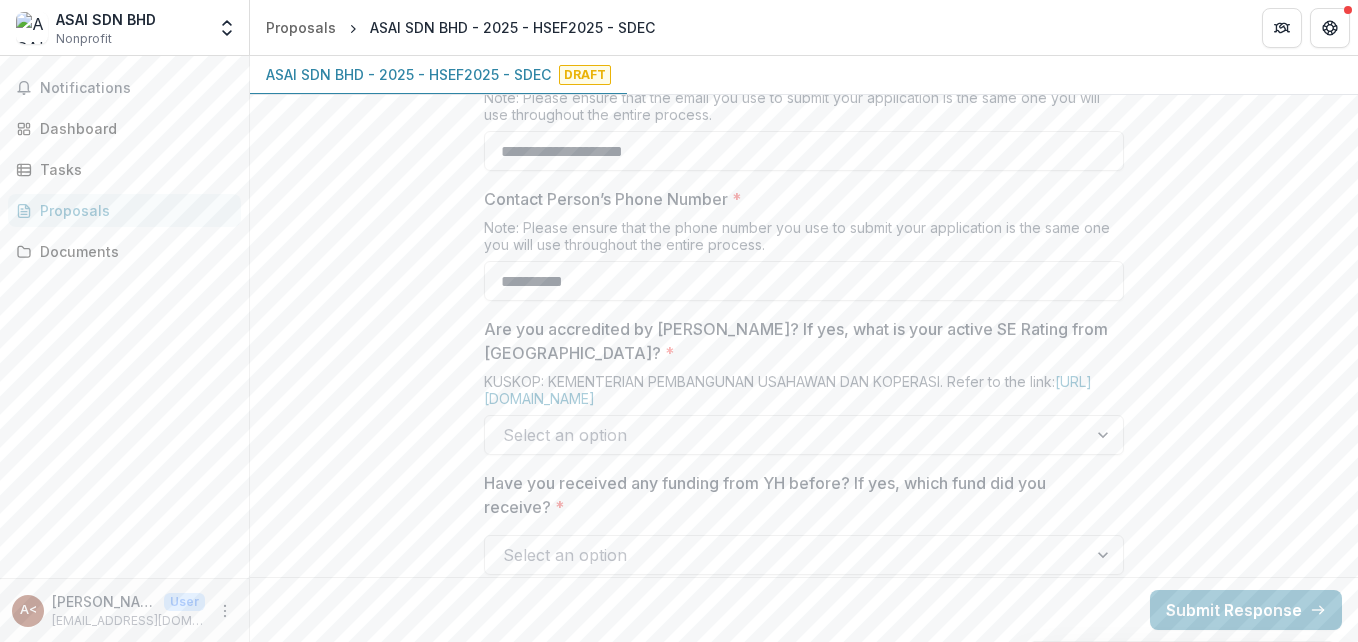 scroll, scrollTop: 1000, scrollLeft: 0, axis: vertical 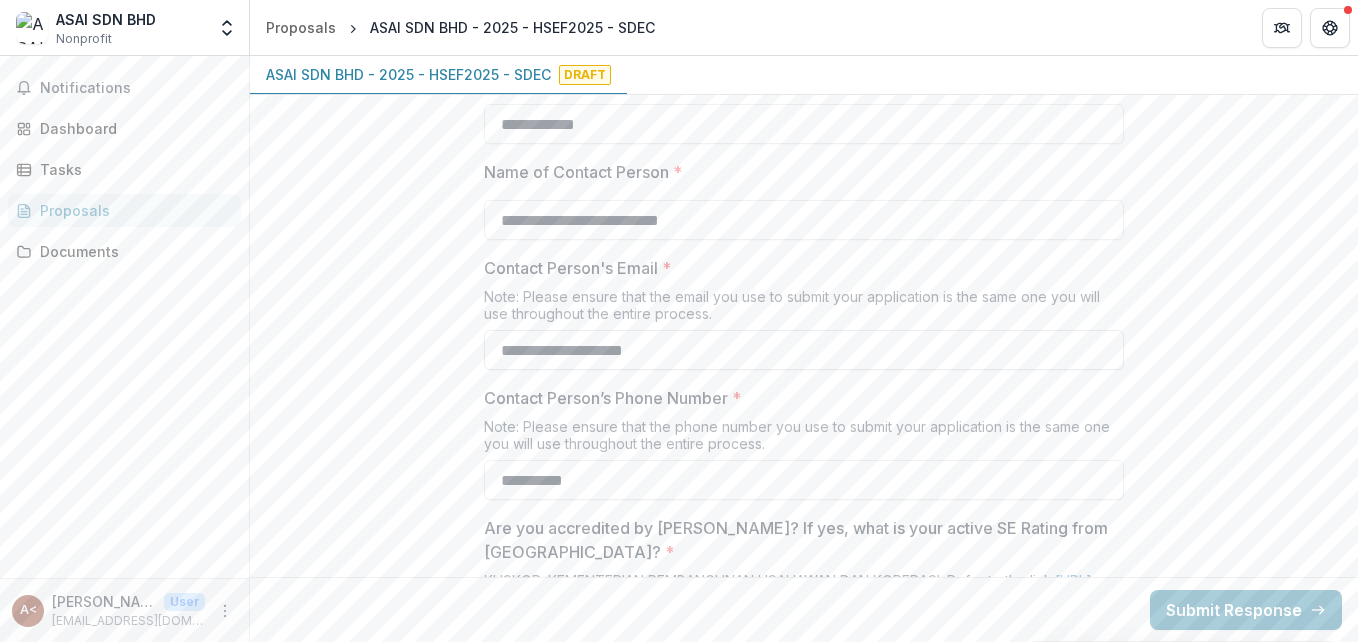 click on "**********" at bounding box center (804, 350) 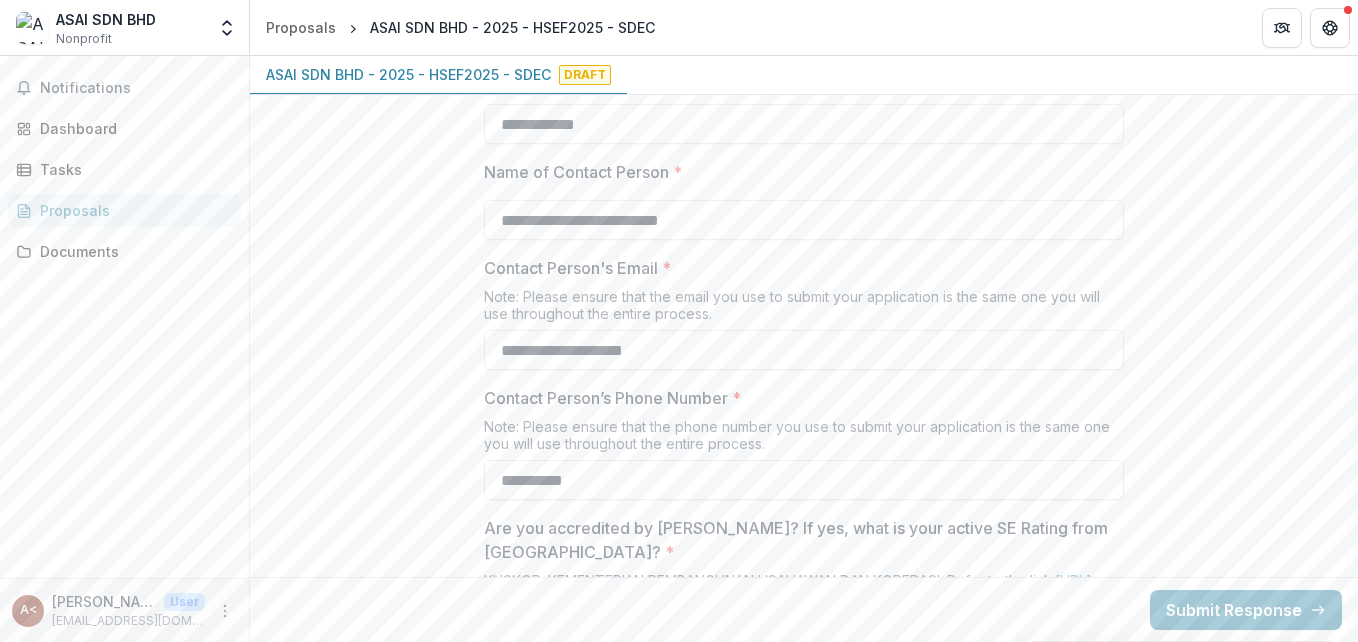 drag, startPoint x: 561, startPoint y: 204, endPoint x: 396, endPoint y: 191, distance: 165.51132 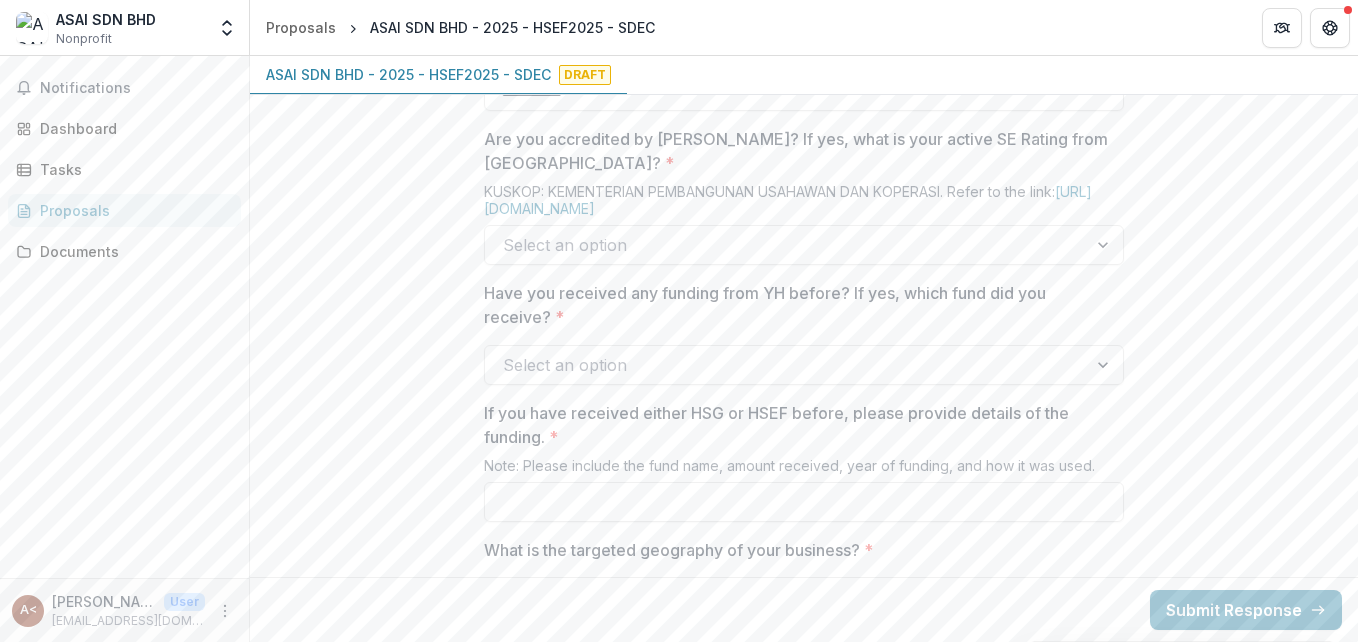 scroll, scrollTop: 1400, scrollLeft: 0, axis: vertical 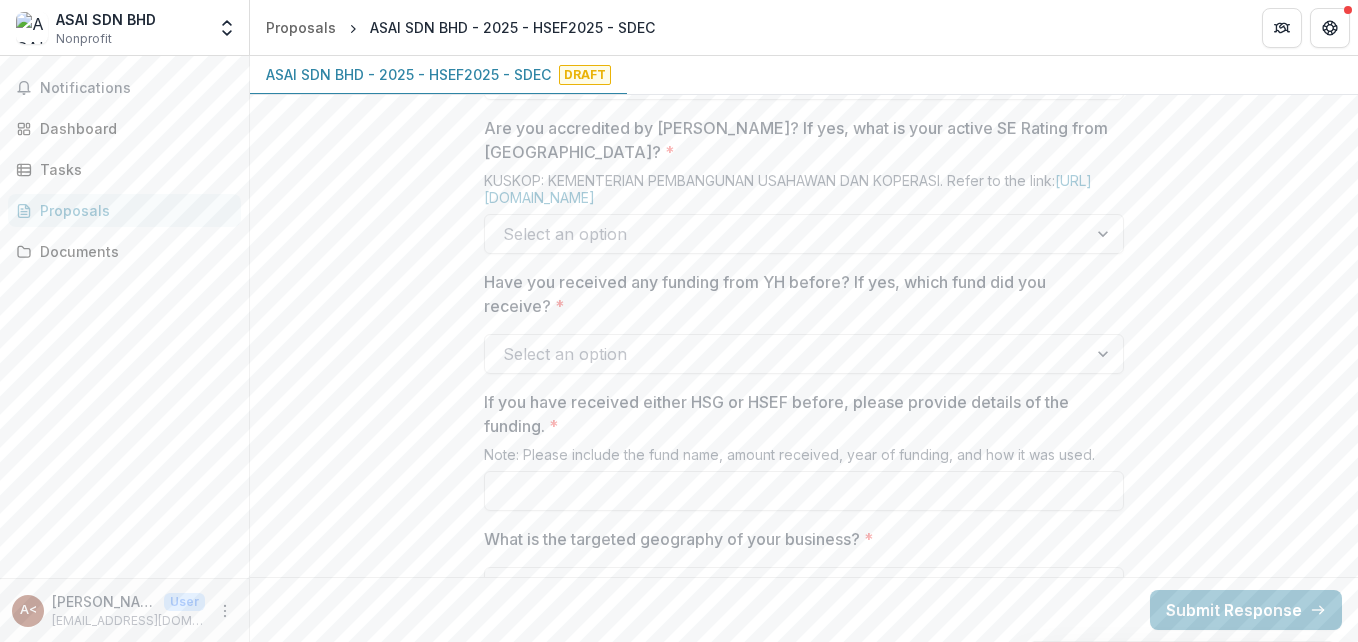 type on "**********" 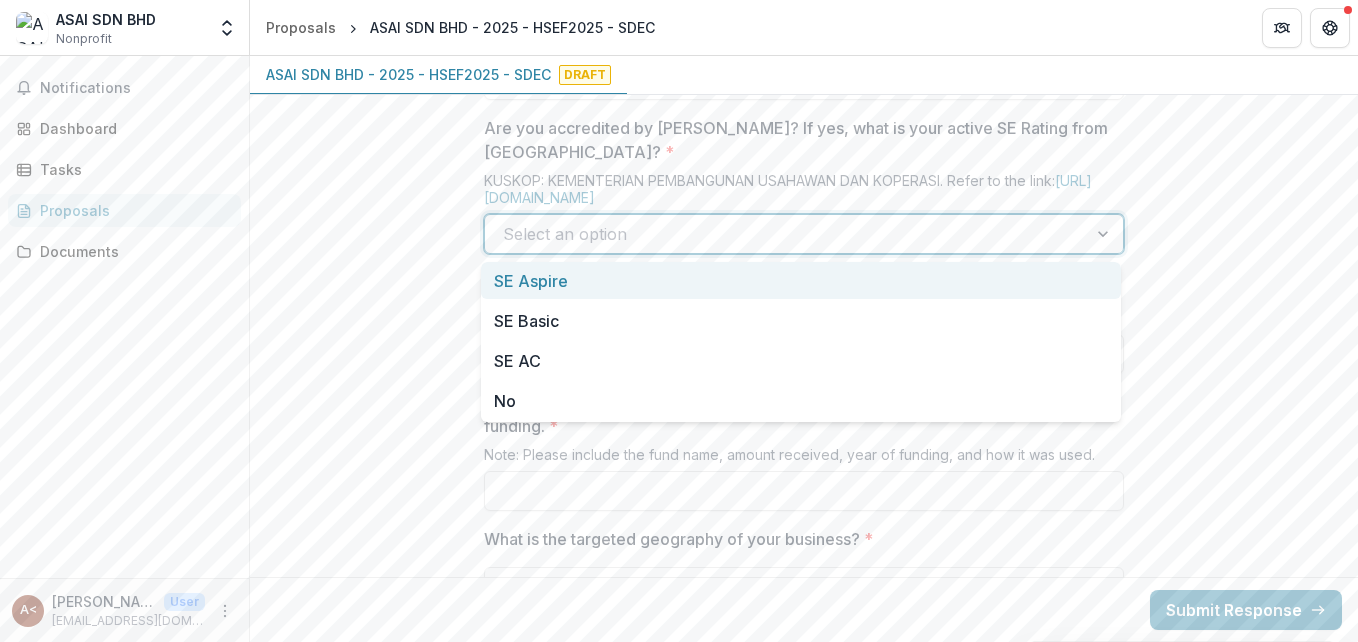 click at bounding box center (786, 234) 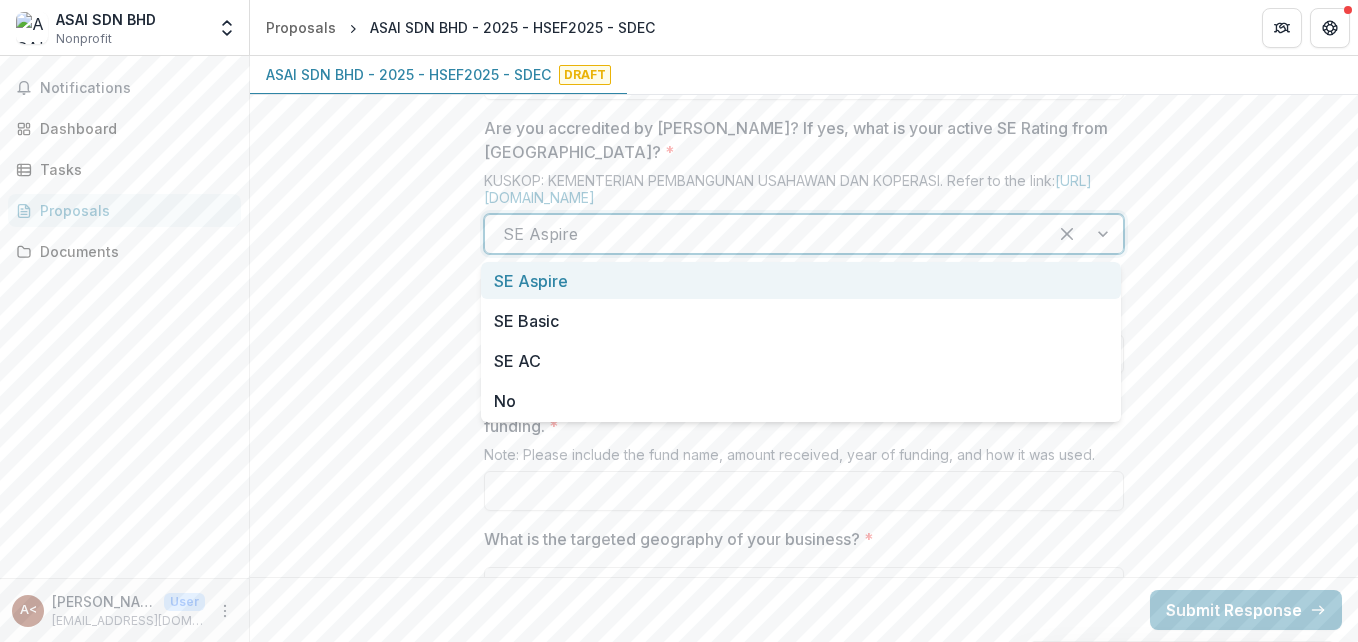 click at bounding box center [766, 234] 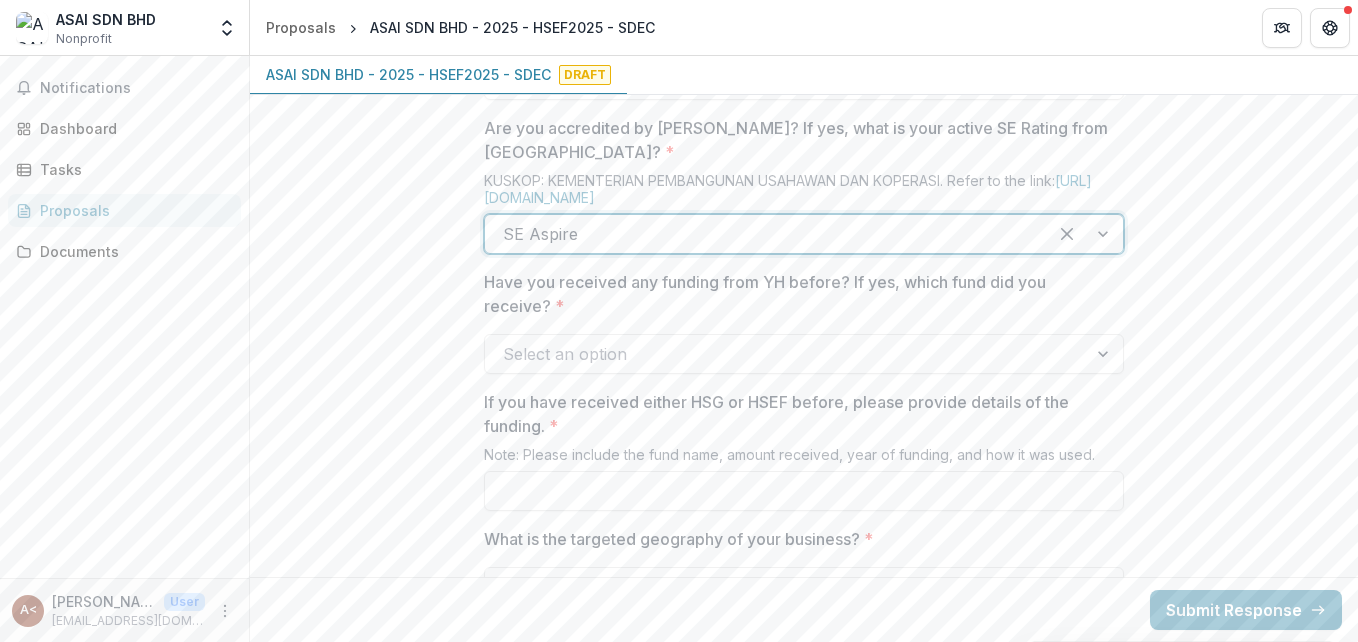 click at bounding box center (766, 234) 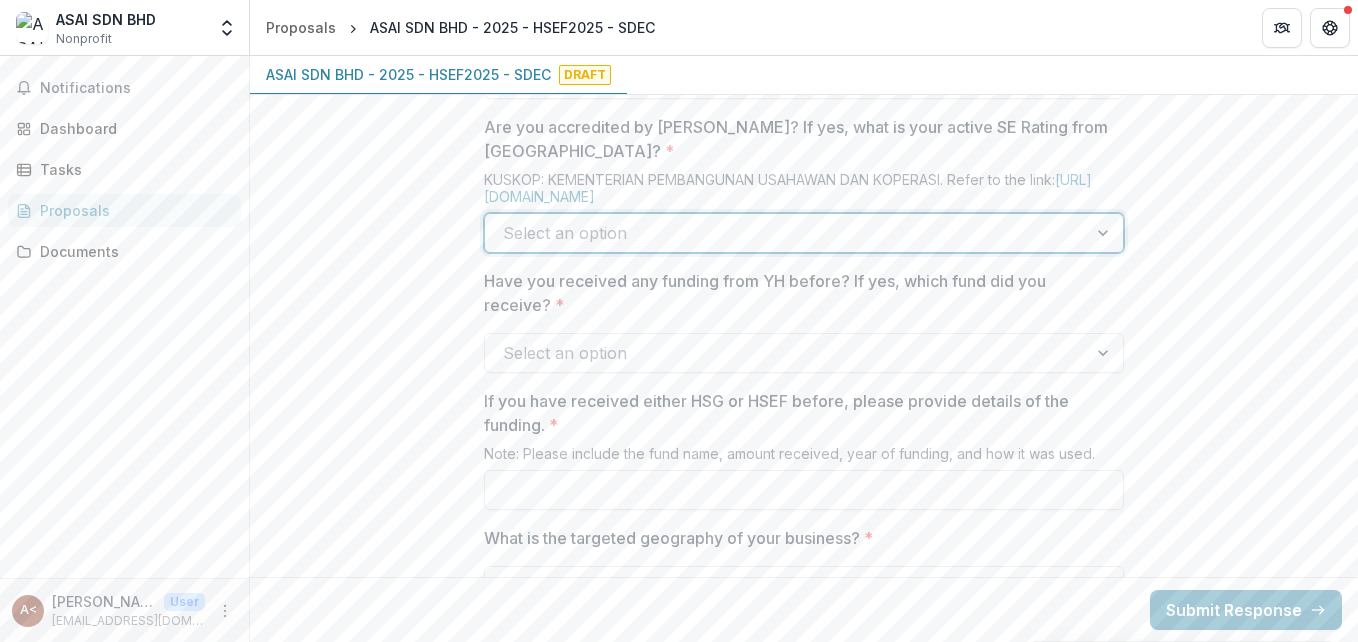 scroll, scrollTop: 1400, scrollLeft: 0, axis: vertical 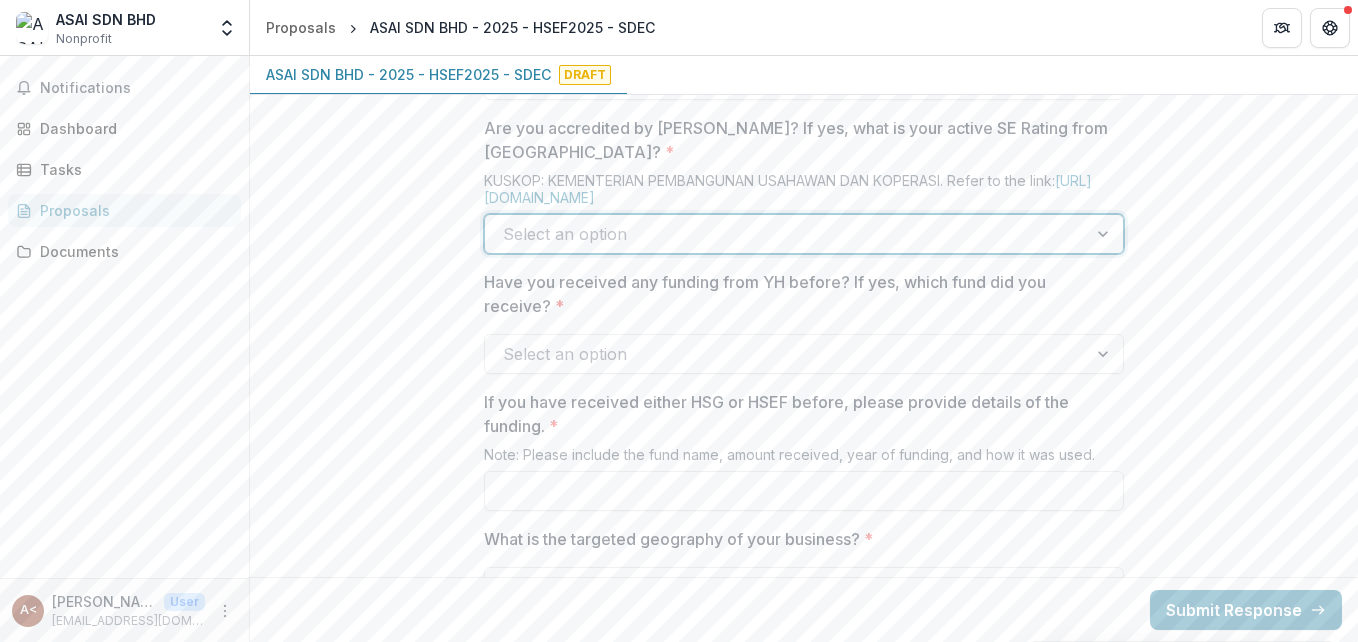 click at bounding box center [786, 354] 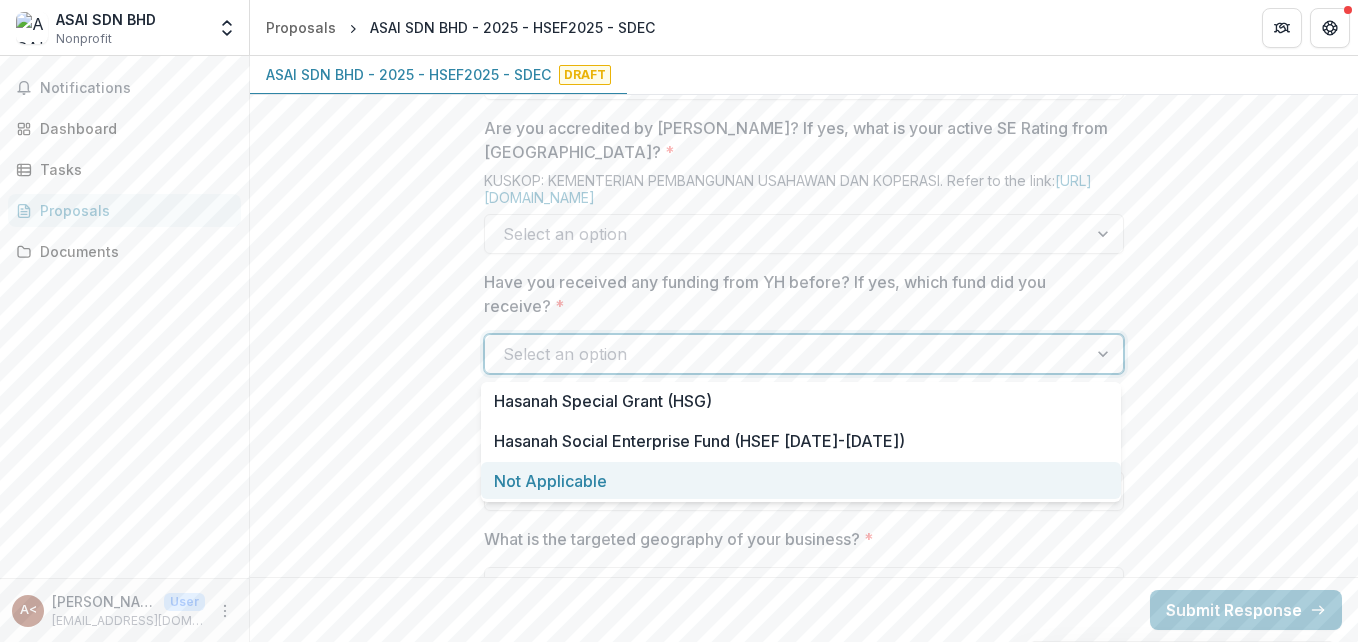 click on "Not Applicable" at bounding box center (801, 480) 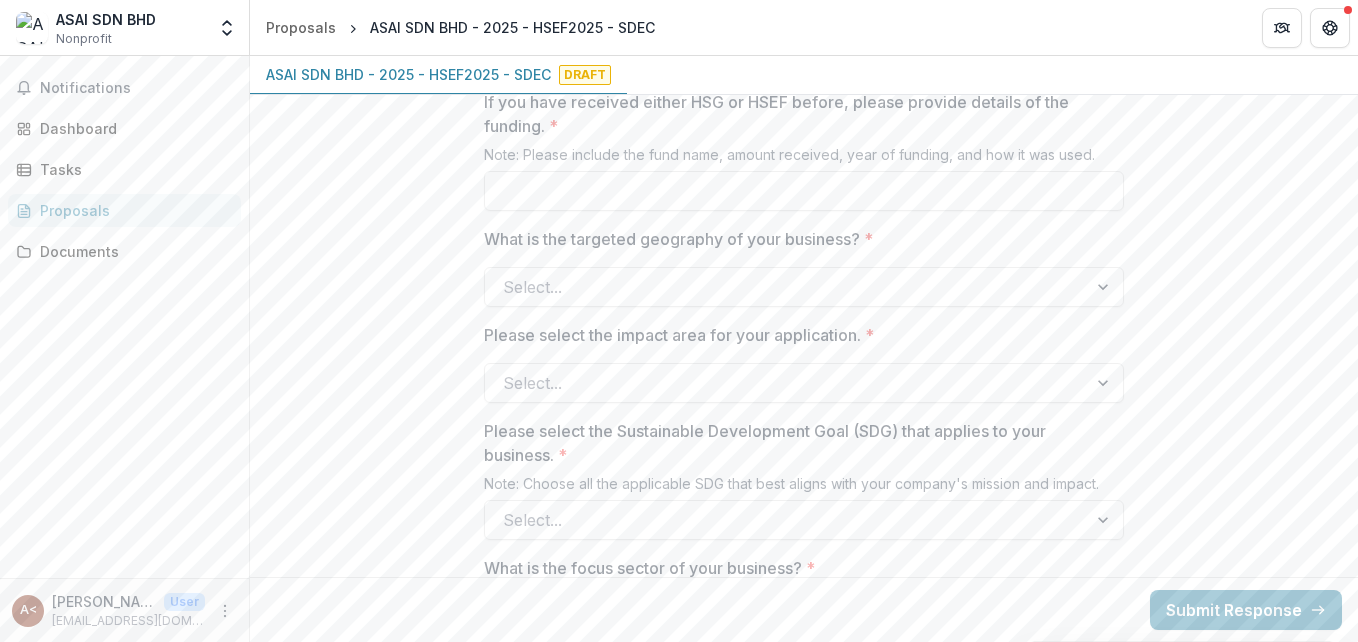 scroll, scrollTop: 1600, scrollLeft: 0, axis: vertical 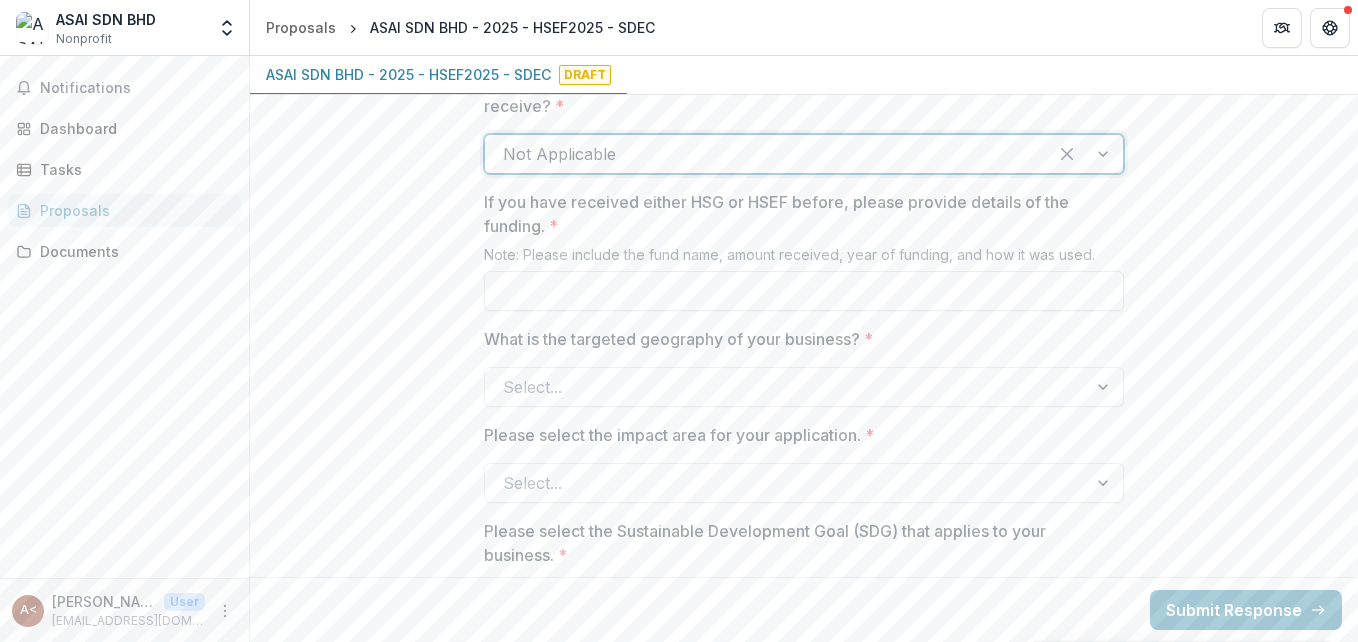 click on "If you have received either HSG or HSEF before, please provide details of the funding. *" at bounding box center [804, 291] 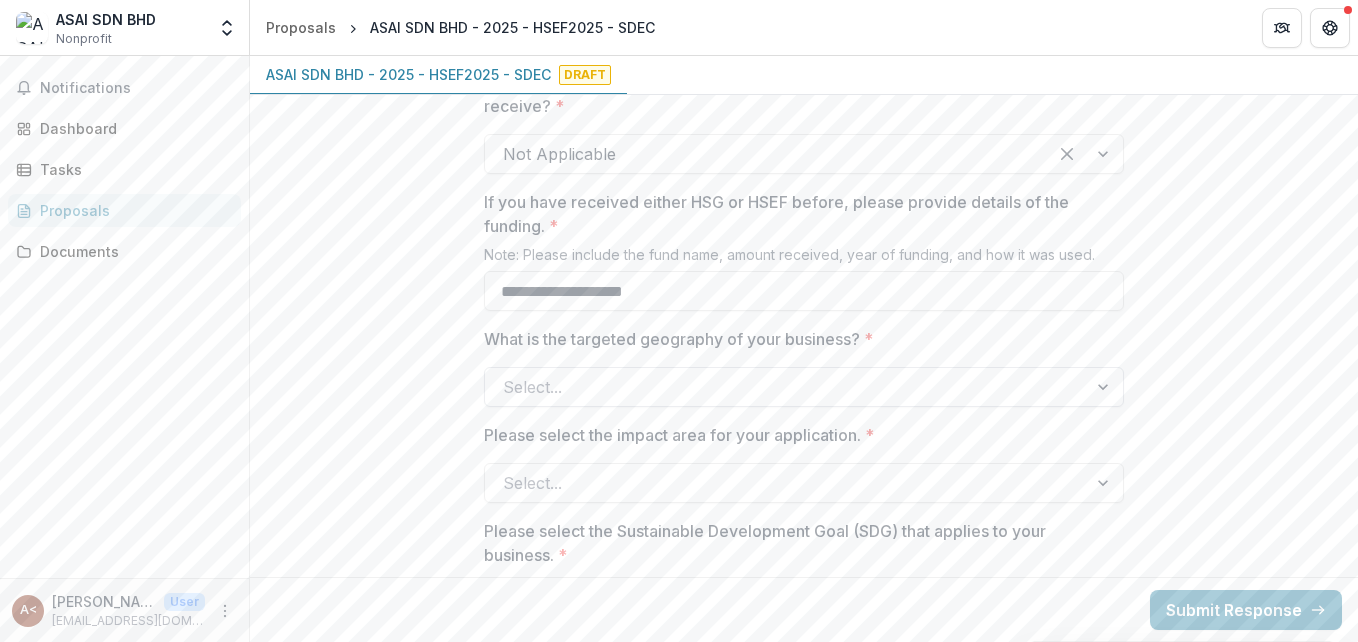 type on "**********" 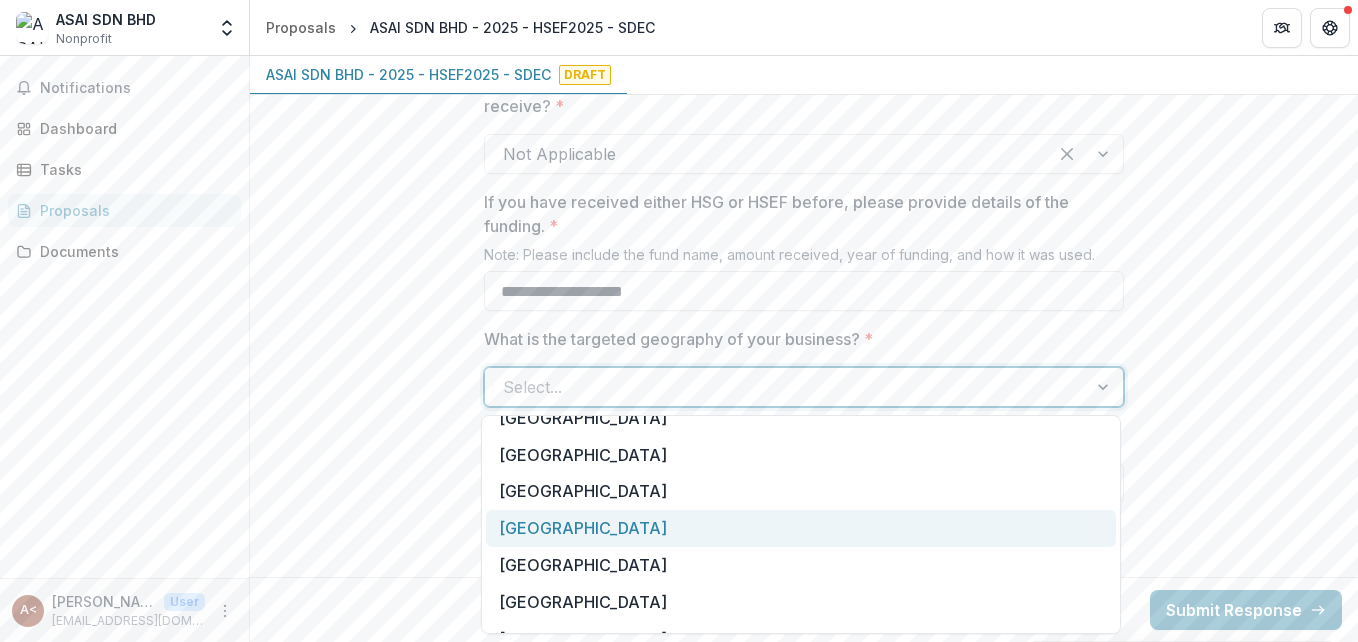 scroll, scrollTop: 0, scrollLeft: 0, axis: both 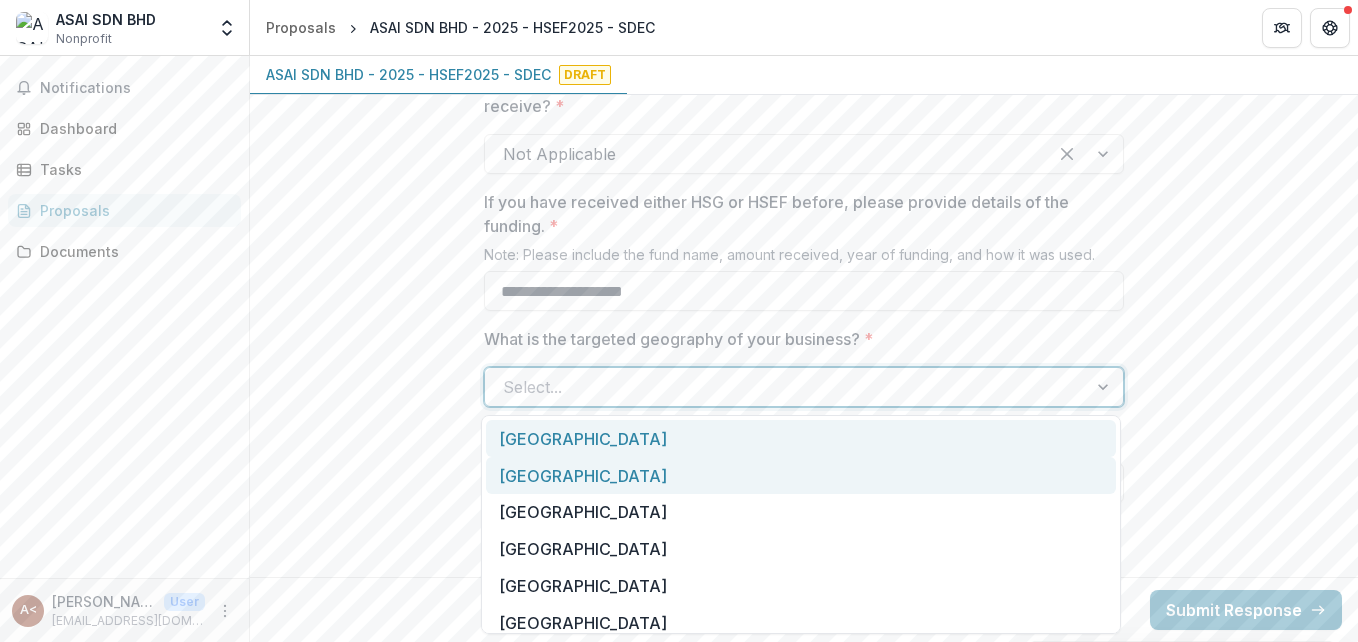 click on "Kedah" at bounding box center (801, 475) 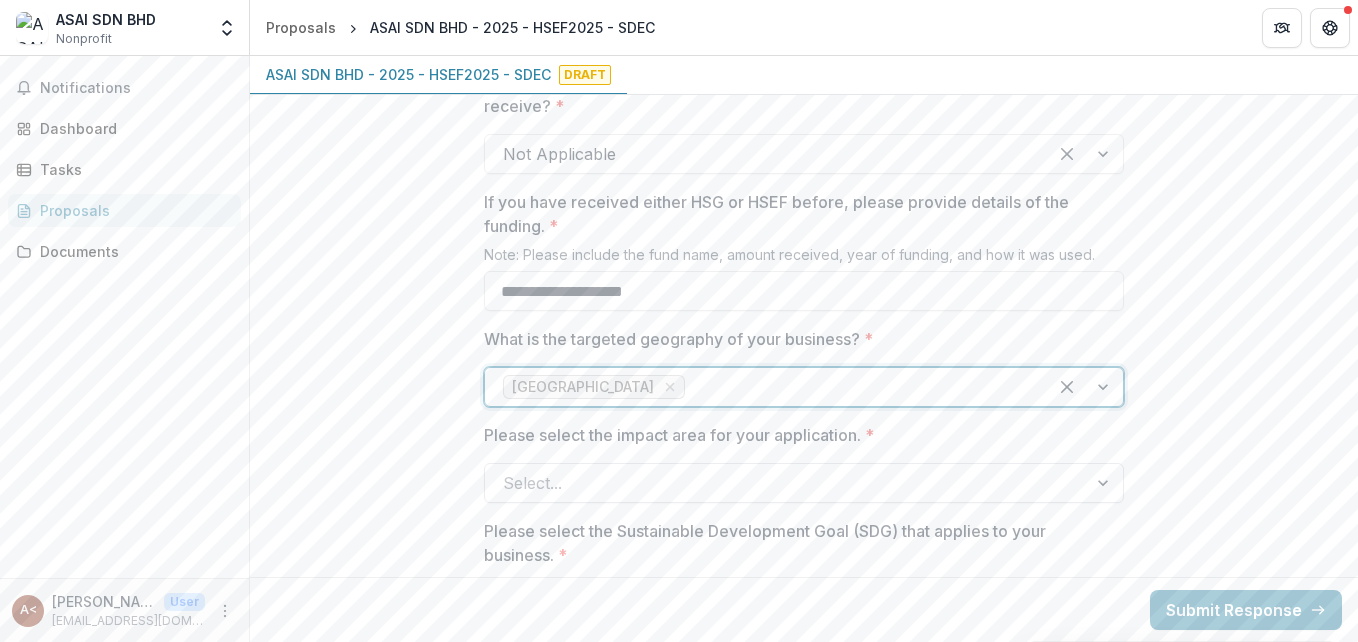 click at bounding box center [786, 483] 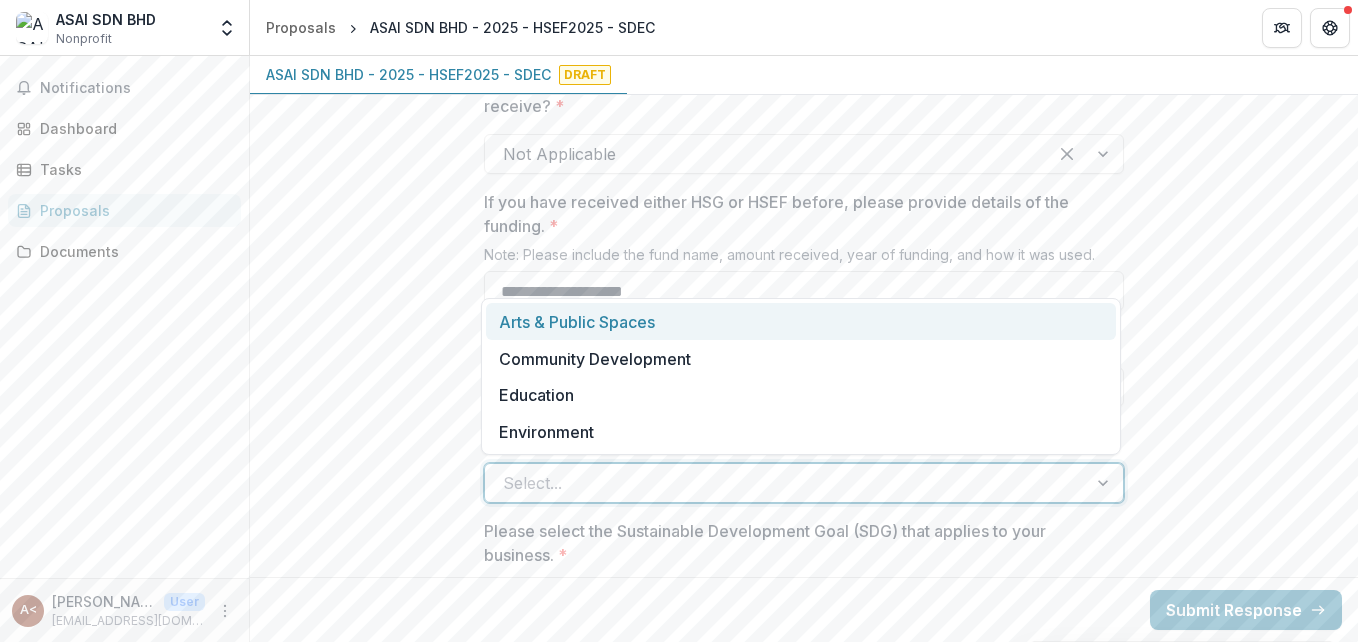click on "Arts & Public Spaces" at bounding box center [801, 321] 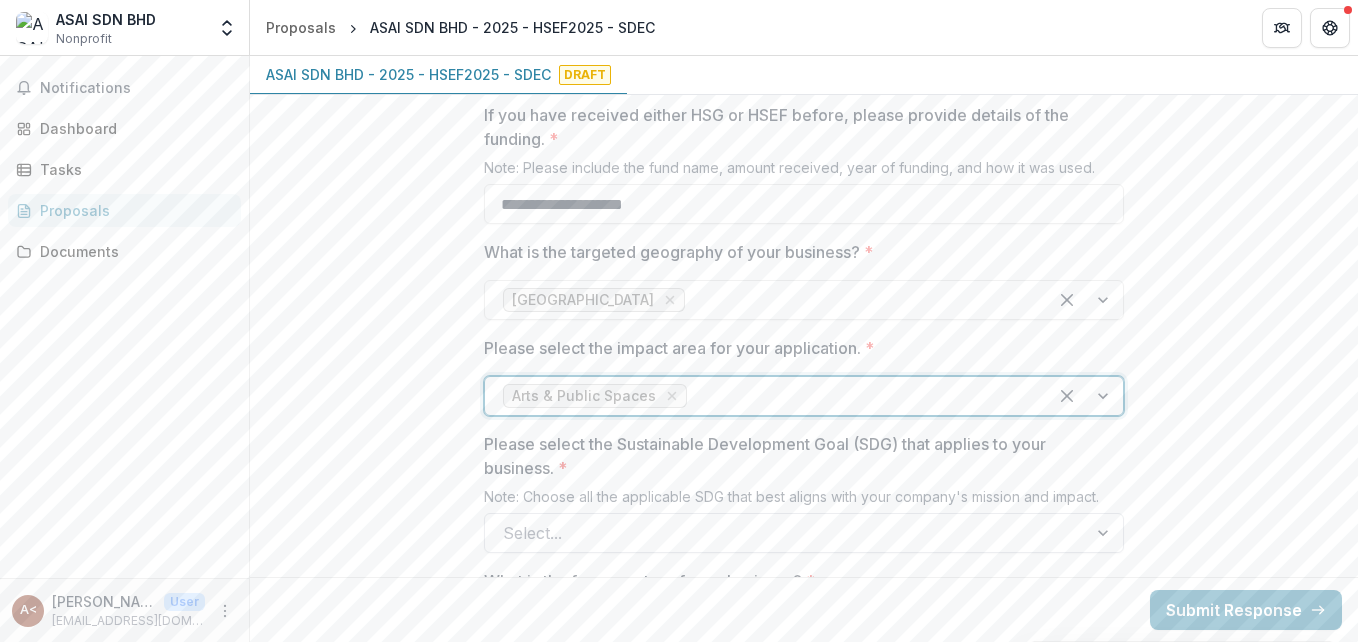 scroll, scrollTop: 1800, scrollLeft: 0, axis: vertical 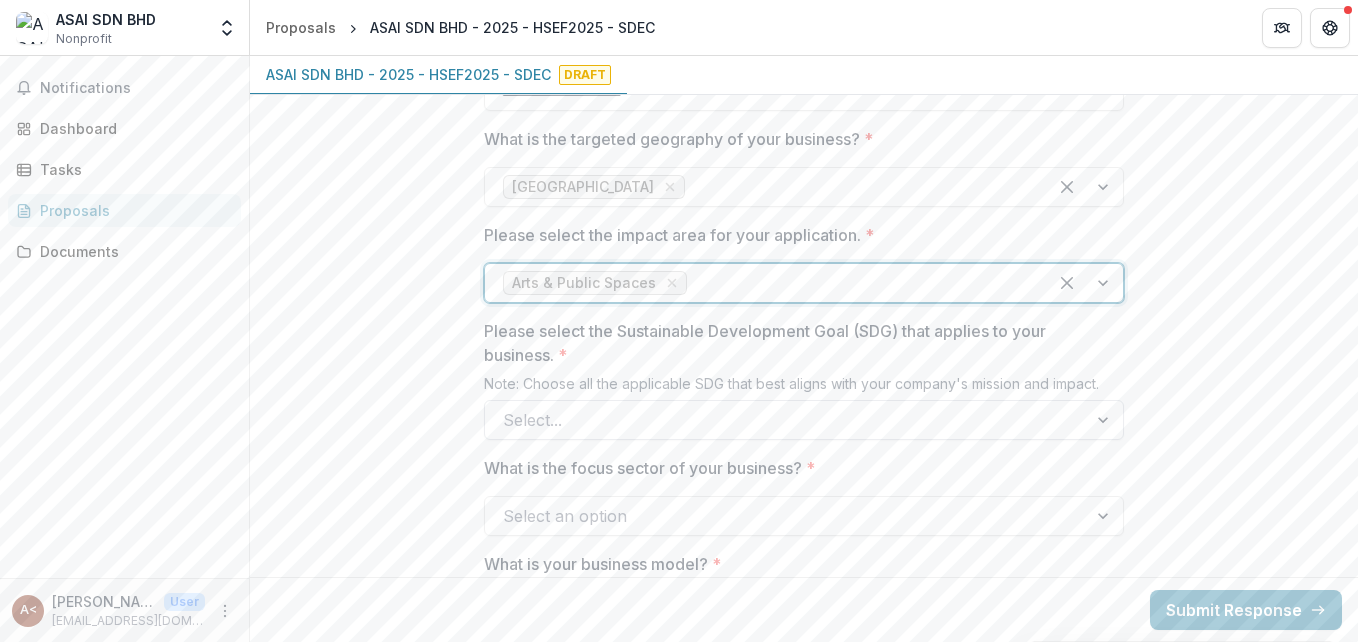 click at bounding box center [786, 420] 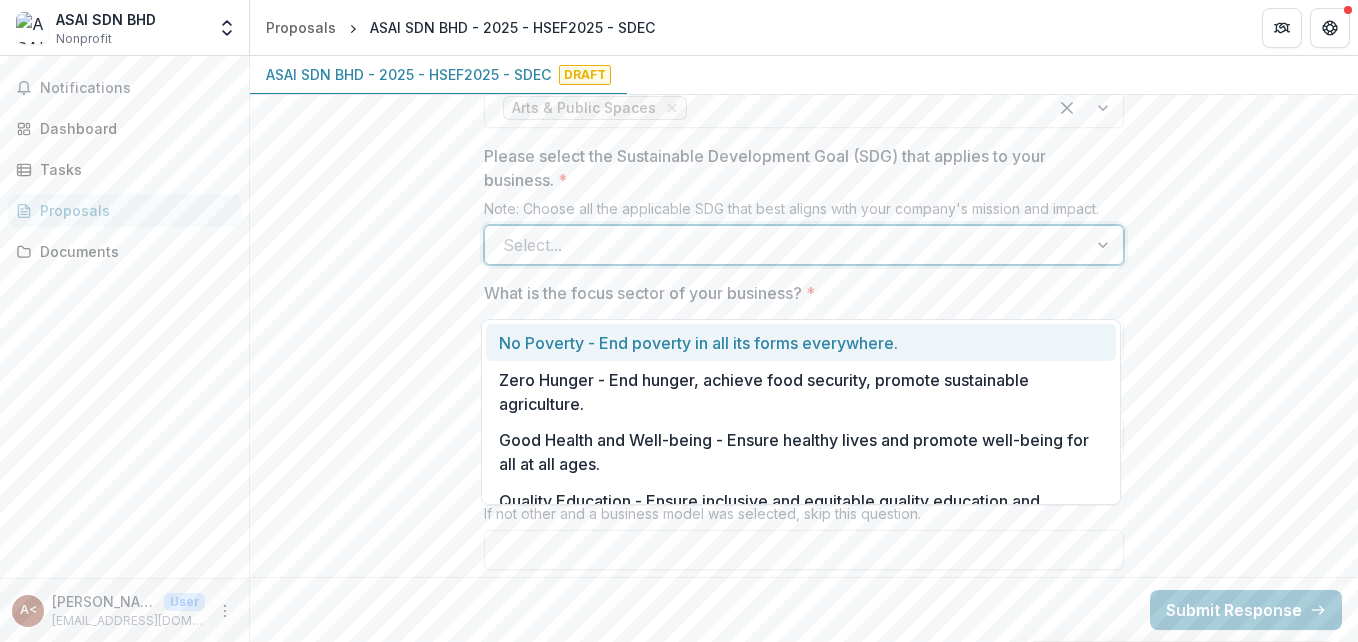 scroll, scrollTop: 2000, scrollLeft: 0, axis: vertical 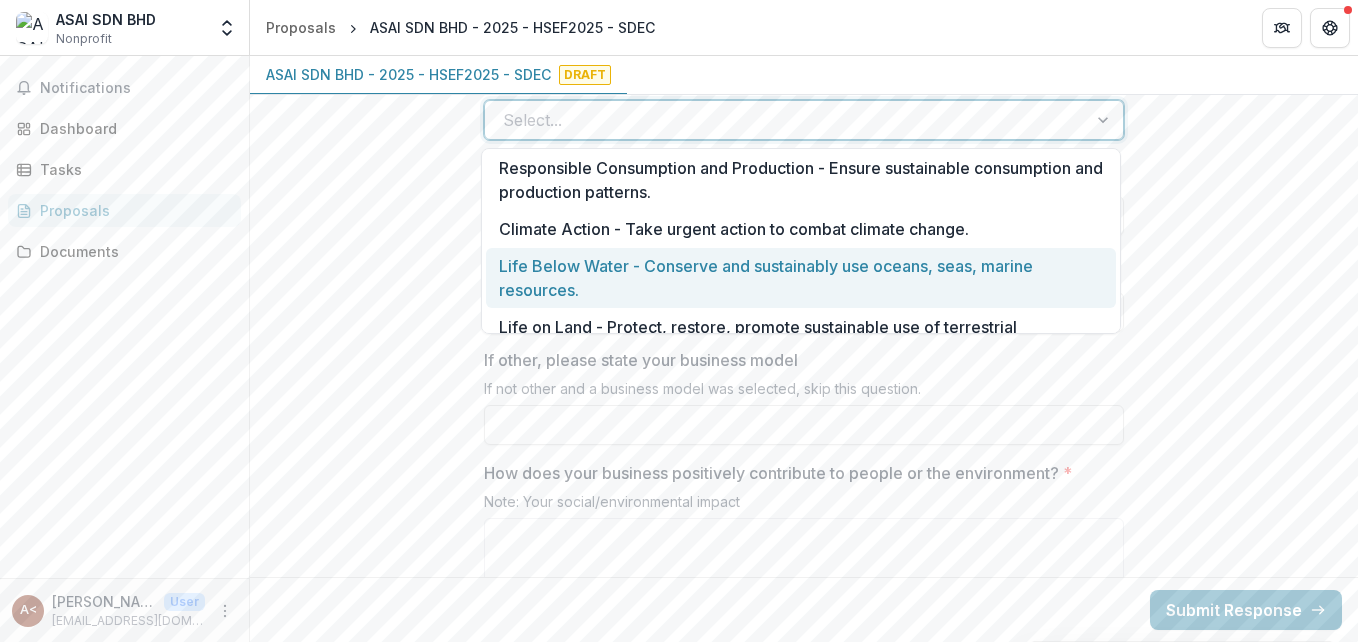 click on "Life Below Water - Conserve and sustainably use oceans, seas, marine resources." at bounding box center (801, 278) 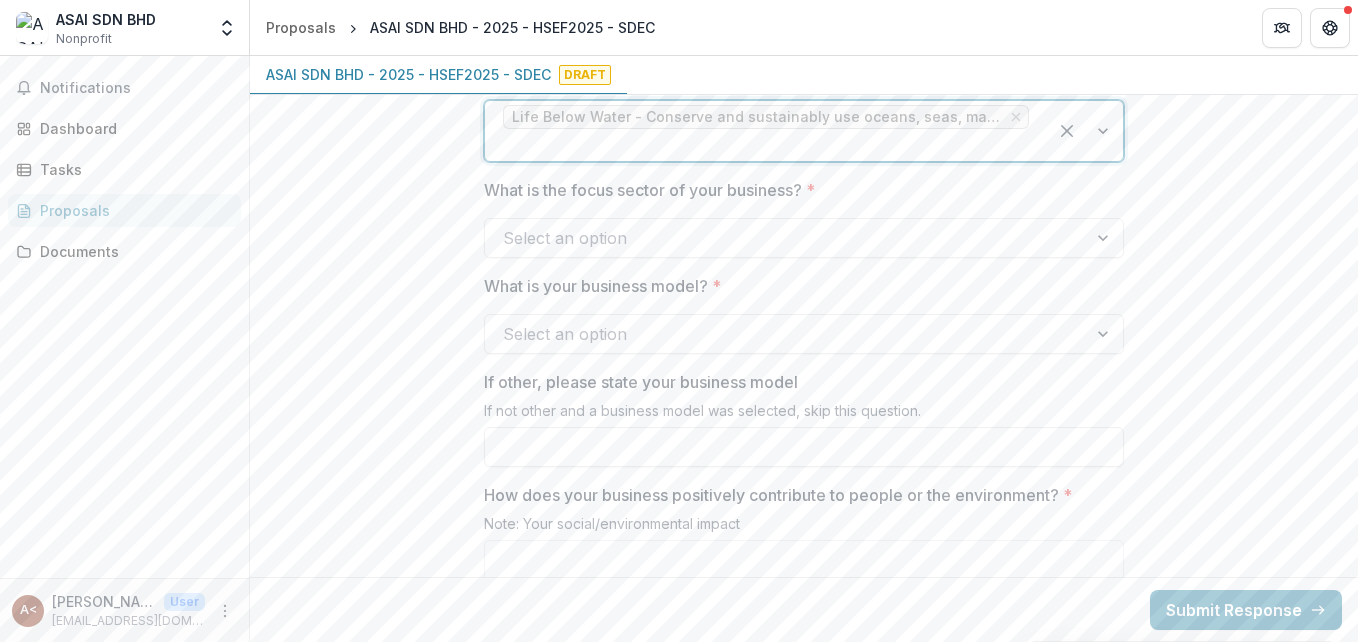 click at bounding box center (786, 238) 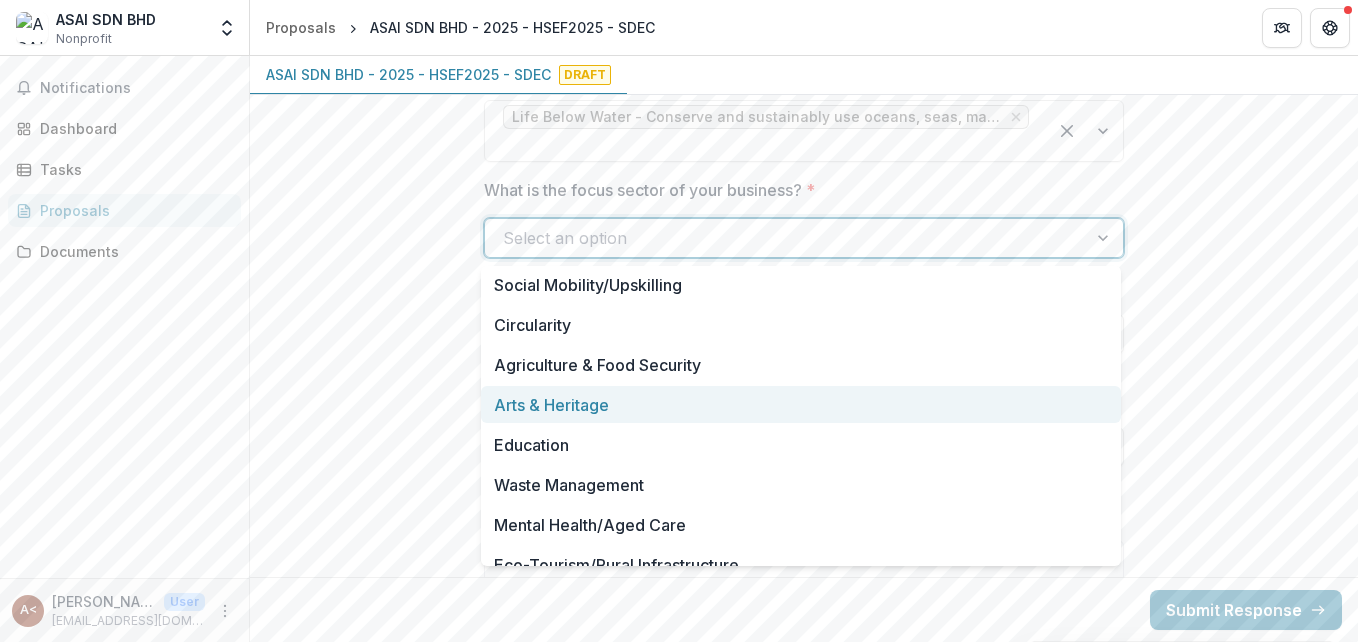 click on "Arts & Heritage" at bounding box center (801, 404) 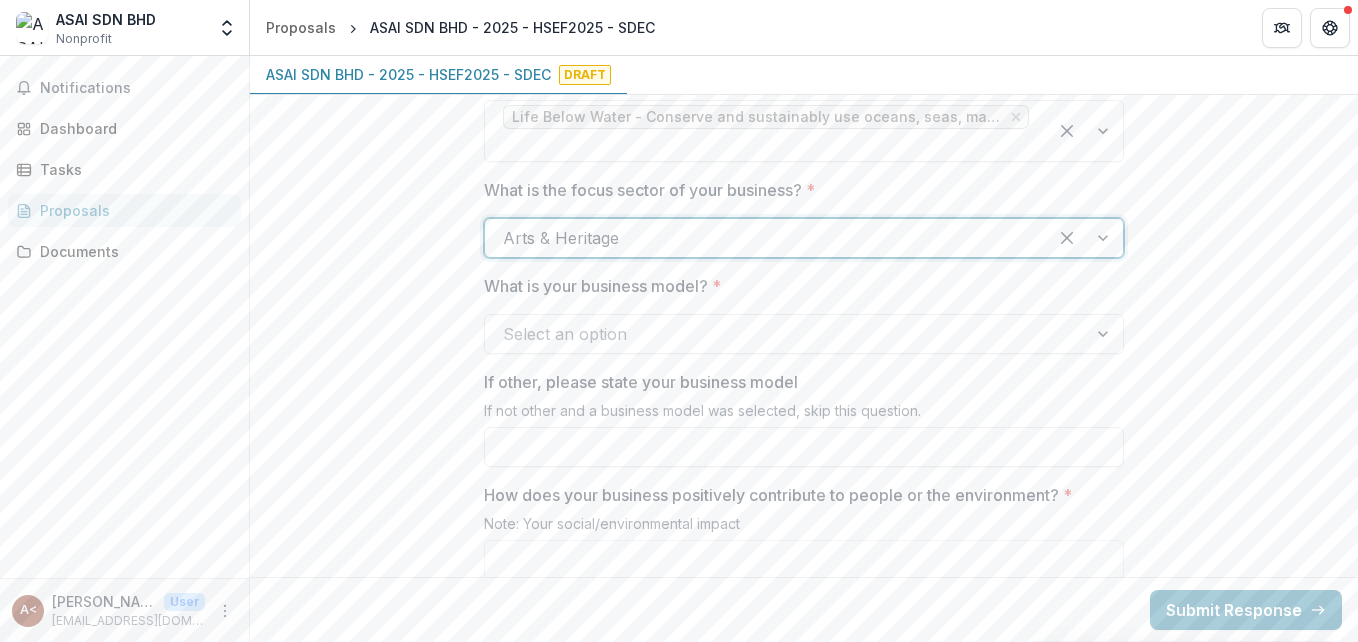 click at bounding box center (786, 334) 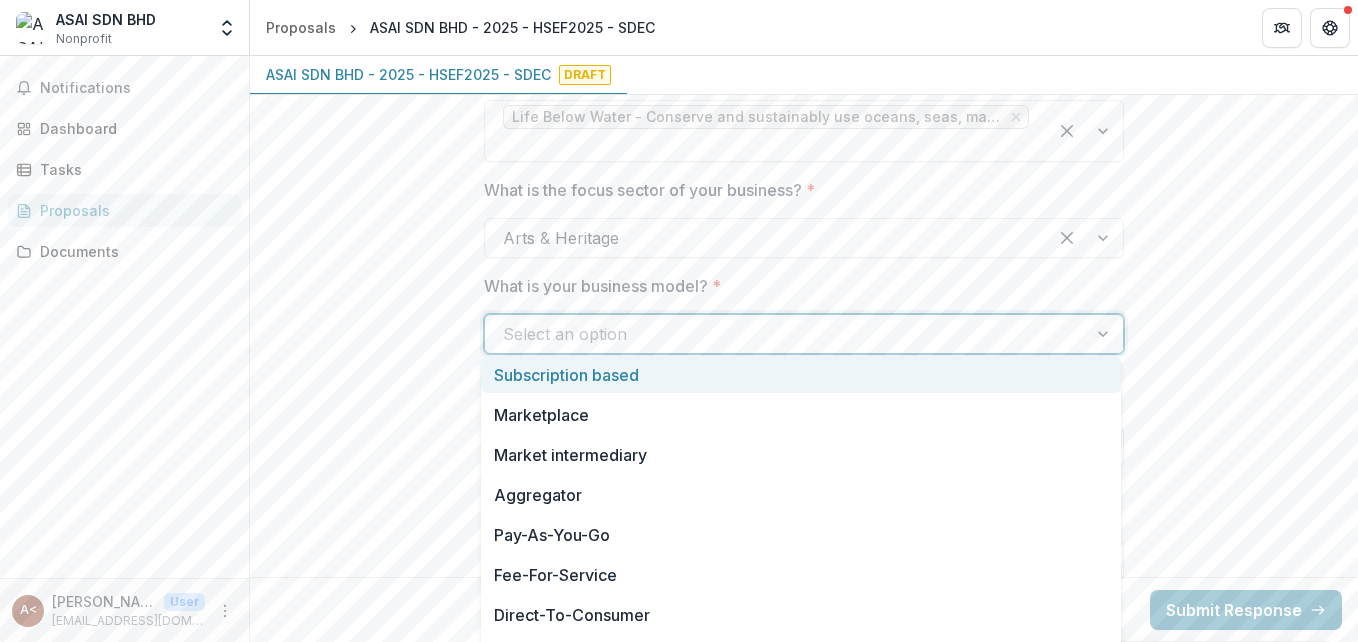 scroll, scrollTop: 2200, scrollLeft: 0, axis: vertical 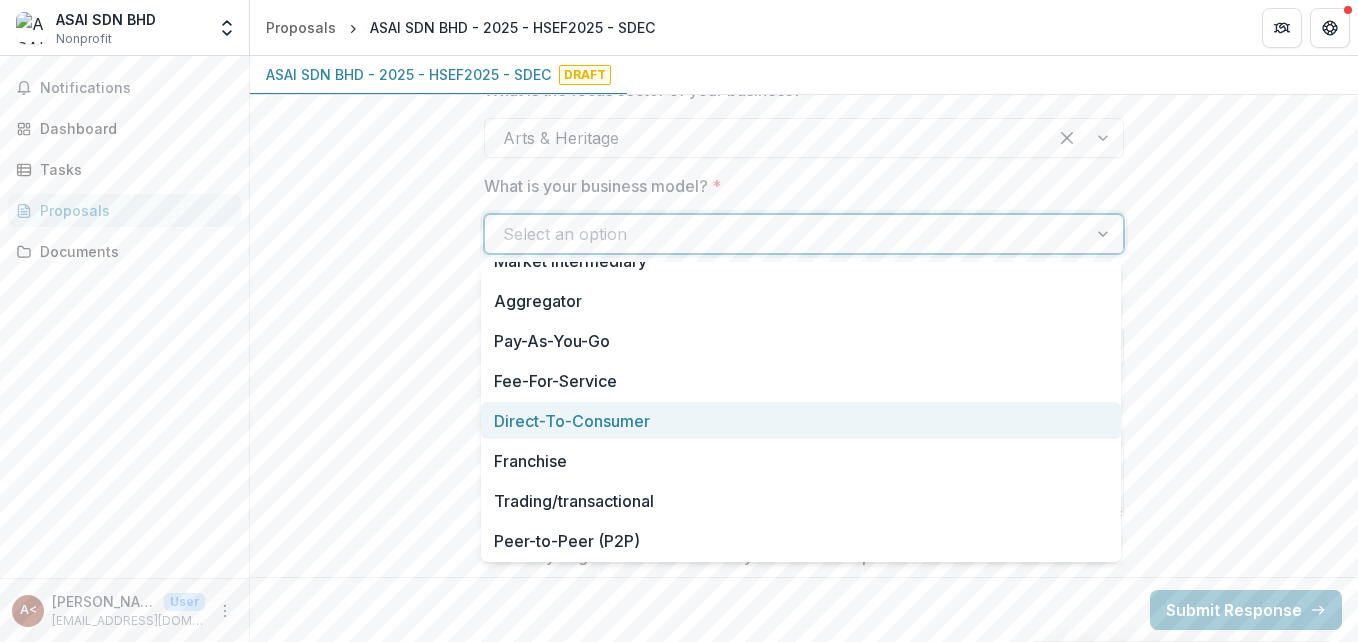 click on "Direct-To-Consumer" at bounding box center [801, 420] 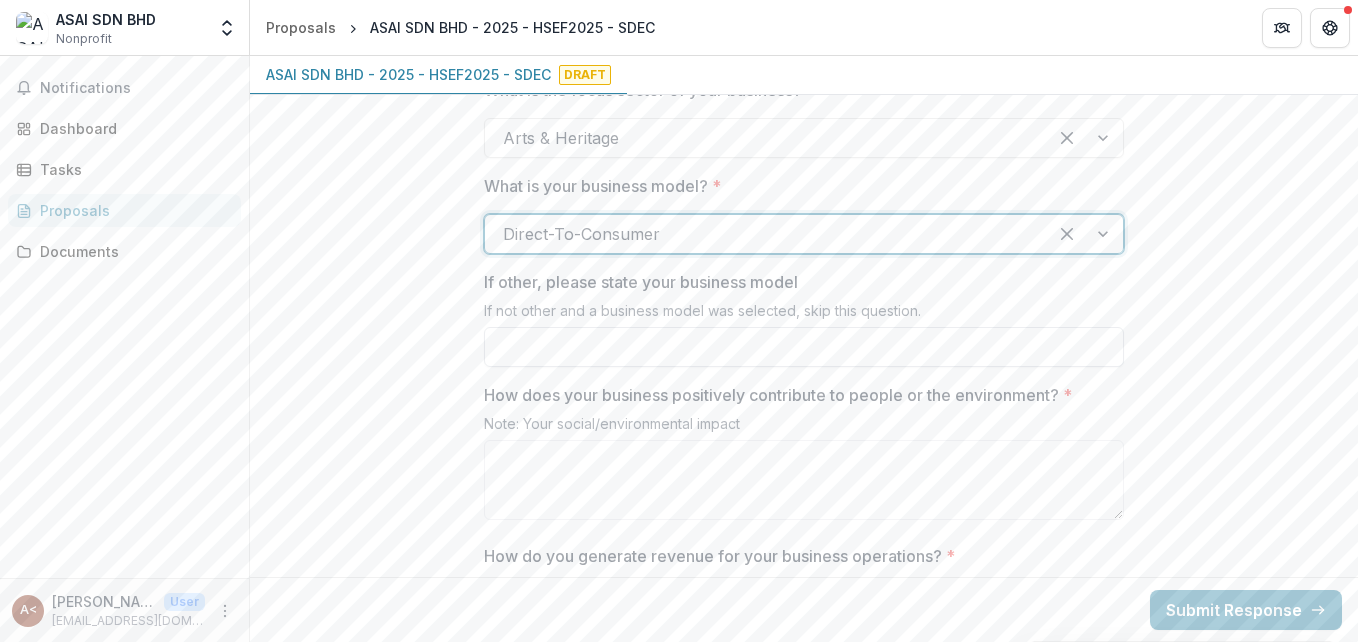click on "If other, please state your business model" at bounding box center (804, 347) 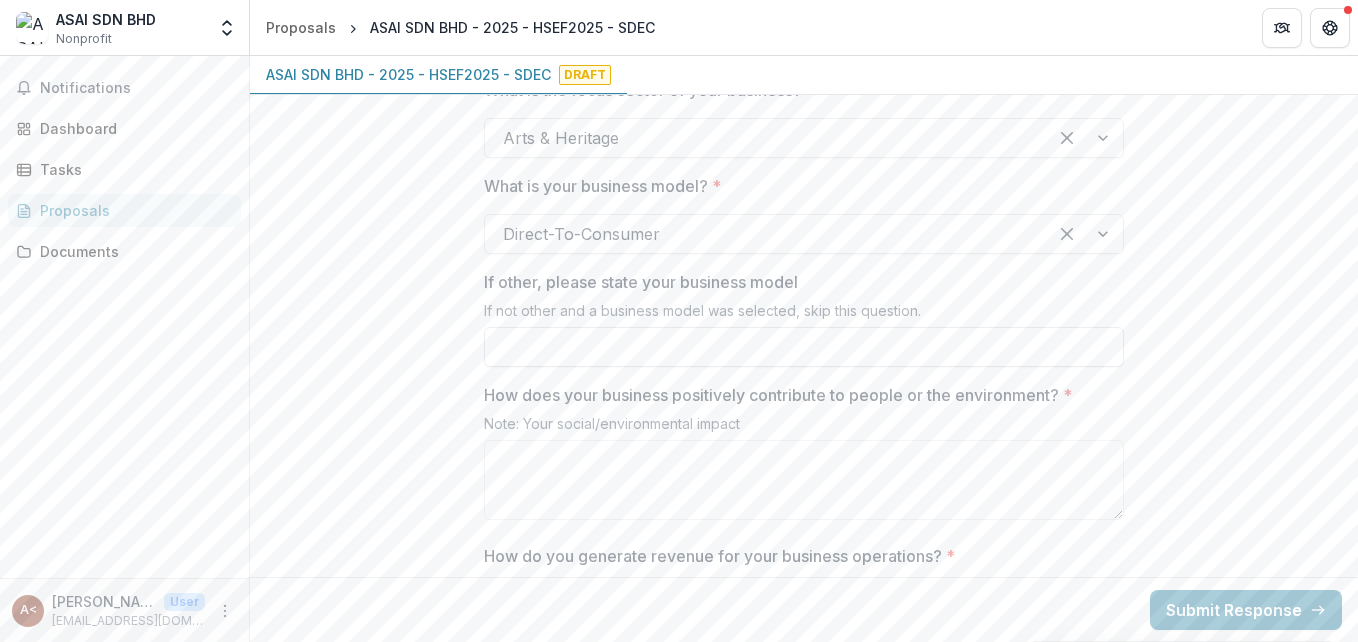 click on "If other, please state your business model" at bounding box center [804, 347] 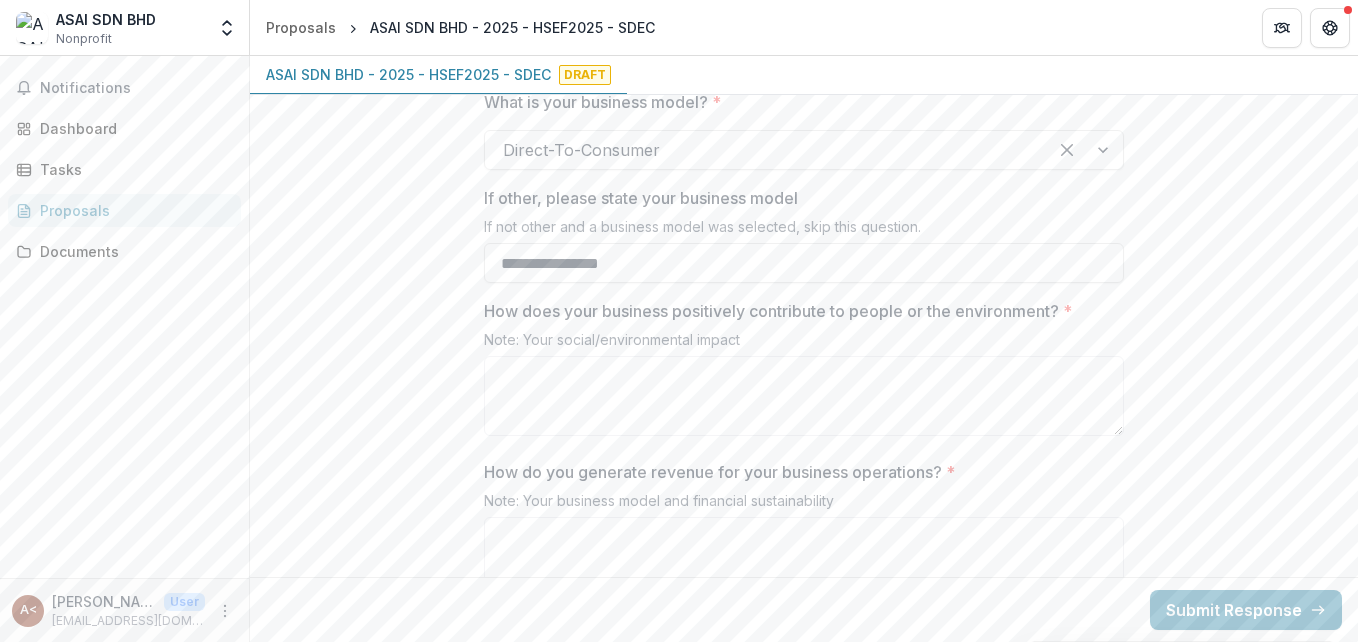 scroll, scrollTop: 2400, scrollLeft: 0, axis: vertical 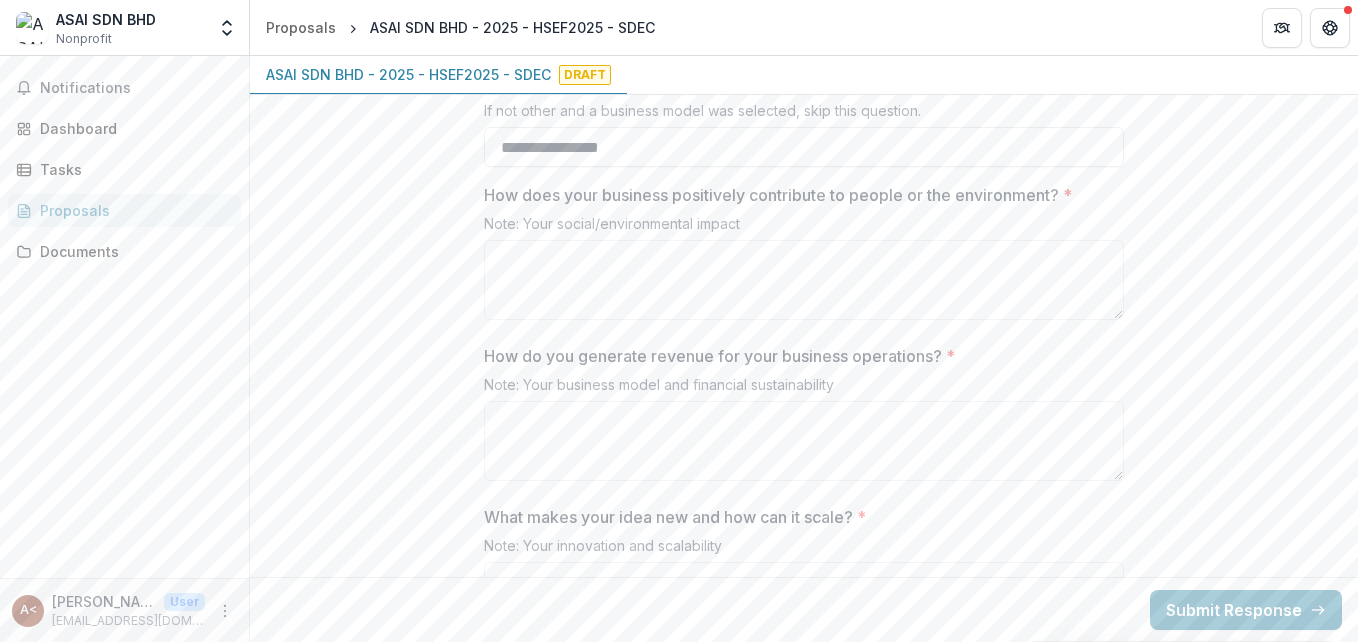 type on "**********" 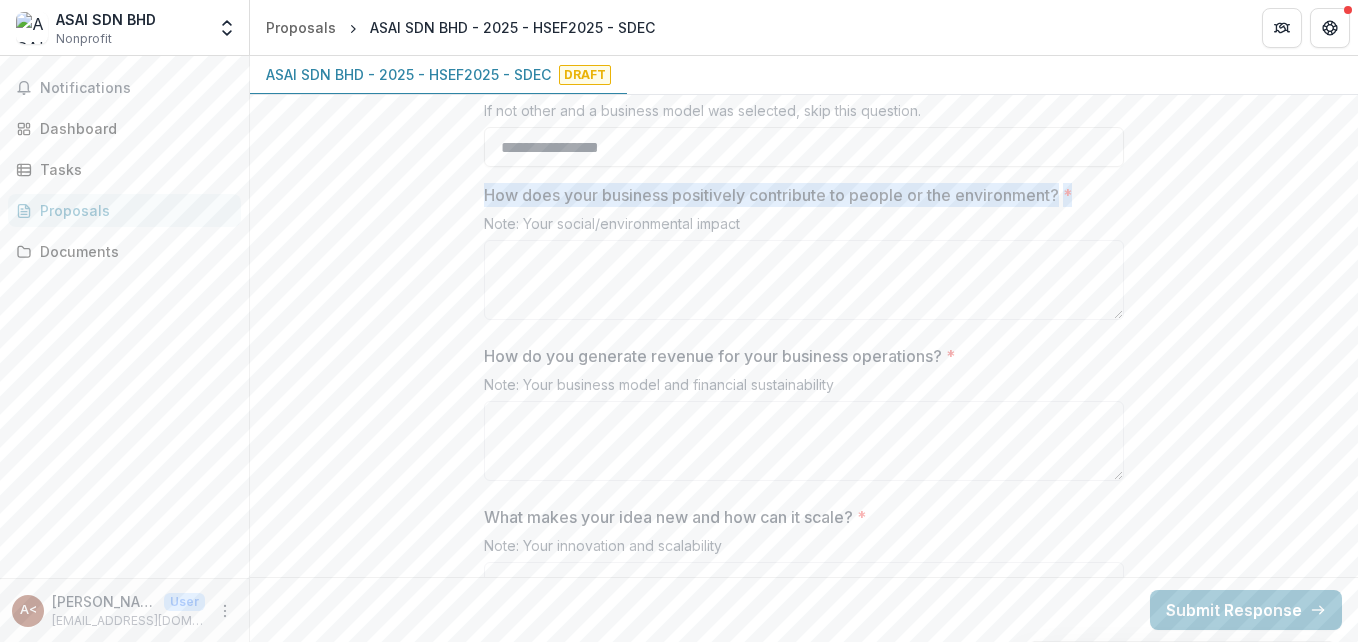 drag, startPoint x: 504, startPoint y: 188, endPoint x: 1088, endPoint y: 191, distance: 584.0077 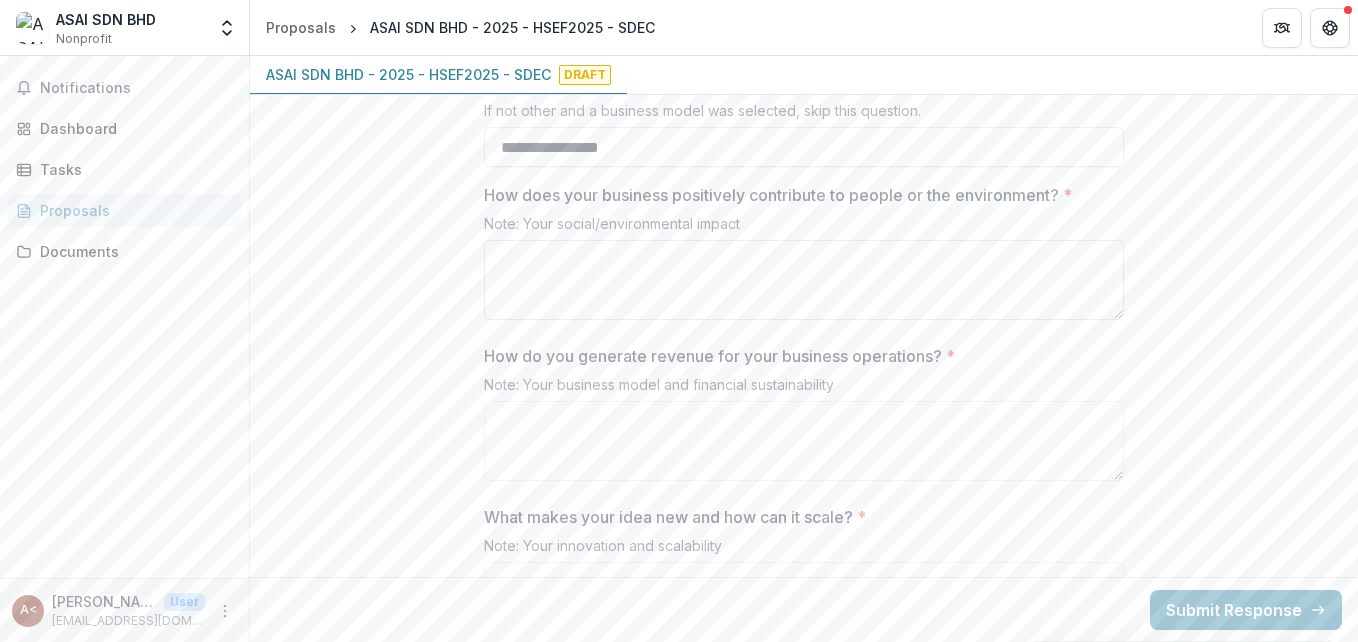 click on "How does your business positively contribute to people or the environment? *" at bounding box center (804, 280) 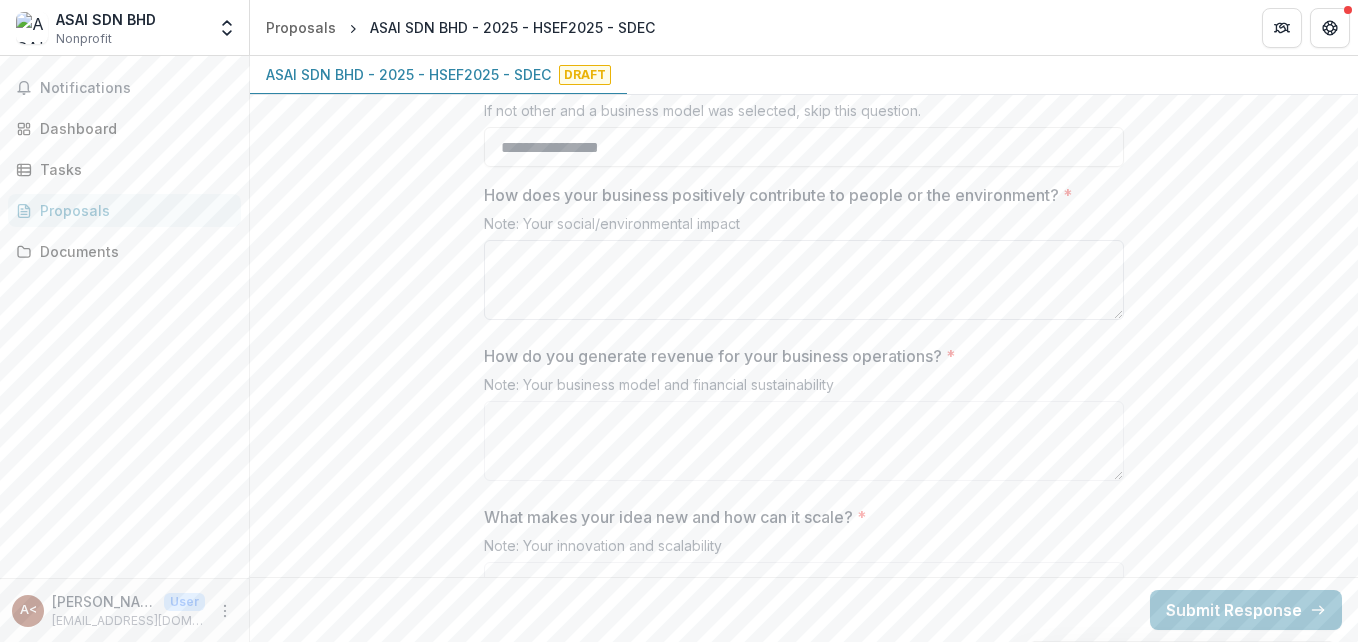 paste on "**********" 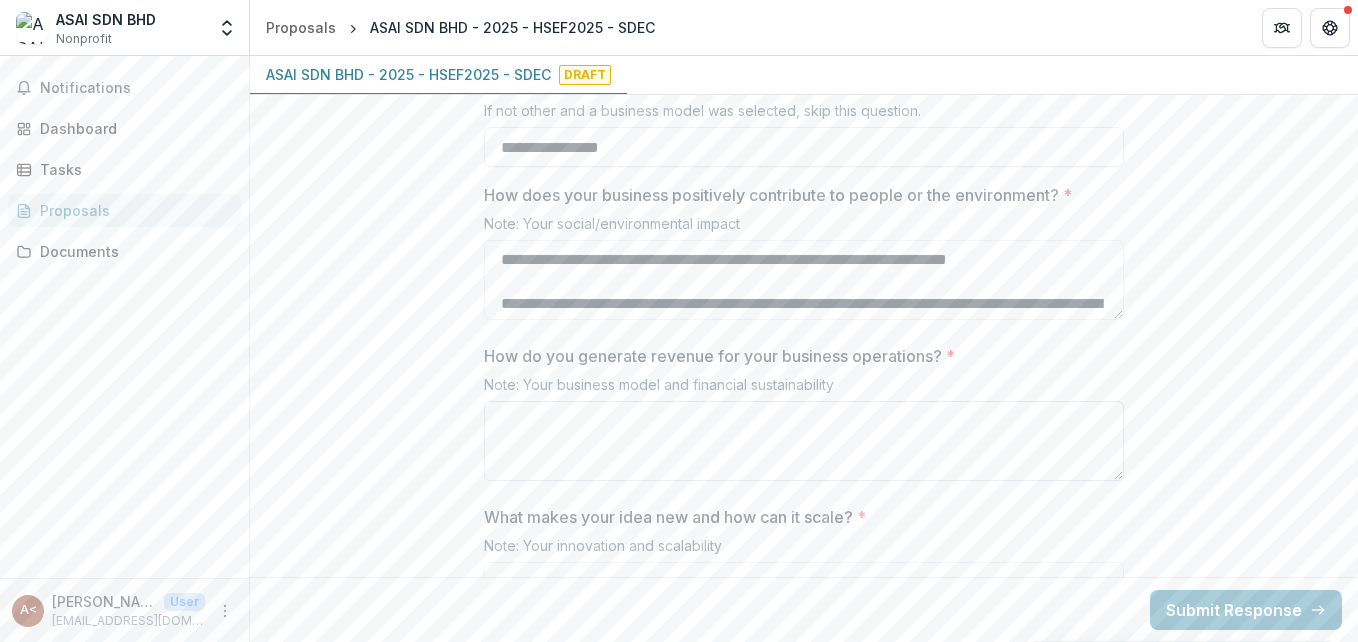 scroll, scrollTop: 612, scrollLeft: 0, axis: vertical 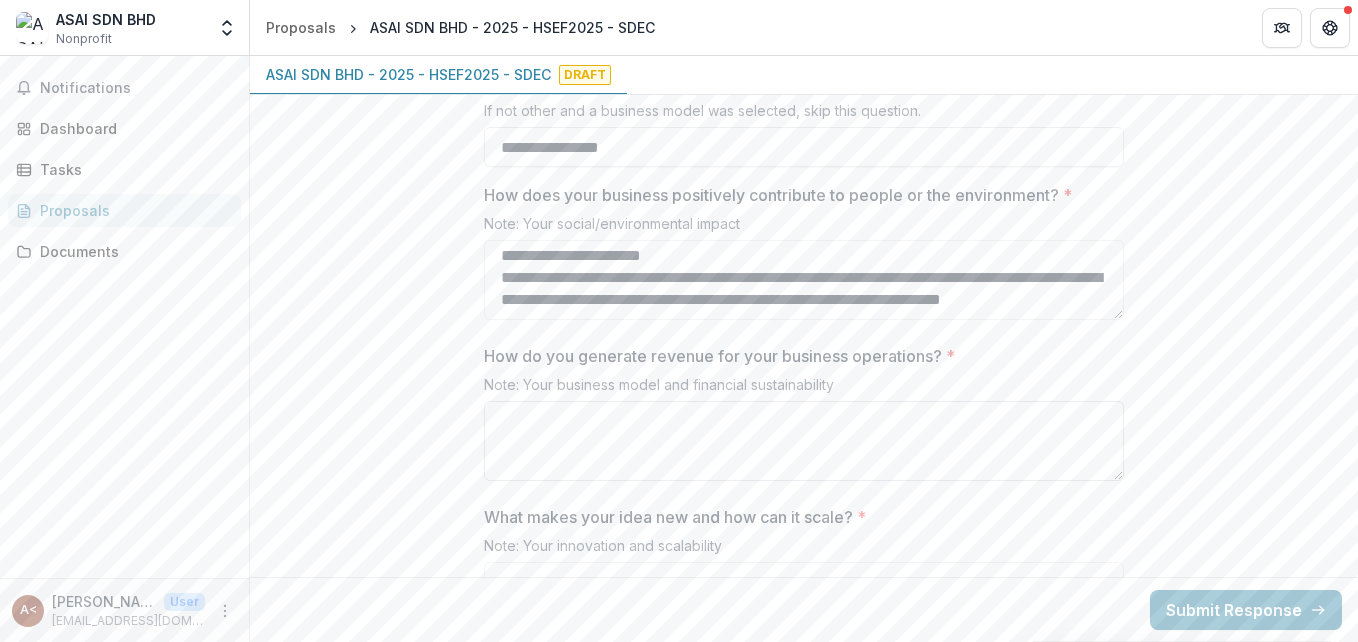 type on "**********" 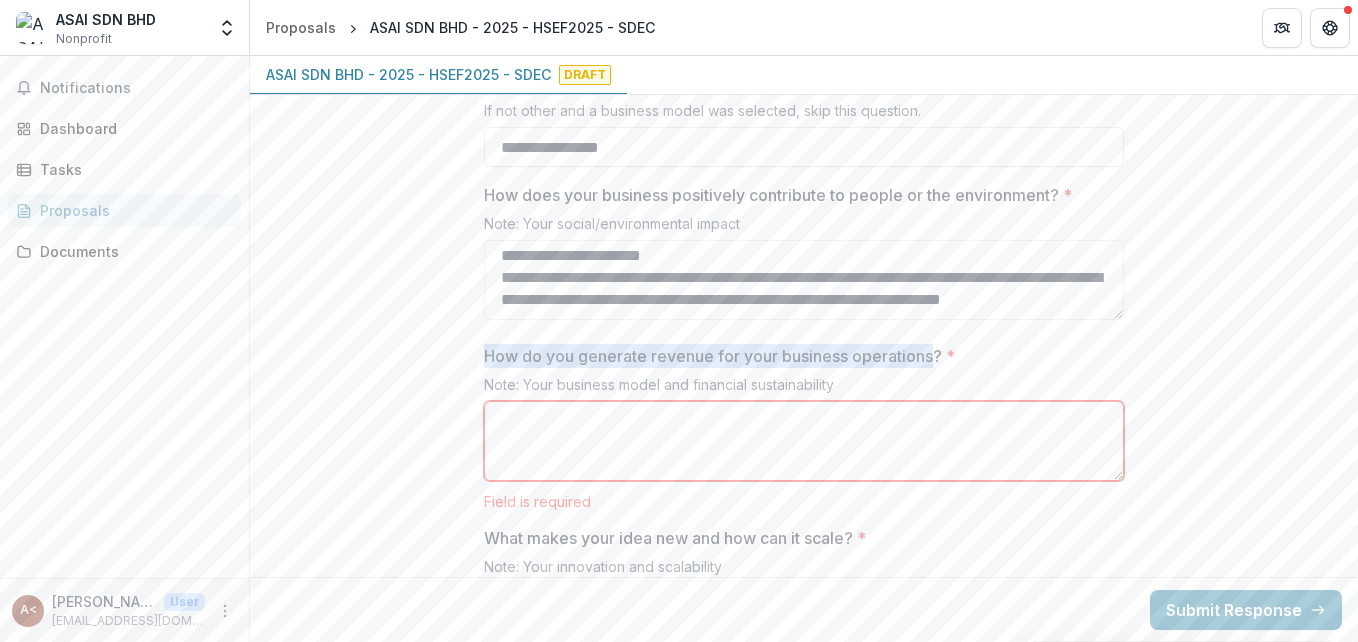 drag, startPoint x: 482, startPoint y: 352, endPoint x: 932, endPoint y: 355, distance: 450.01 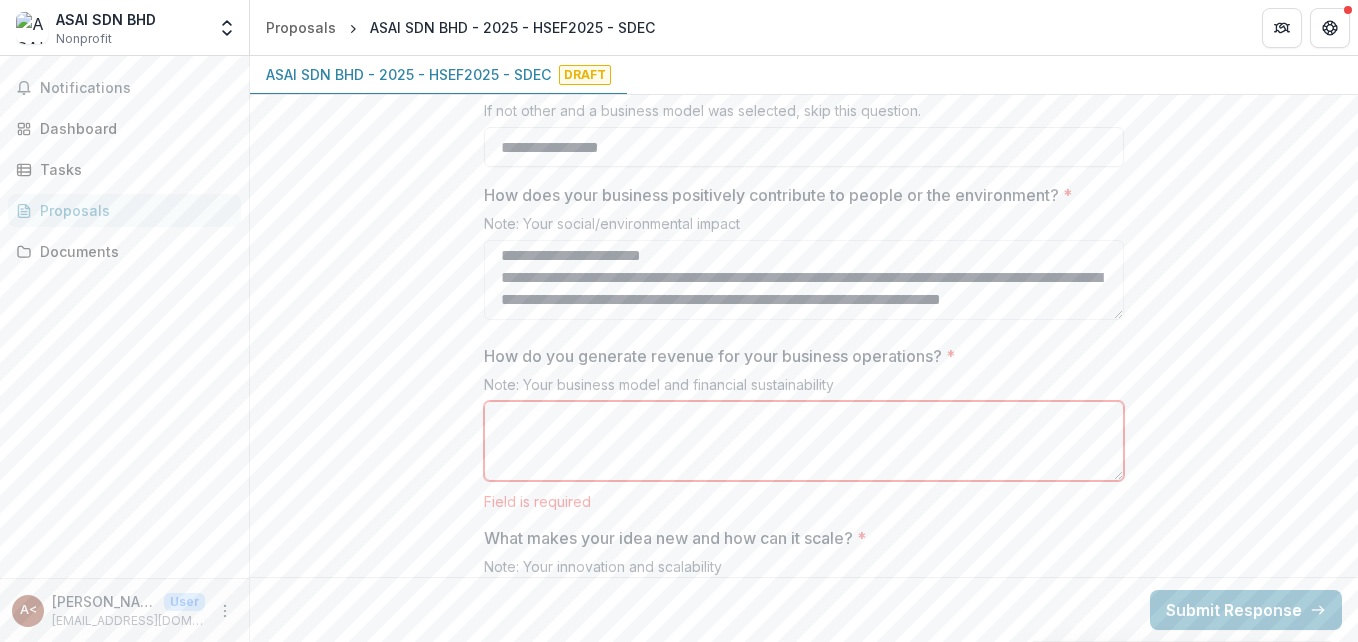 paste on "**********" 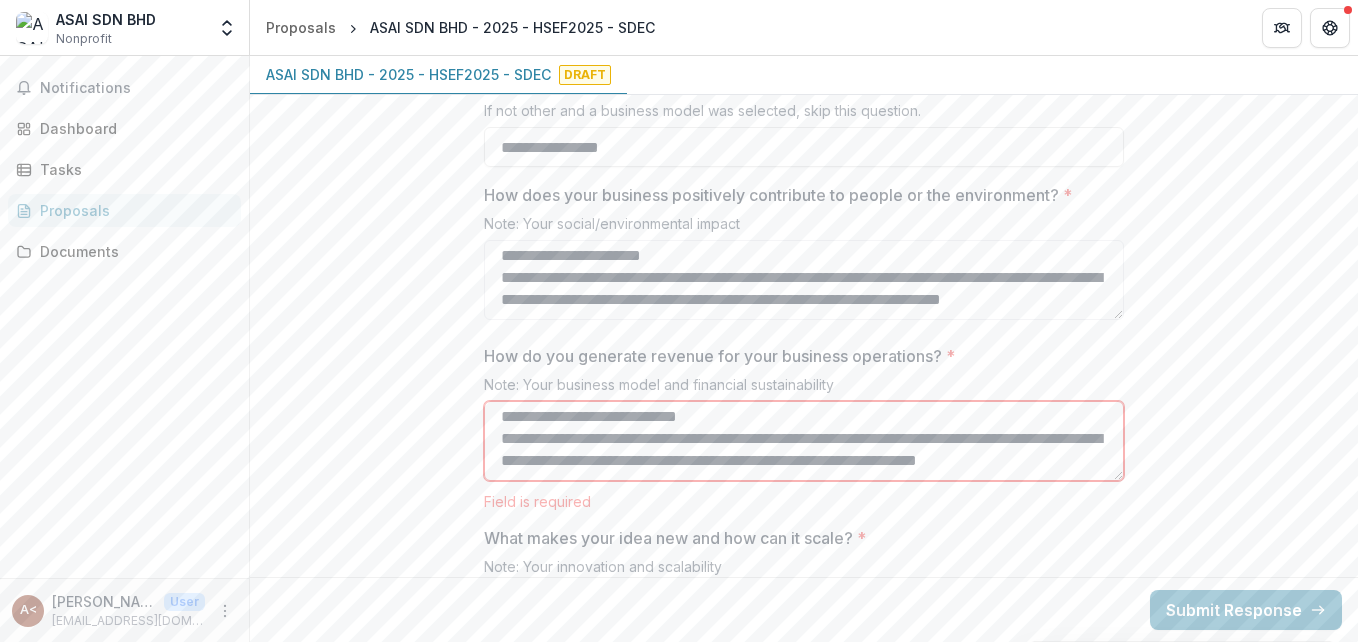 scroll, scrollTop: 598, scrollLeft: 0, axis: vertical 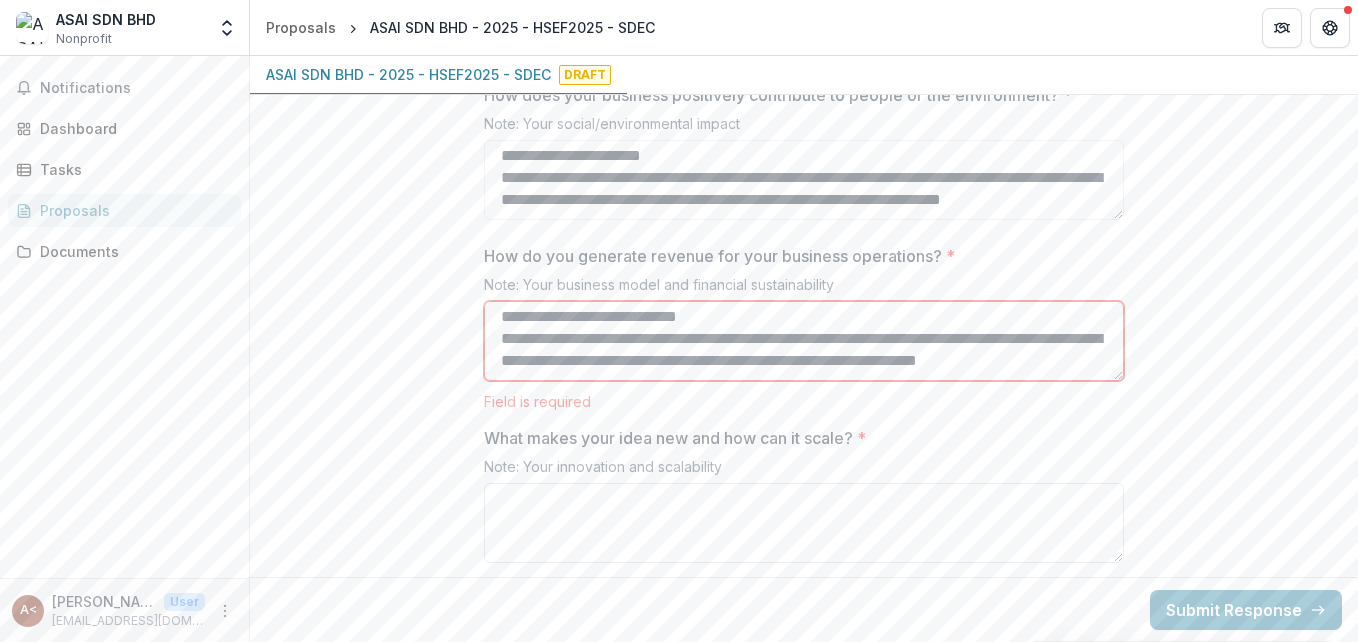 type on "**********" 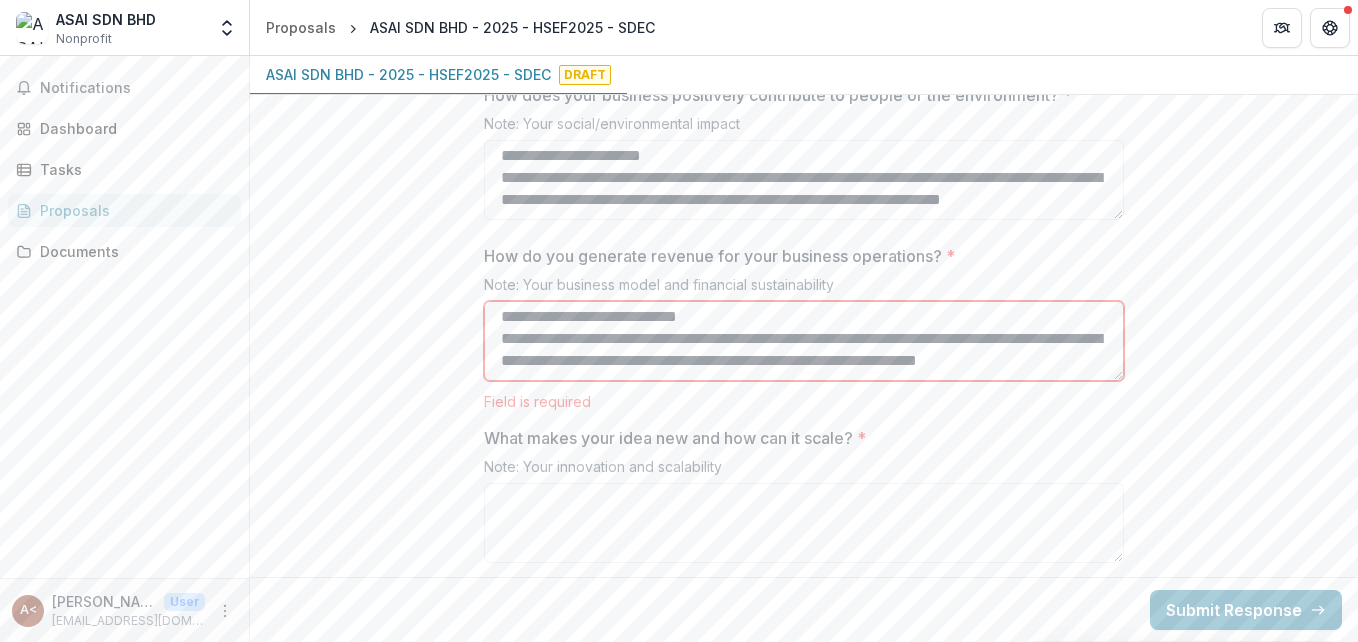 drag, startPoint x: 783, startPoint y: 502, endPoint x: 544, endPoint y: 438, distance: 247.4207 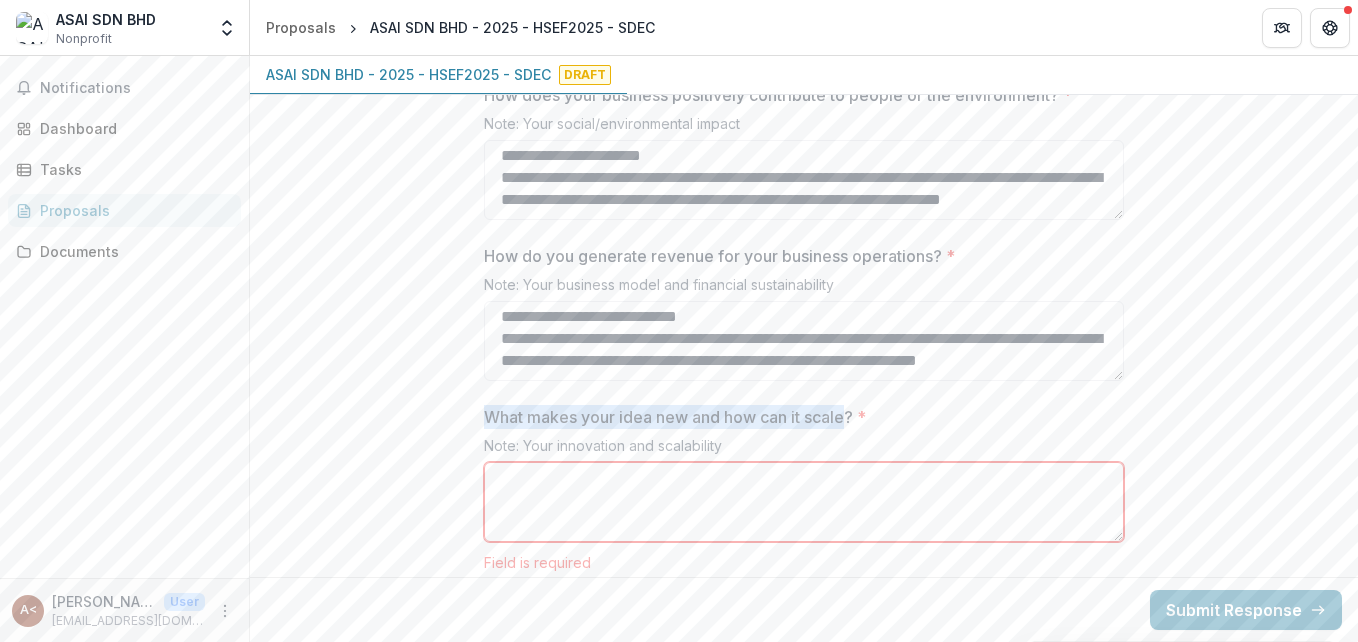 drag, startPoint x: 481, startPoint y: 415, endPoint x: 851, endPoint y: 417, distance: 370.0054 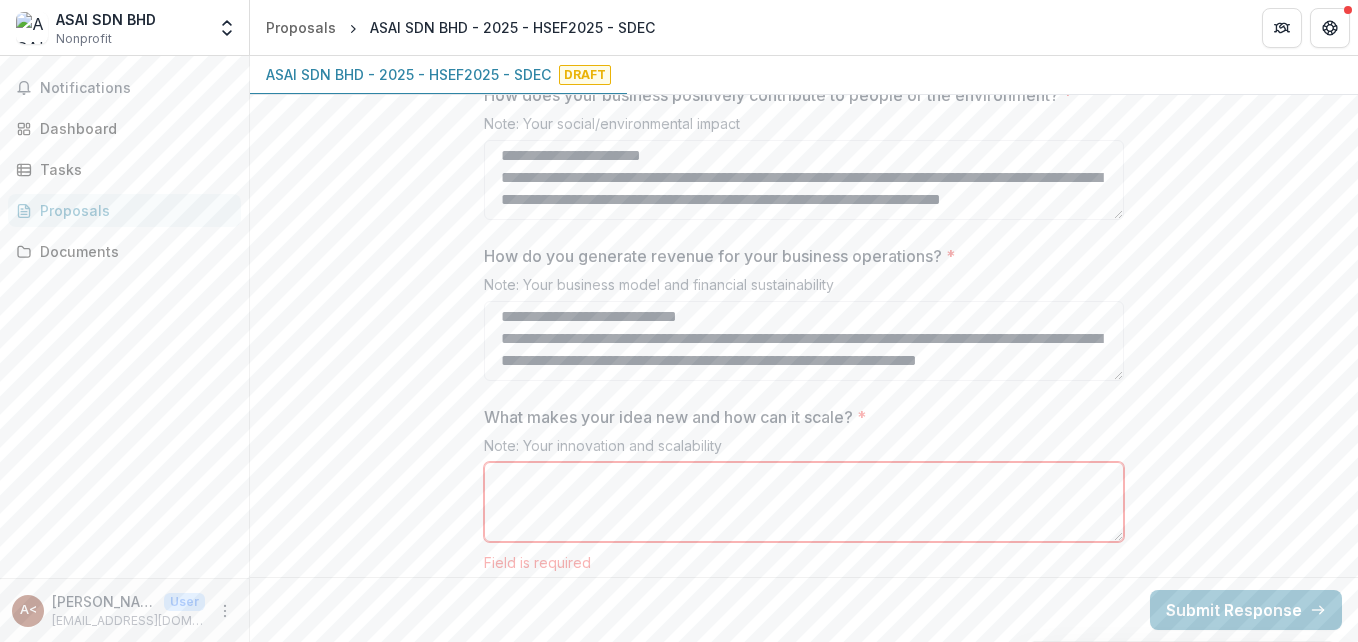 paste on "**********" 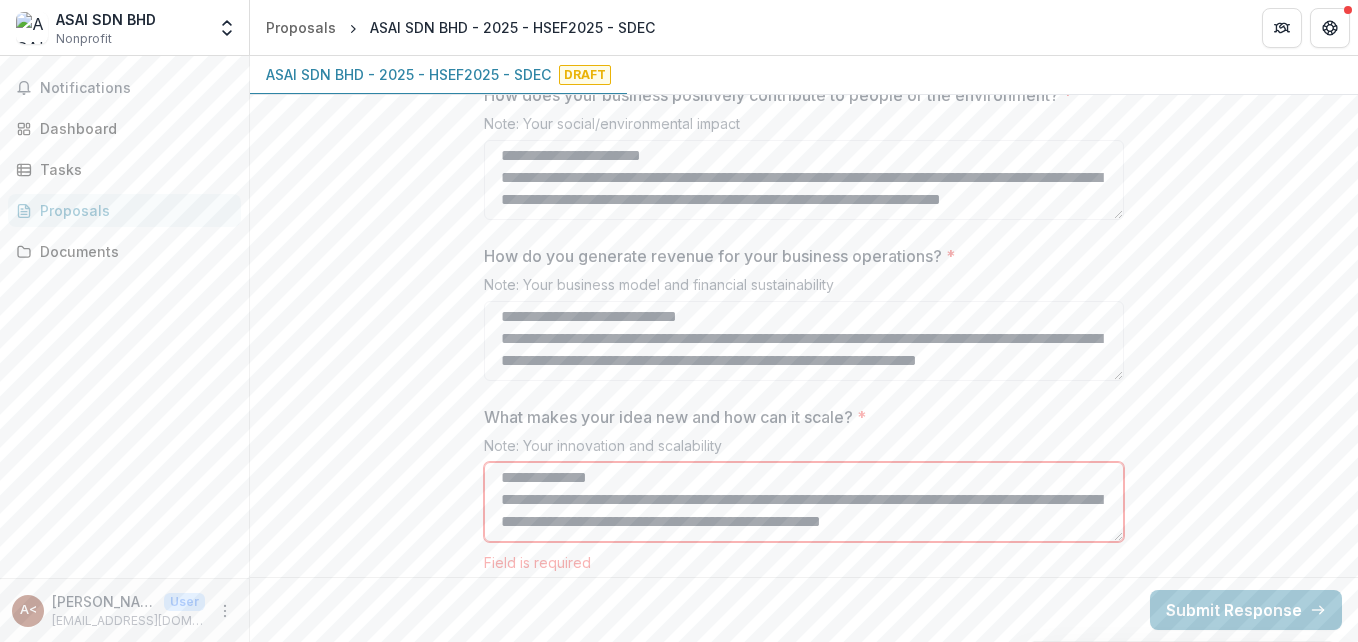 scroll, scrollTop: 752, scrollLeft: 0, axis: vertical 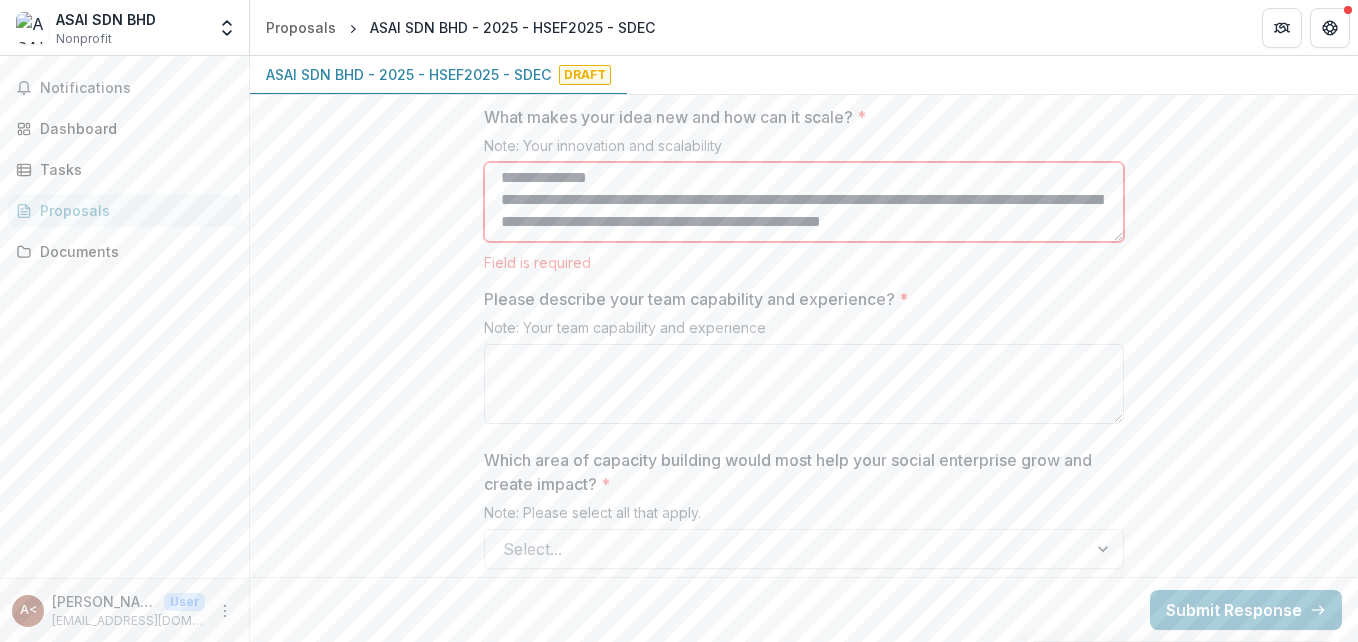 type on "**********" 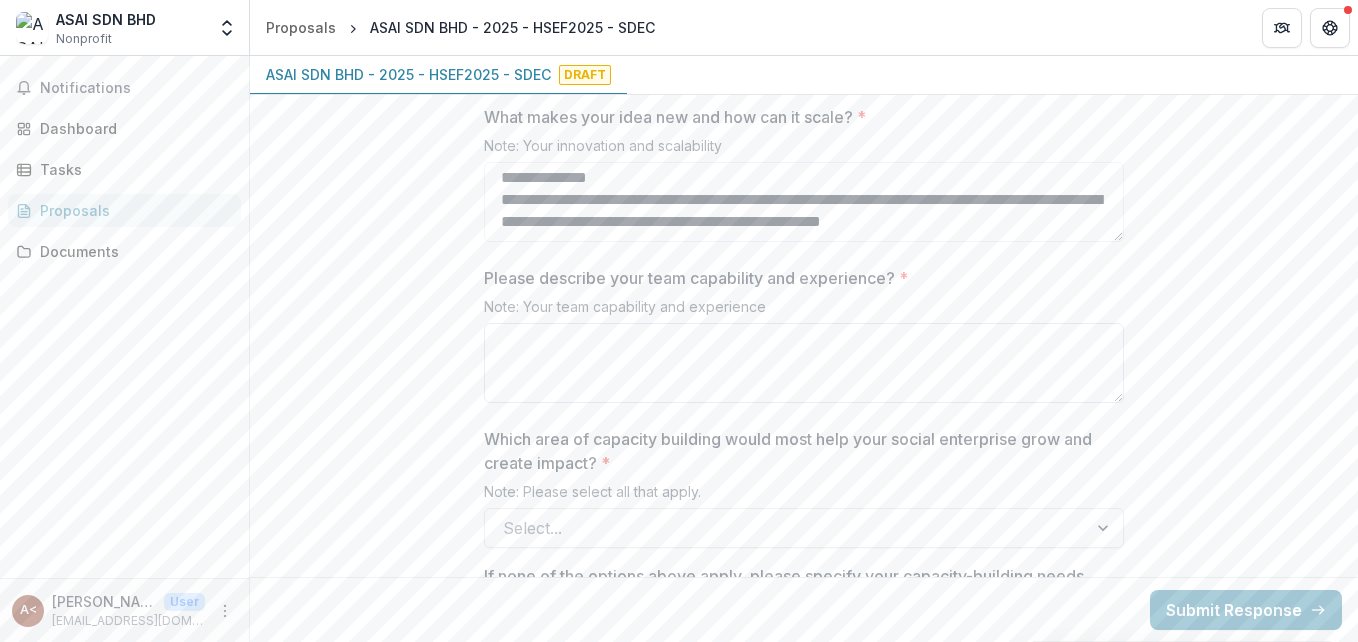 click on "**********" at bounding box center [804, -261] 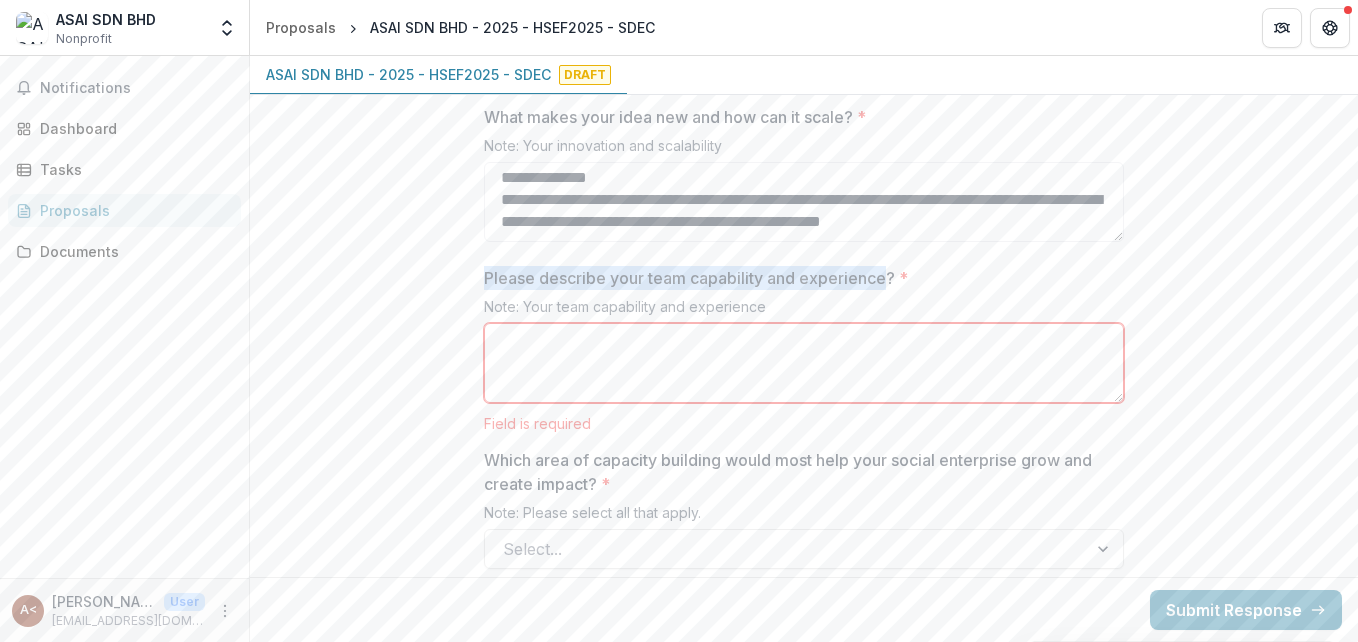 drag, startPoint x: 481, startPoint y: 279, endPoint x: 887, endPoint y: 274, distance: 406.0308 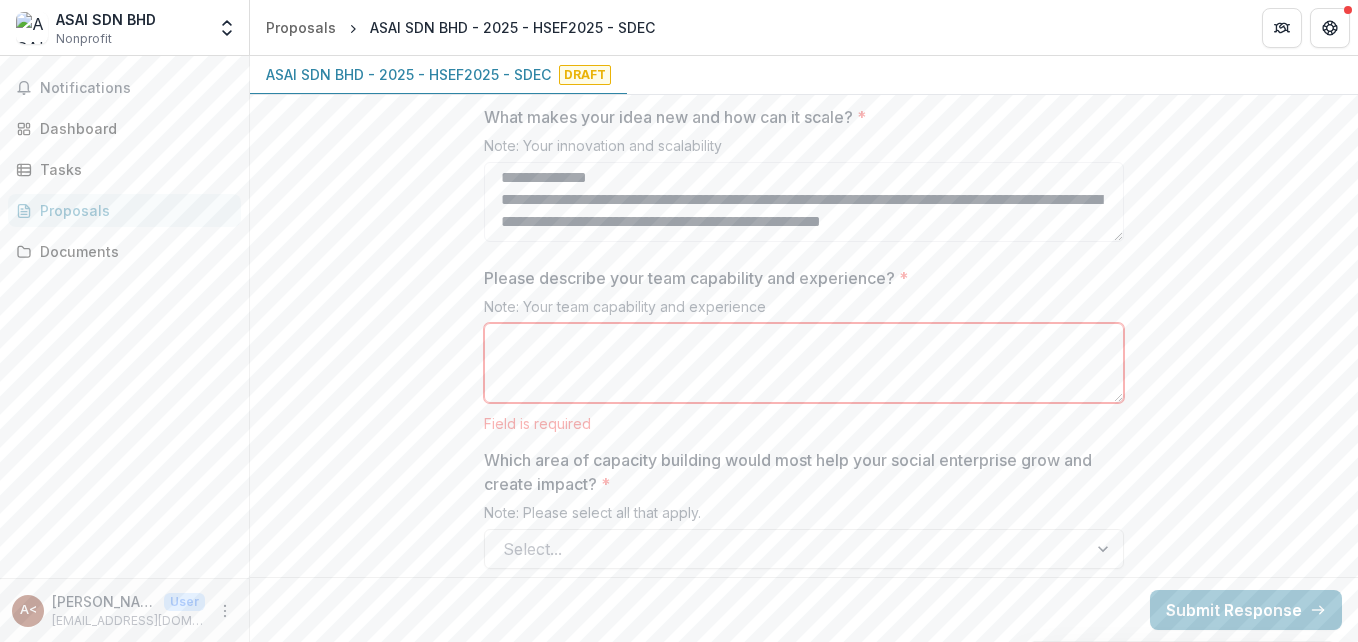 click on "Please describe your team capability and experience? *" at bounding box center [804, 363] 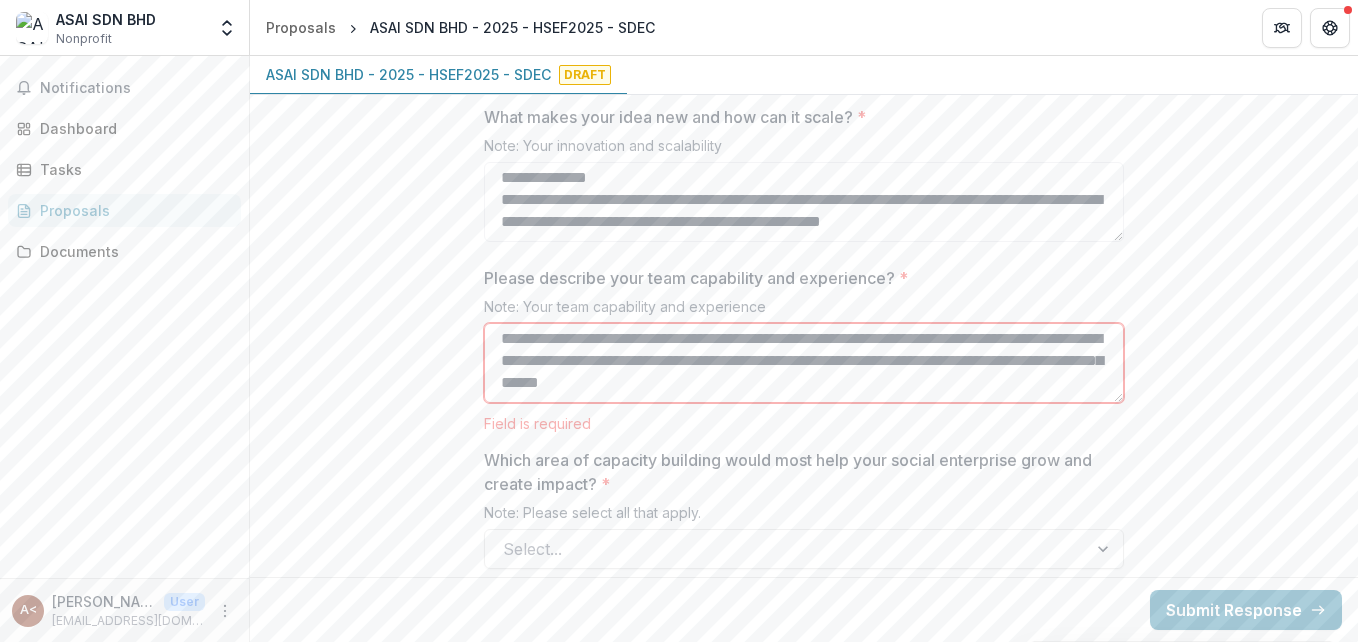 scroll, scrollTop: 730, scrollLeft: 0, axis: vertical 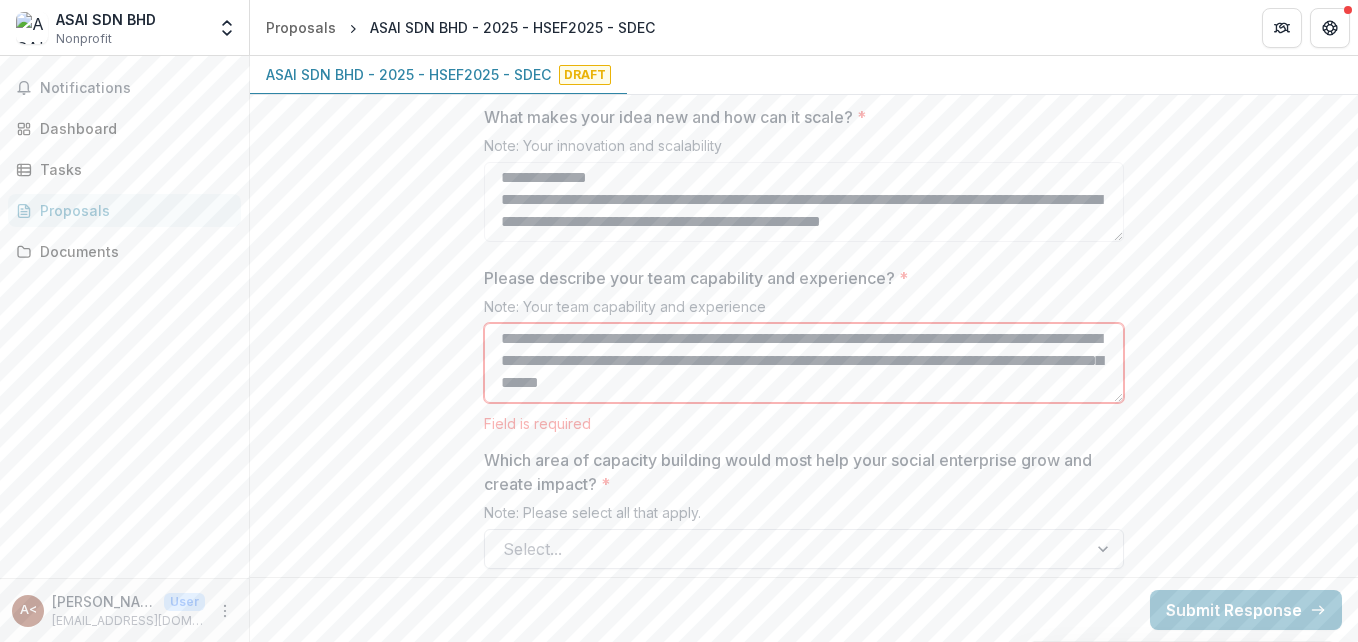 type on "**********" 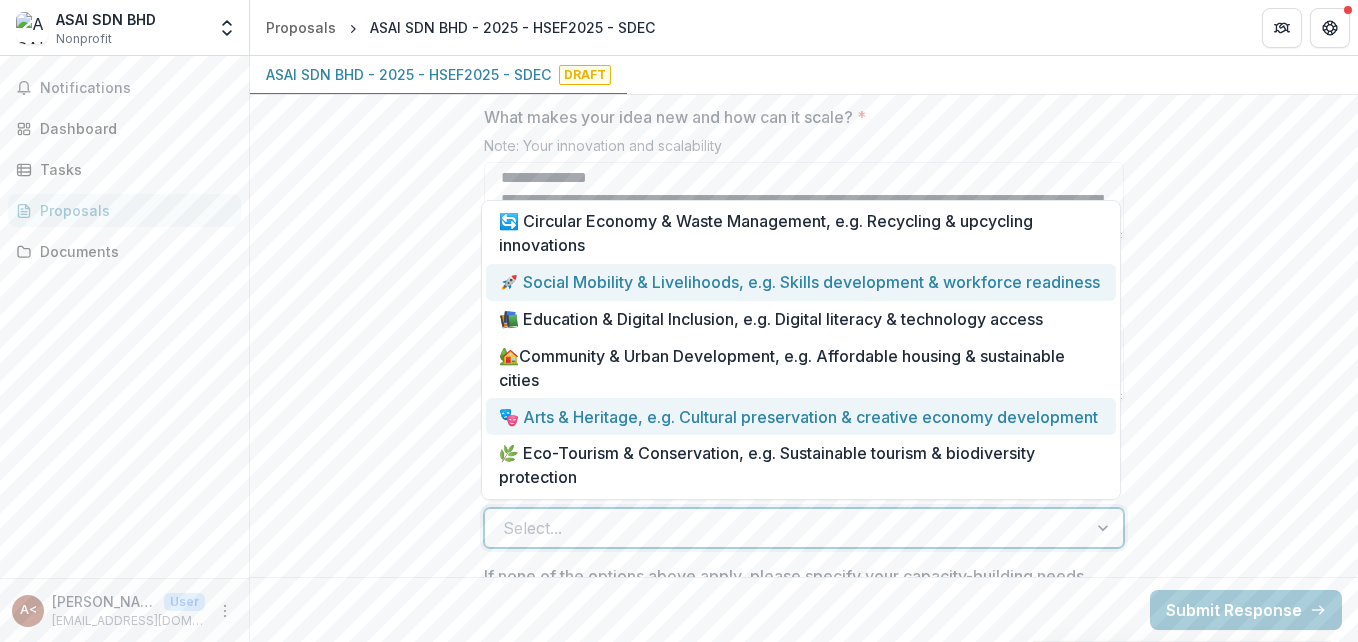 scroll, scrollTop: 148, scrollLeft: 0, axis: vertical 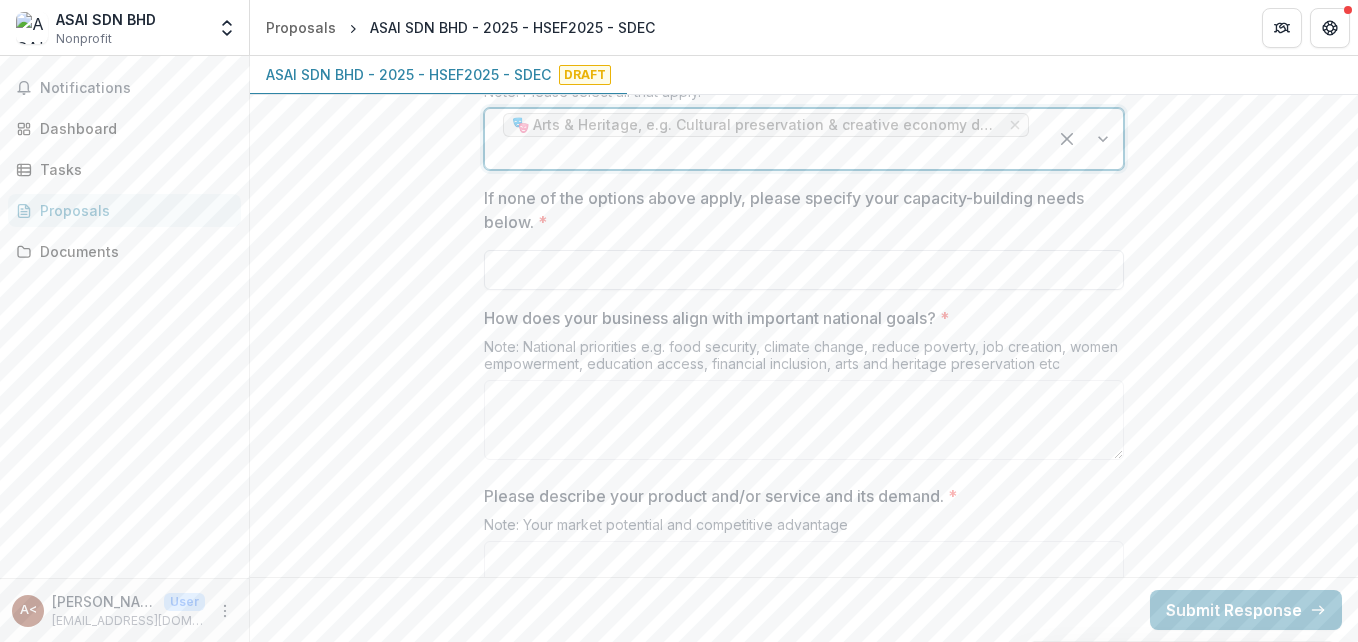 click on "If none of the options above apply, please specify your capacity-building needs below. *" at bounding box center [804, 270] 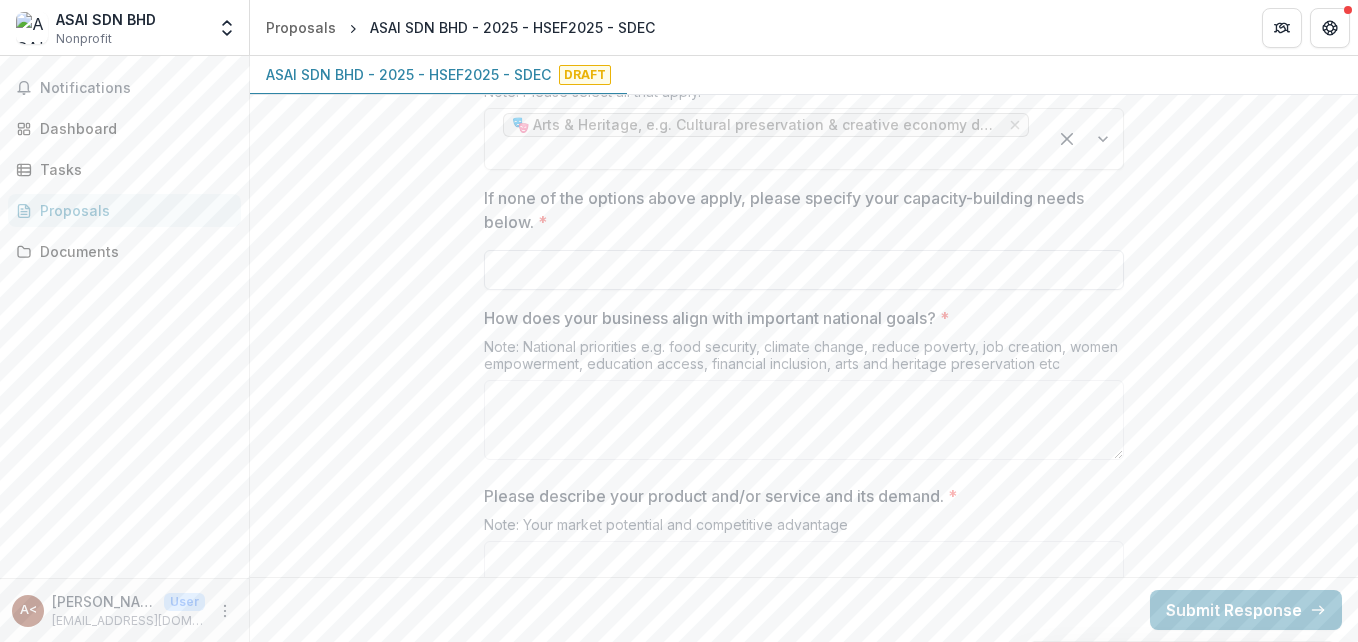click on "If none of the options above apply, please specify your capacity-building needs below. *" at bounding box center (804, 270) 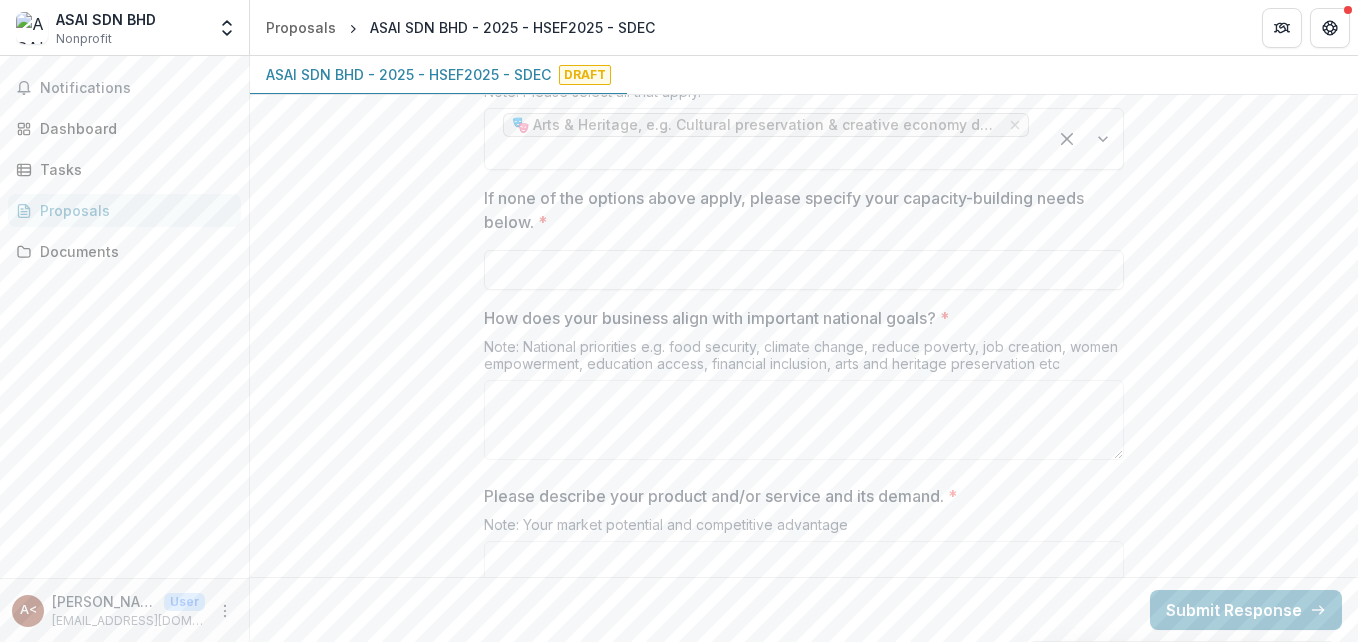 click on "**********" at bounding box center [804, -650] 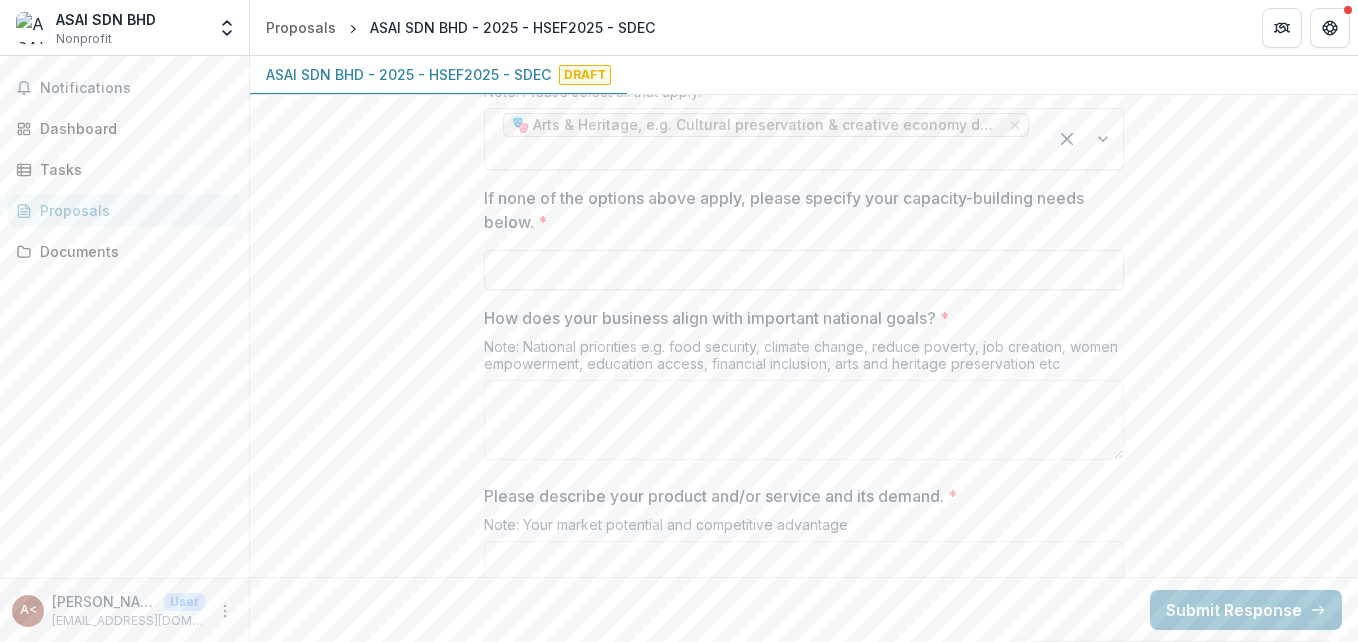 click on "If none of the options above apply, please specify your capacity-building needs below. *" at bounding box center (804, 270) 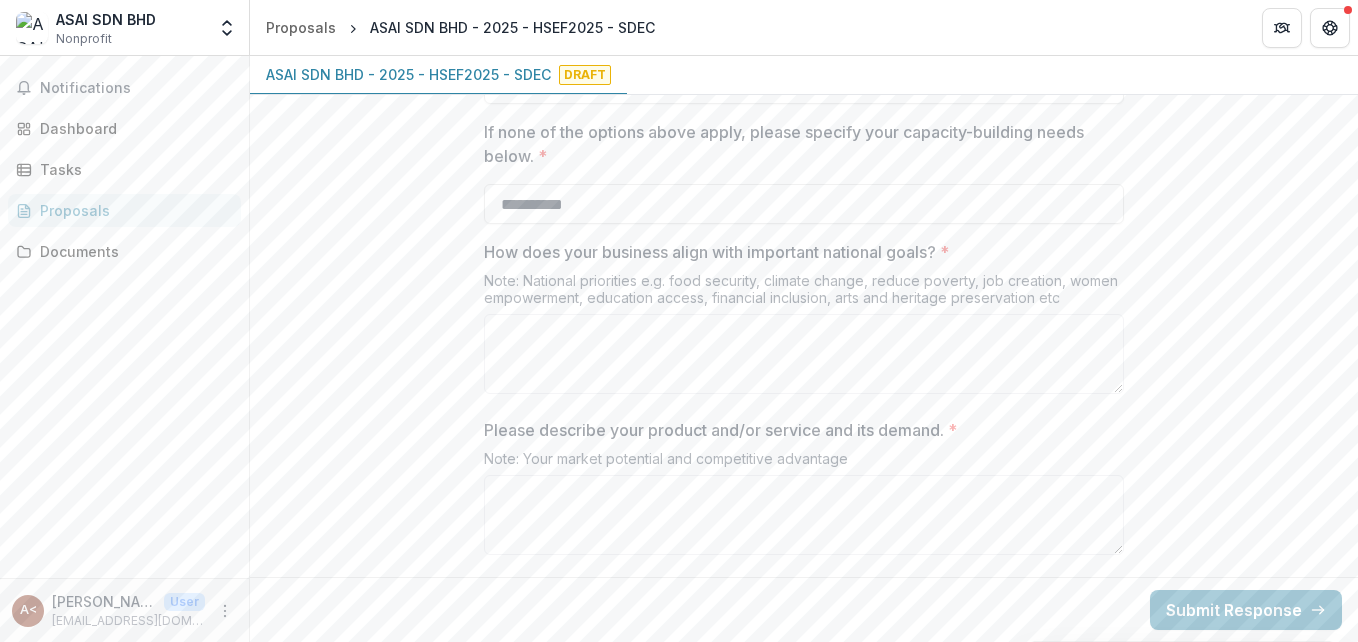 scroll, scrollTop: 3300, scrollLeft: 0, axis: vertical 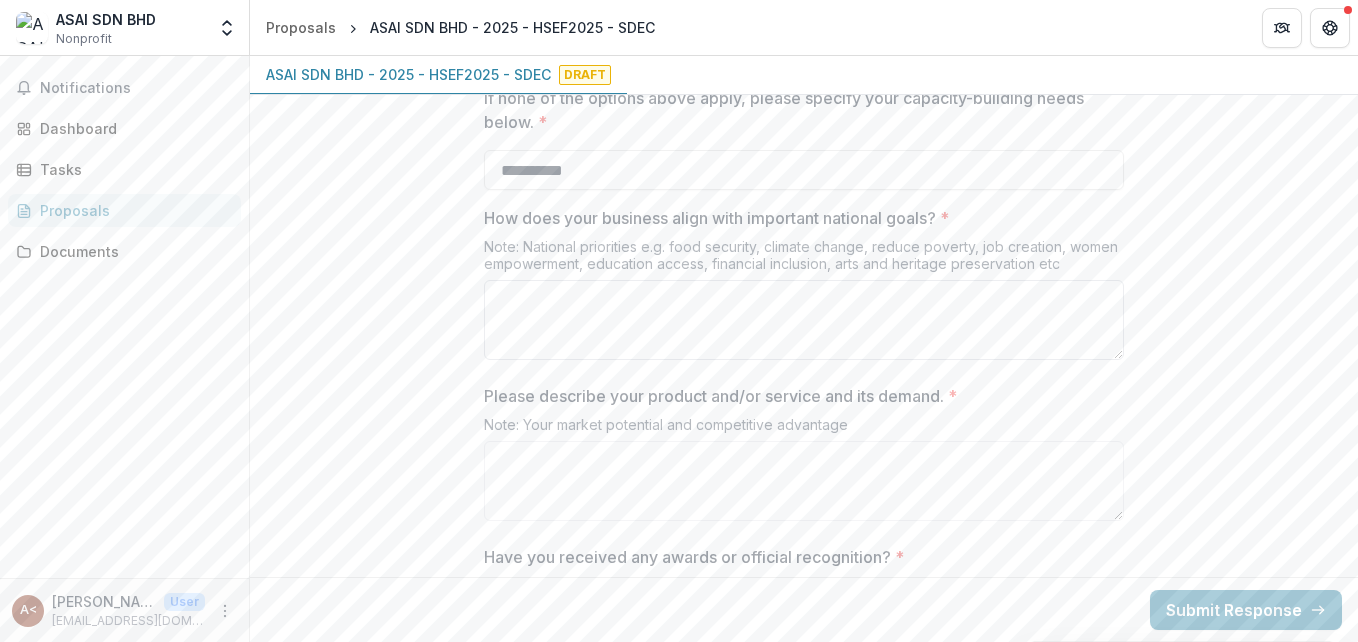 click on "How does your business align with important national goals?  *" at bounding box center [804, 320] 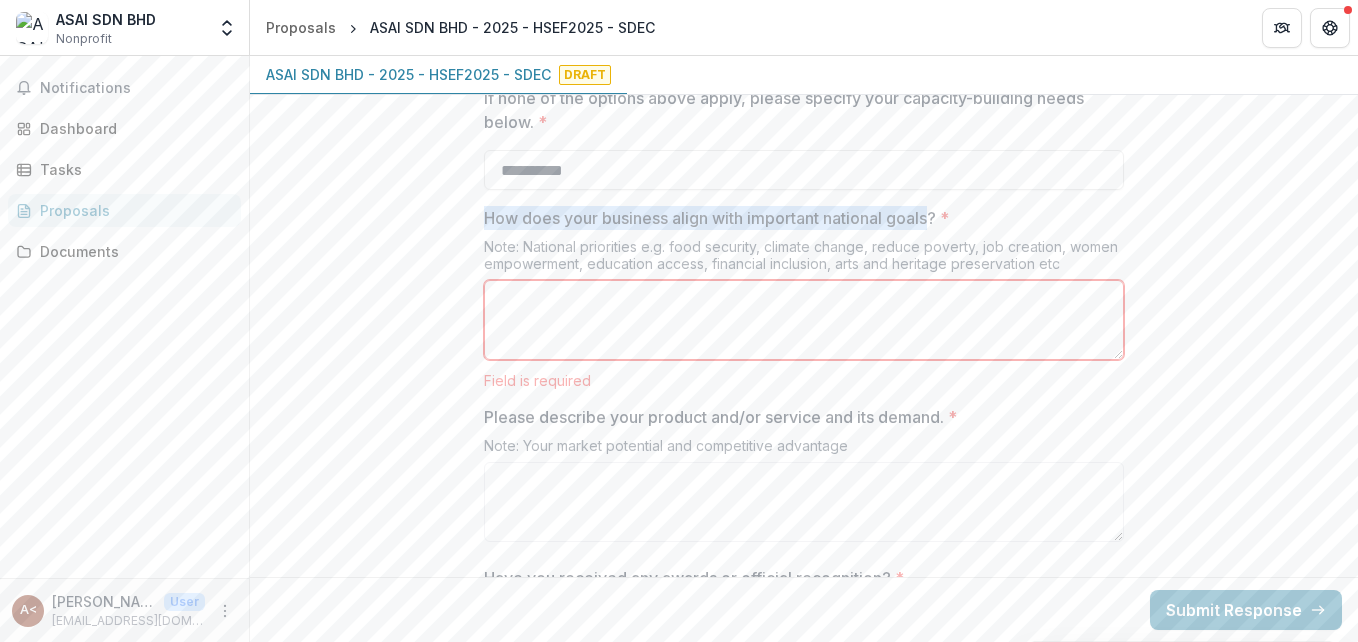 drag, startPoint x: 477, startPoint y: 213, endPoint x: 934, endPoint y: 218, distance: 457.02734 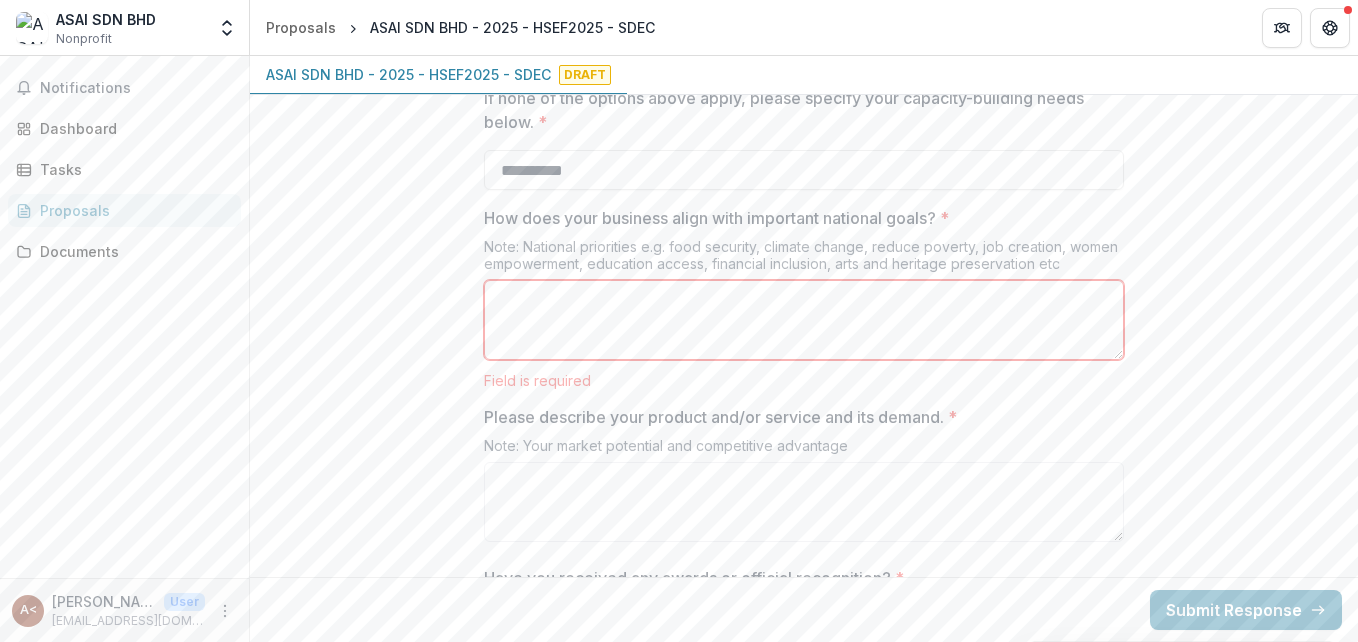 paste on "**********" 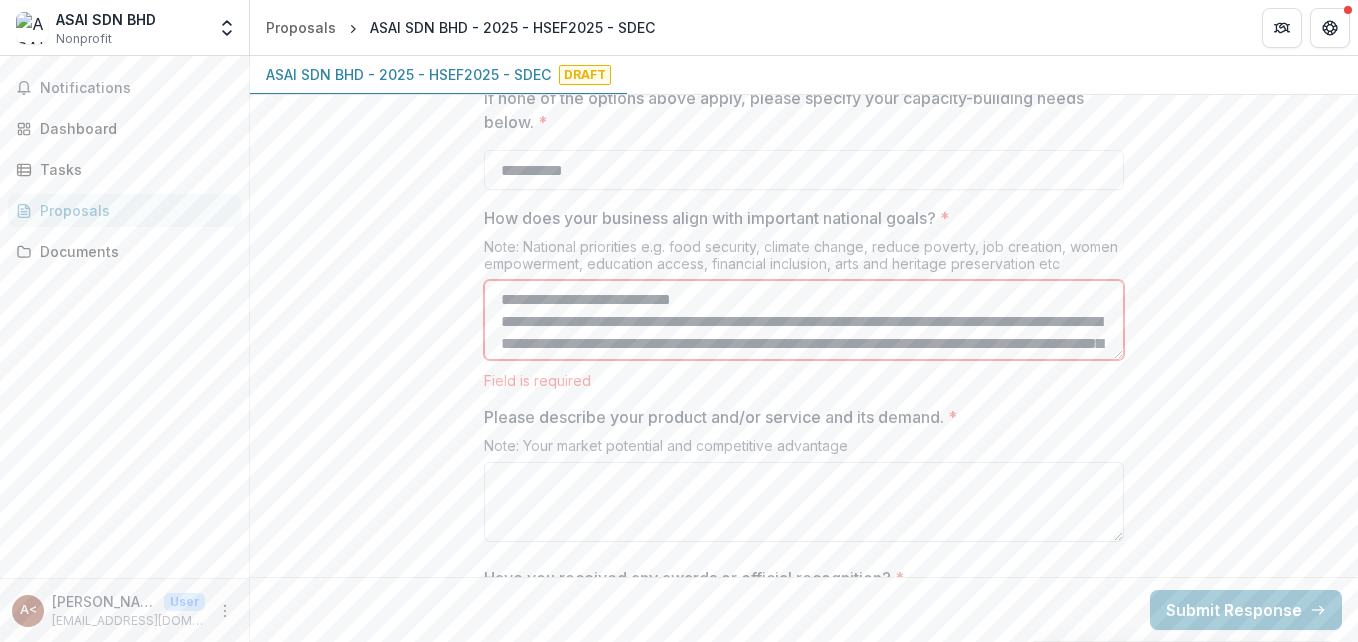 scroll, scrollTop: 392, scrollLeft: 0, axis: vertical 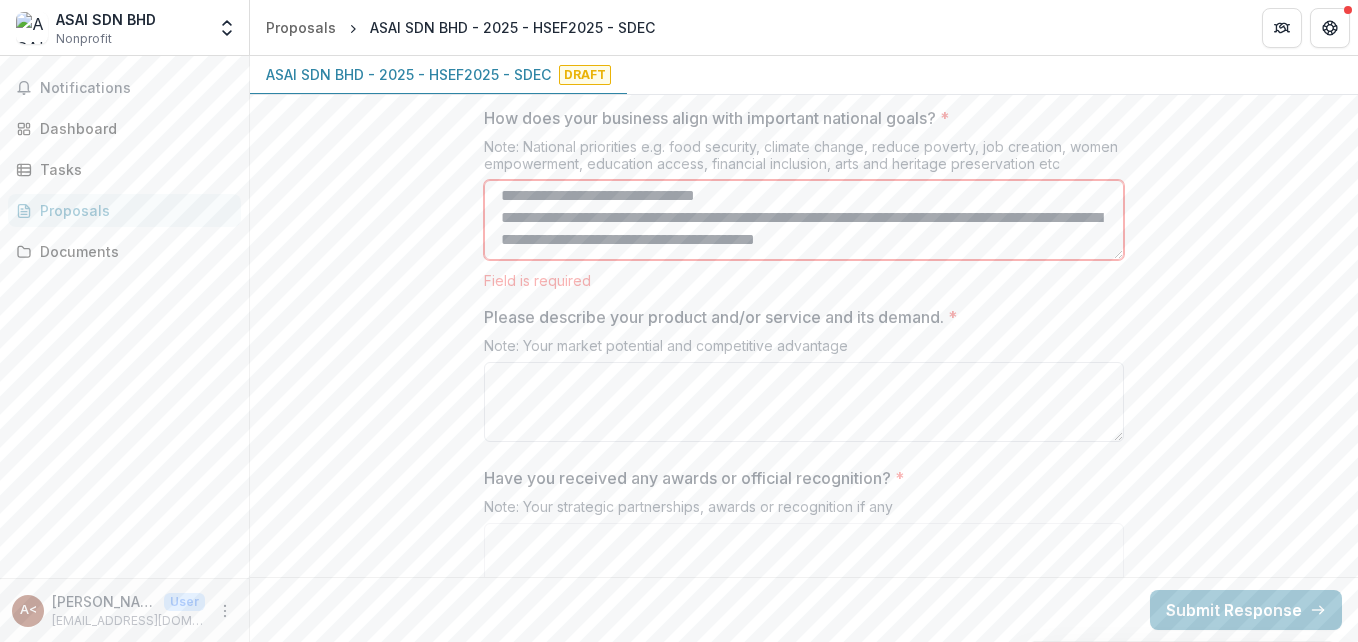 type on "**********" 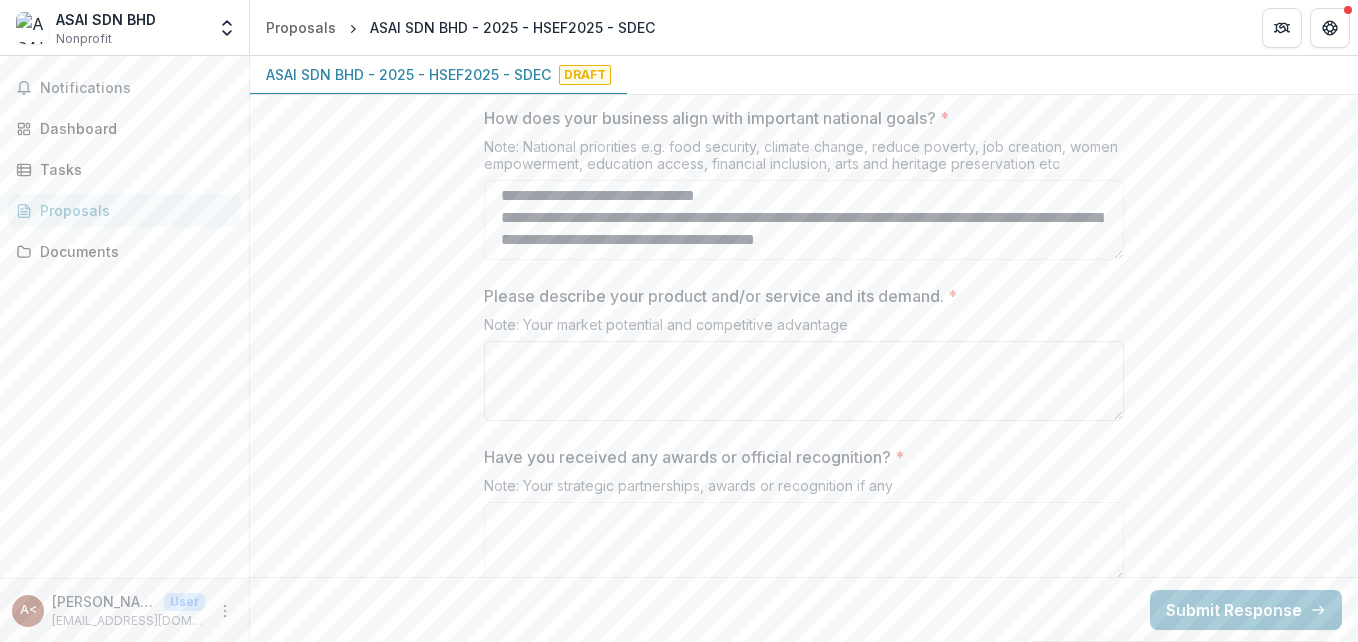 click on "Please describe your product and/or service and its demand. * Note: Your market potential and competitive advantage" at bounding box center [804, 356] 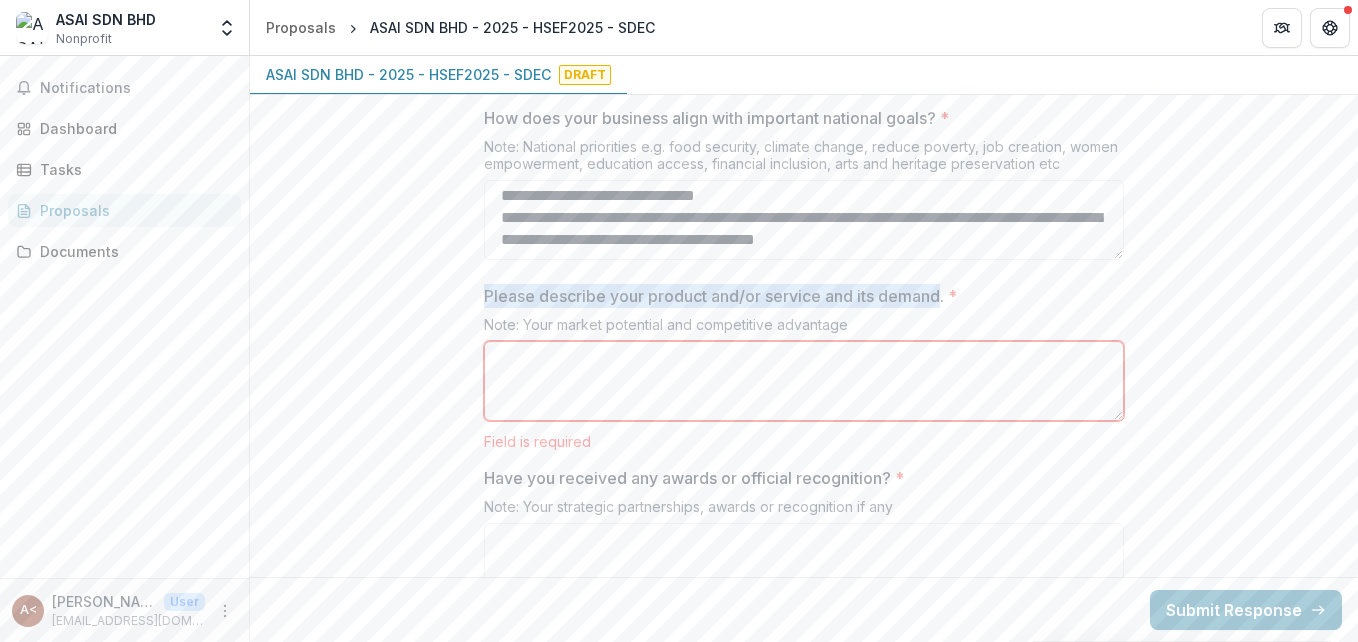 drag, startPoint x: 485, startPoint y: 291, endPoint x: 941, endPoint y: 290, distance: 456.0011 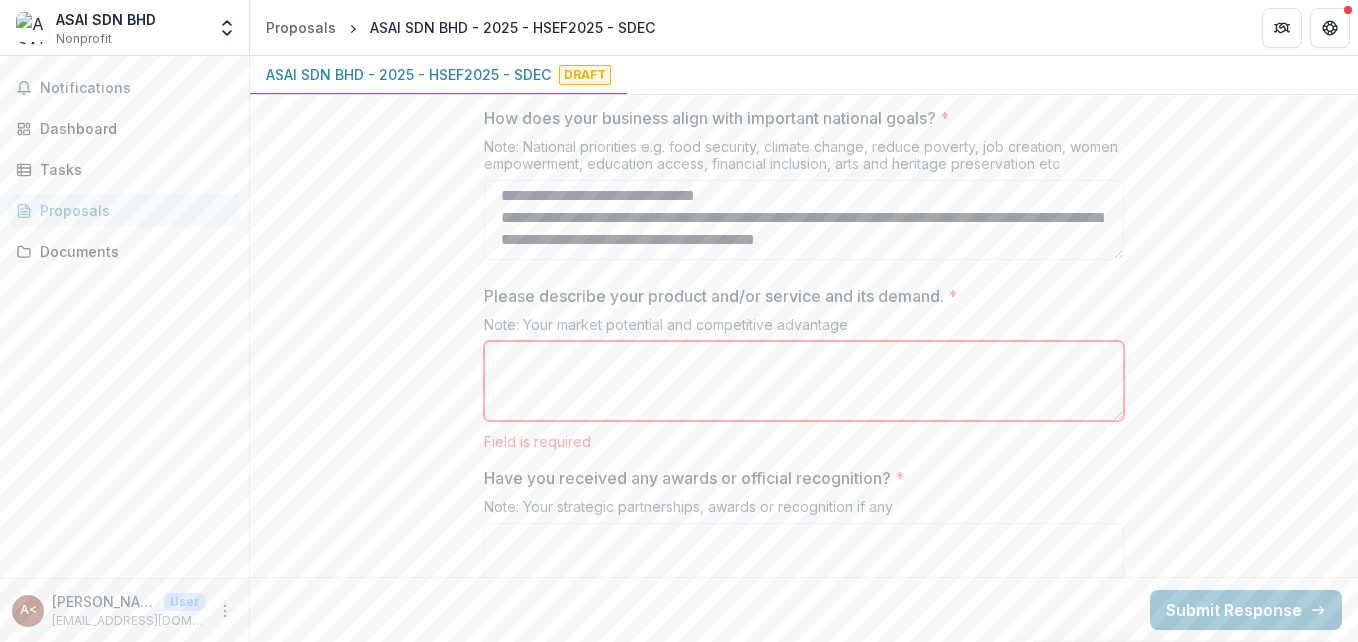 paste on "**********" 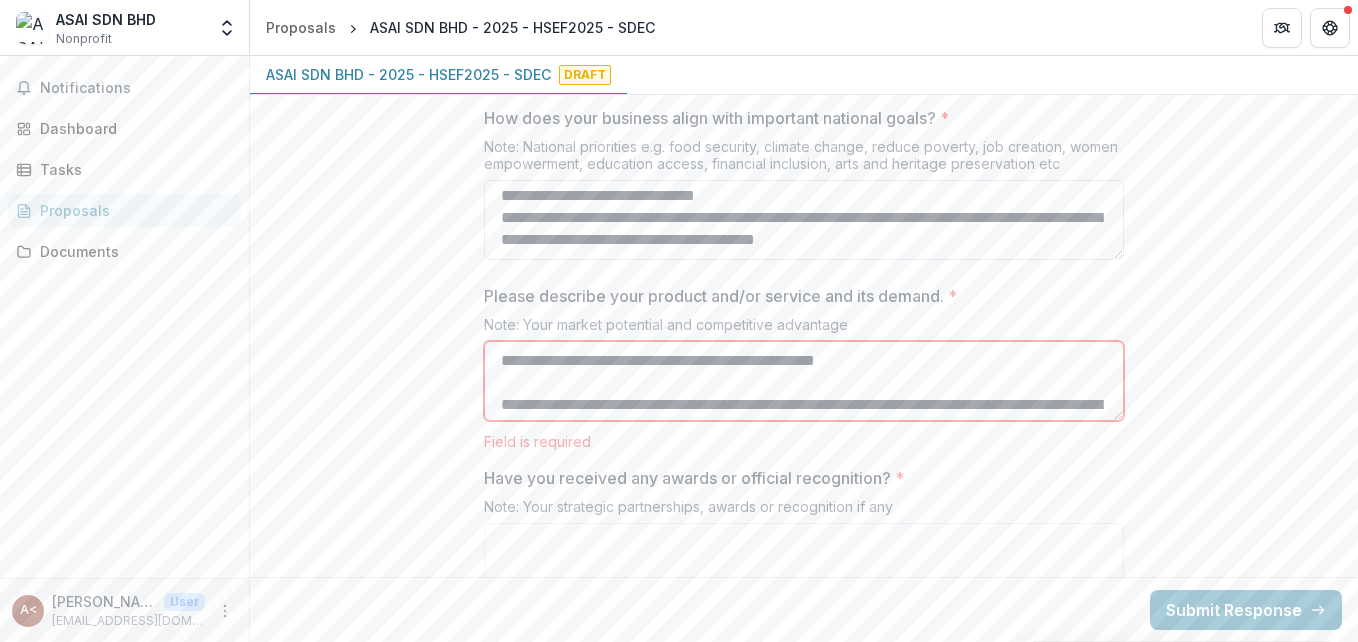 scroll, scrollTop: 84, scrollLeft: 0, axis: vertical 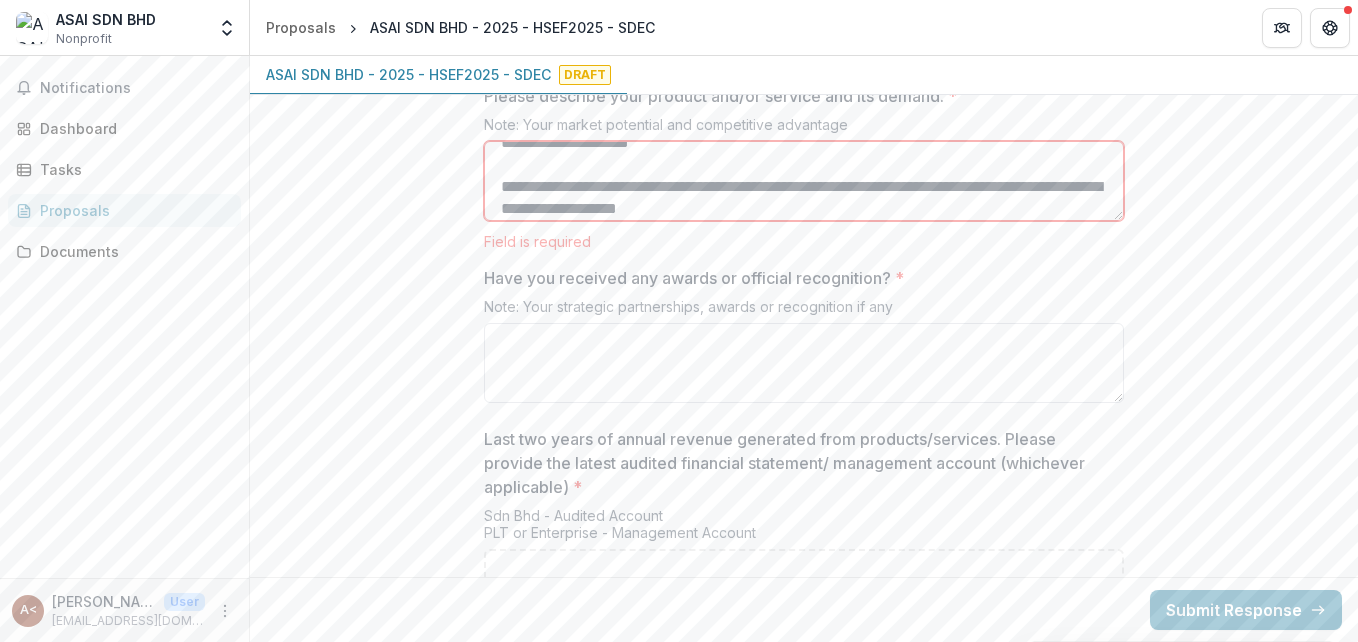 type on "**********" 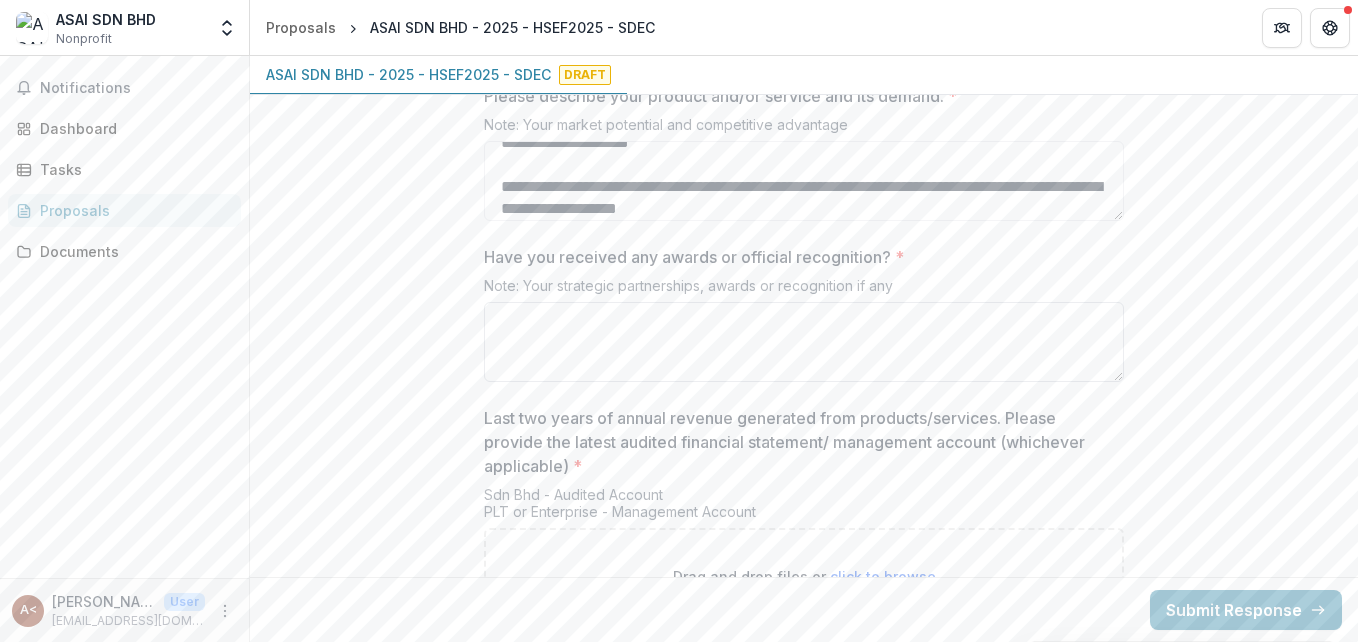 click on "Have you received any awards or official recognition? *" at bounding box center (804, 342) 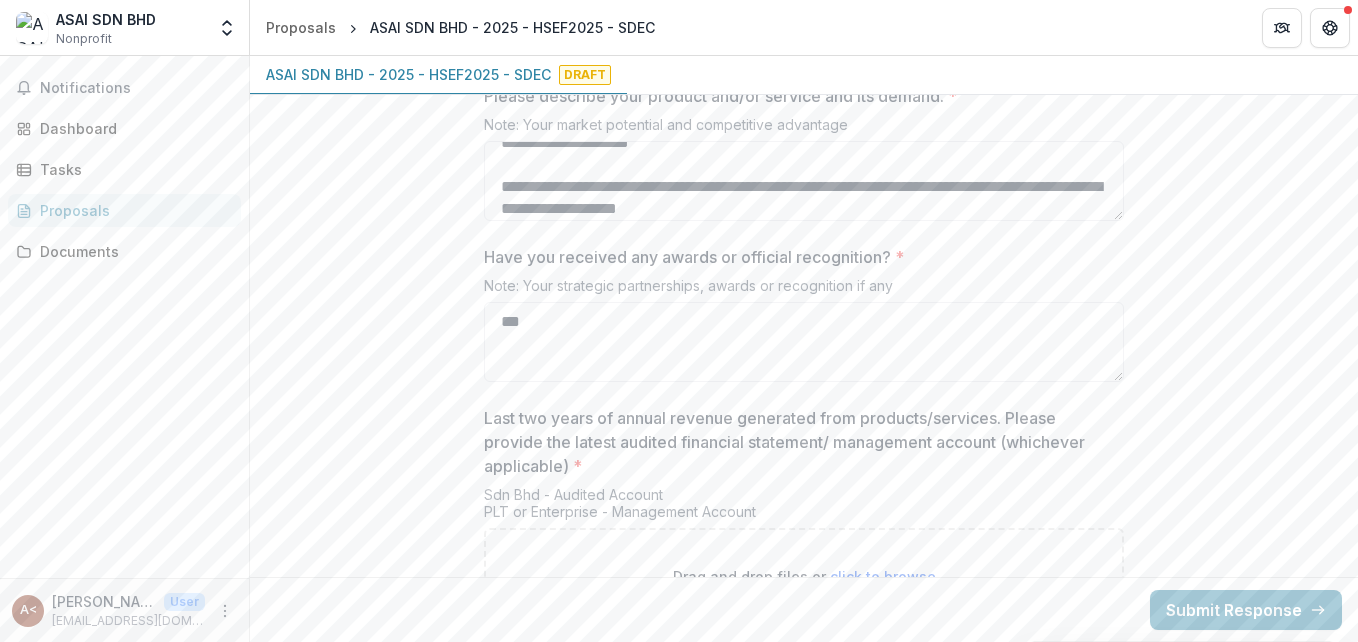 scroll, scrollTop: 3800, scrollLeft: 0, axis: vertical 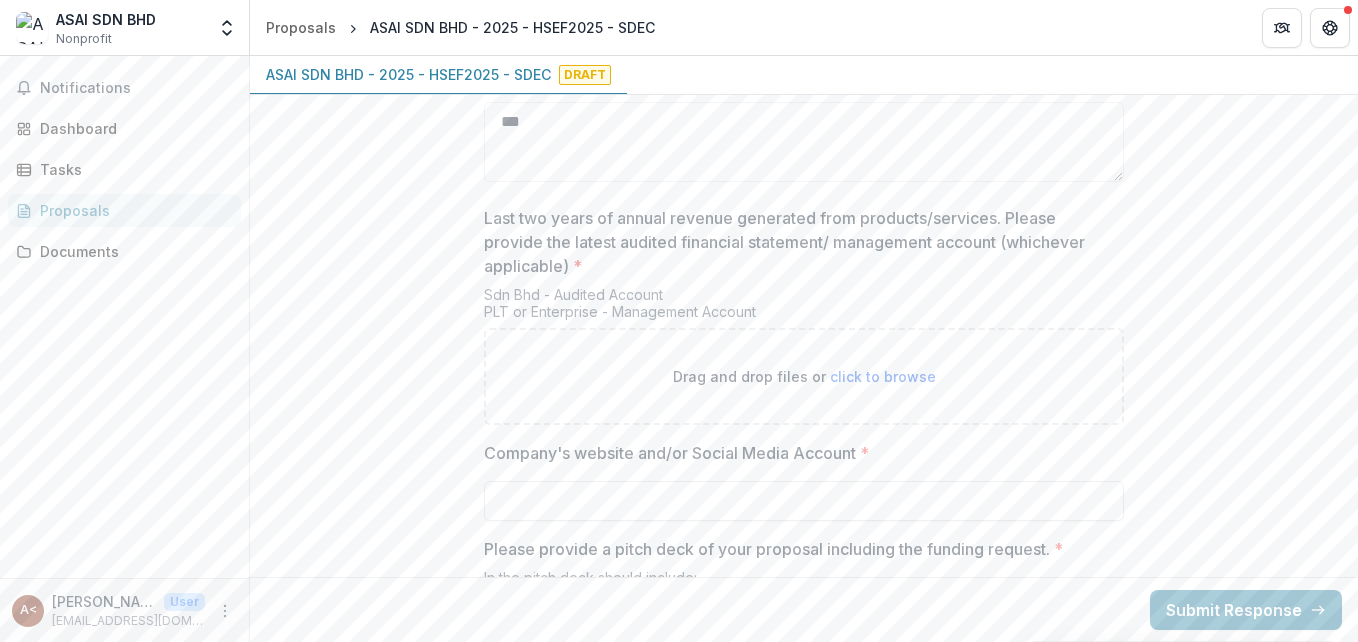 type on "**" 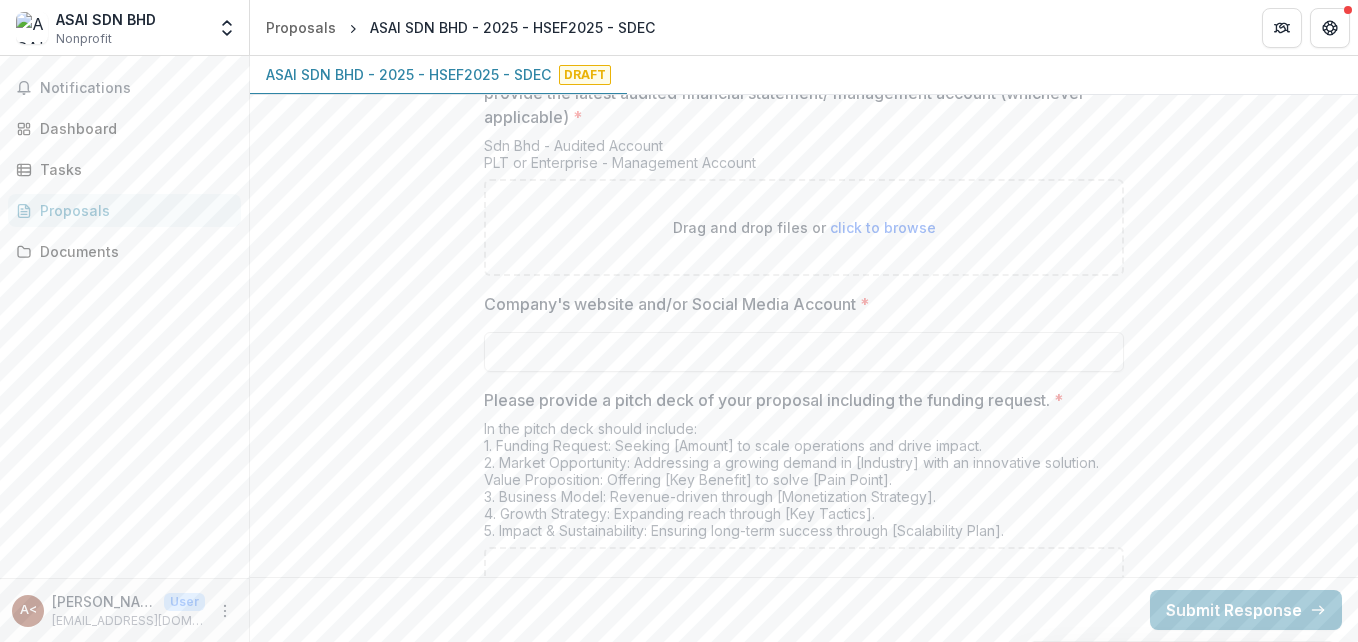 scroll, scrollTop: 4000, scrollLeft: 0, axis: vertical 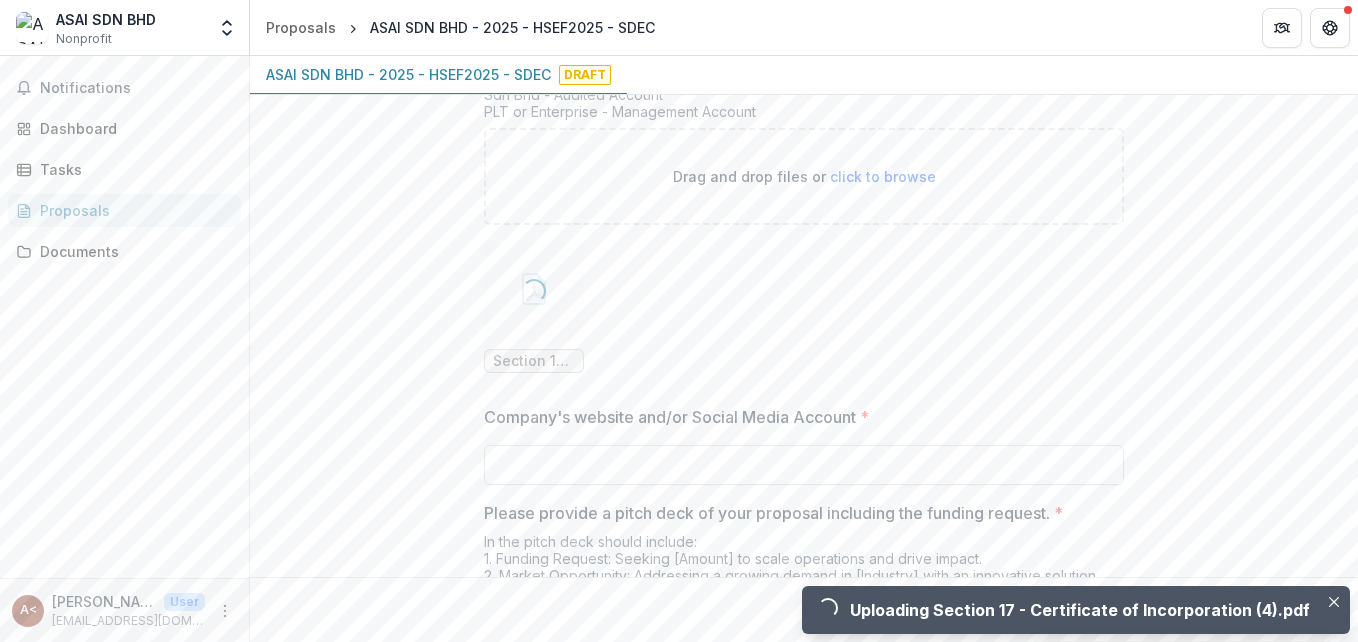 click on "Company's website and/or Social Media Account *" at bounding box center (804, 465) 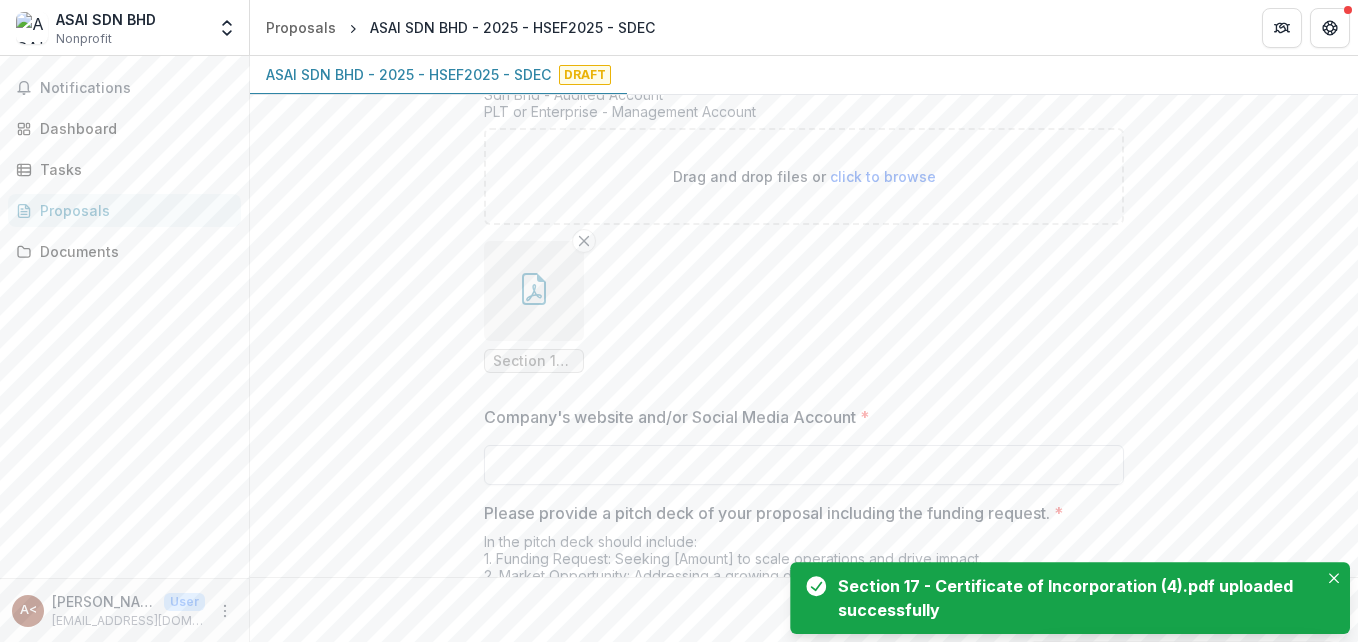 click on "Company's website and/or Social Media Account *" at bounding box center [804, 465] 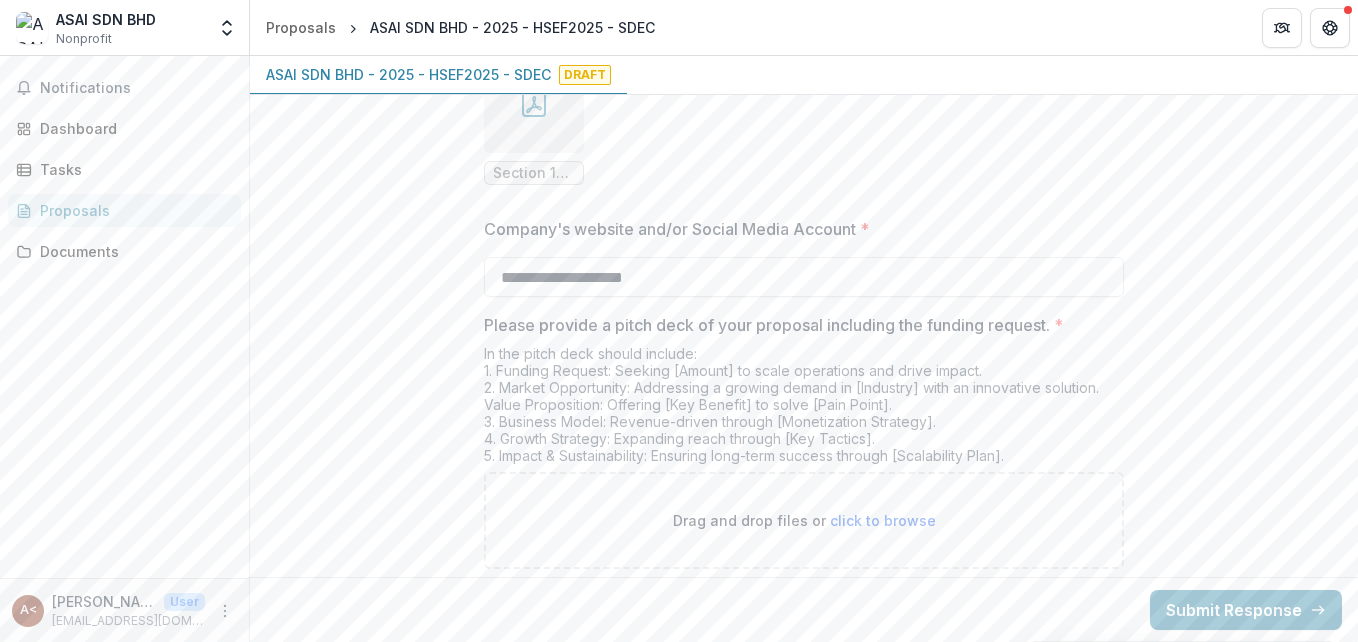 scroll, scrollTop: 4204, scrollLeft: 0, axis: vertical 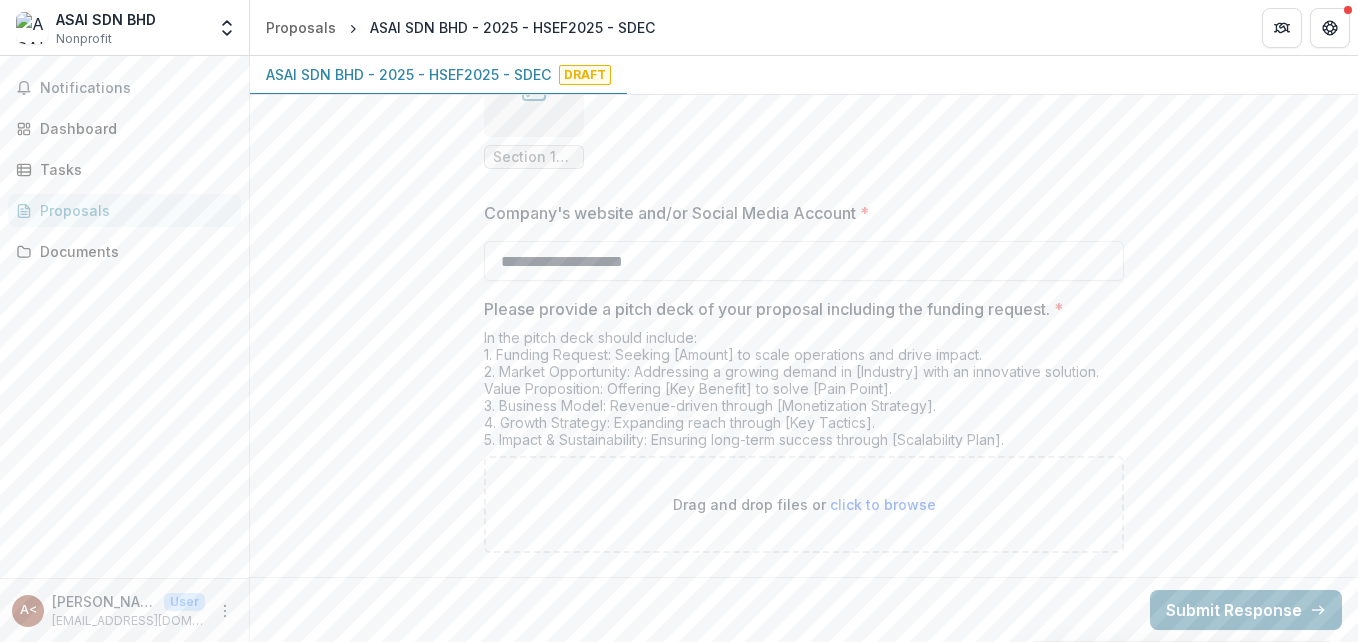 type on "**********" 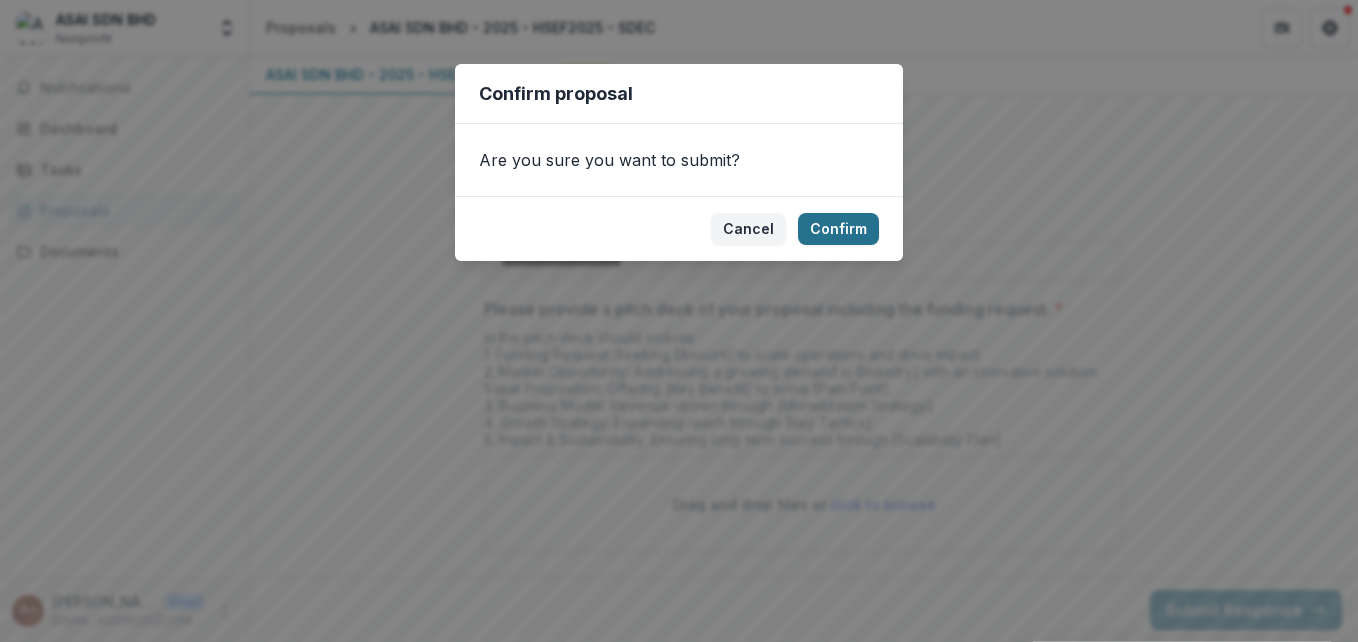 click on "Confirm" at bounding box center (838, 229) 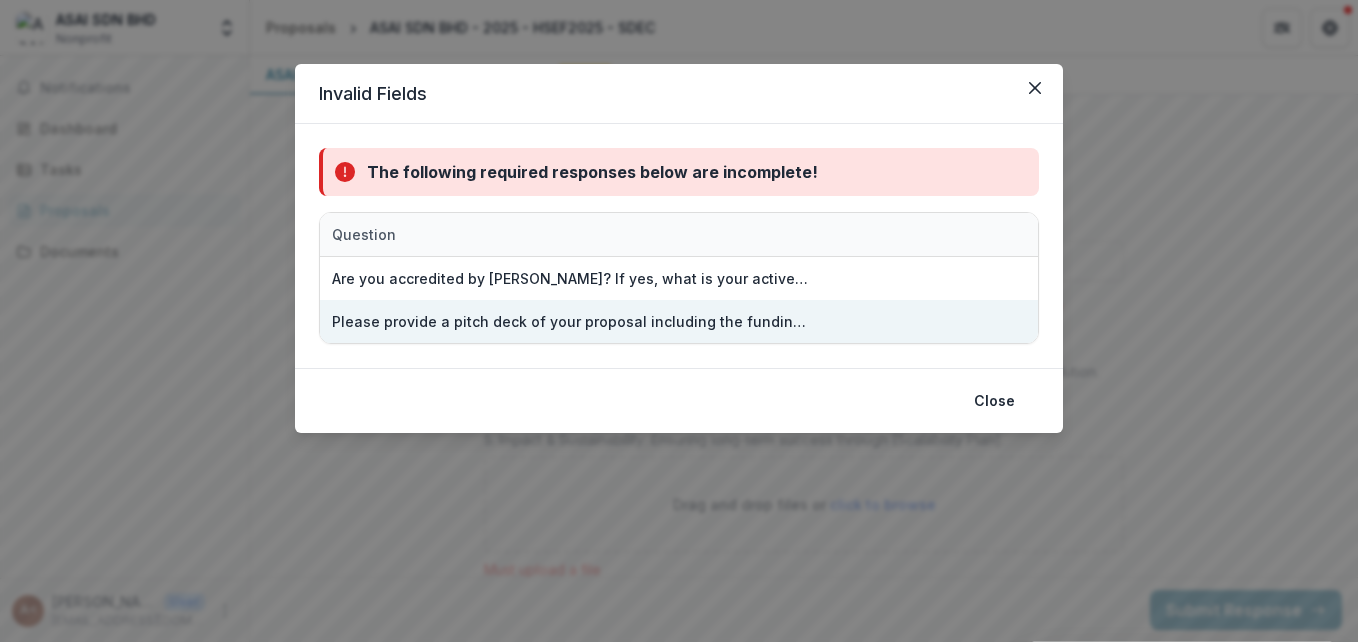 click on "Please provide a pitch deck of your proposal including the funding request." at bounding box center (679, 321) 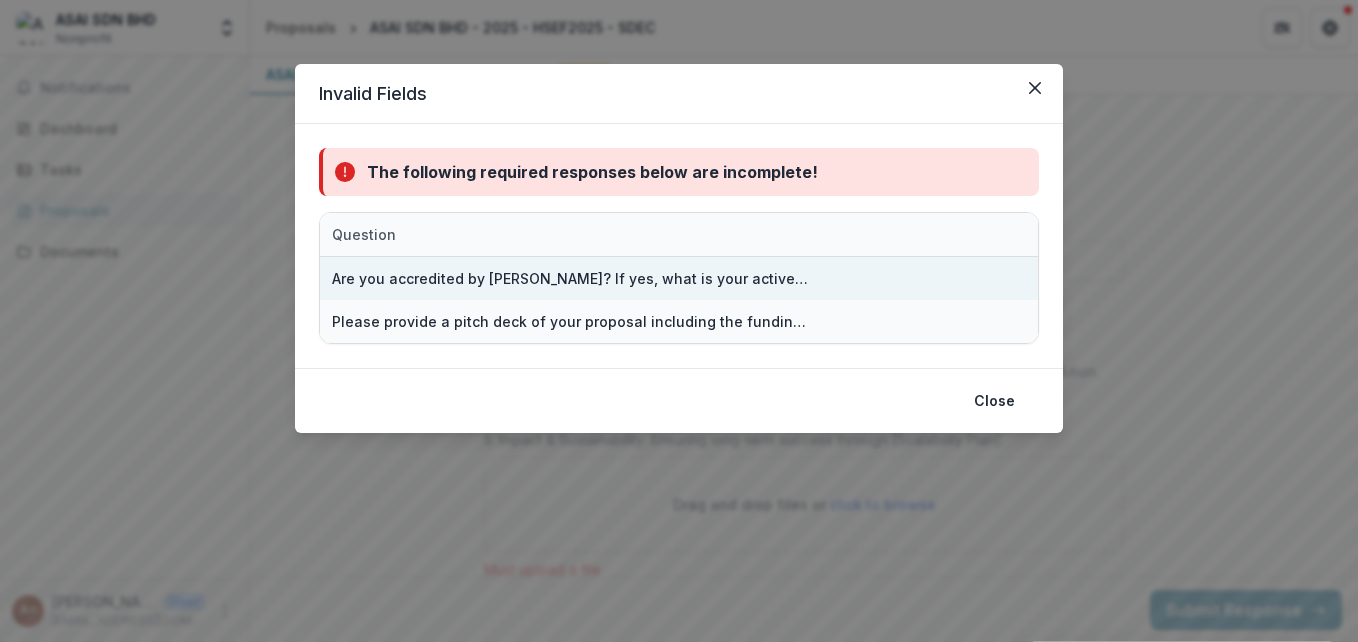 click on "Are you accredited by KUSKOP? If yes, what is your active SE Rating from KUSKOP?" at bounding box center [570, 278] 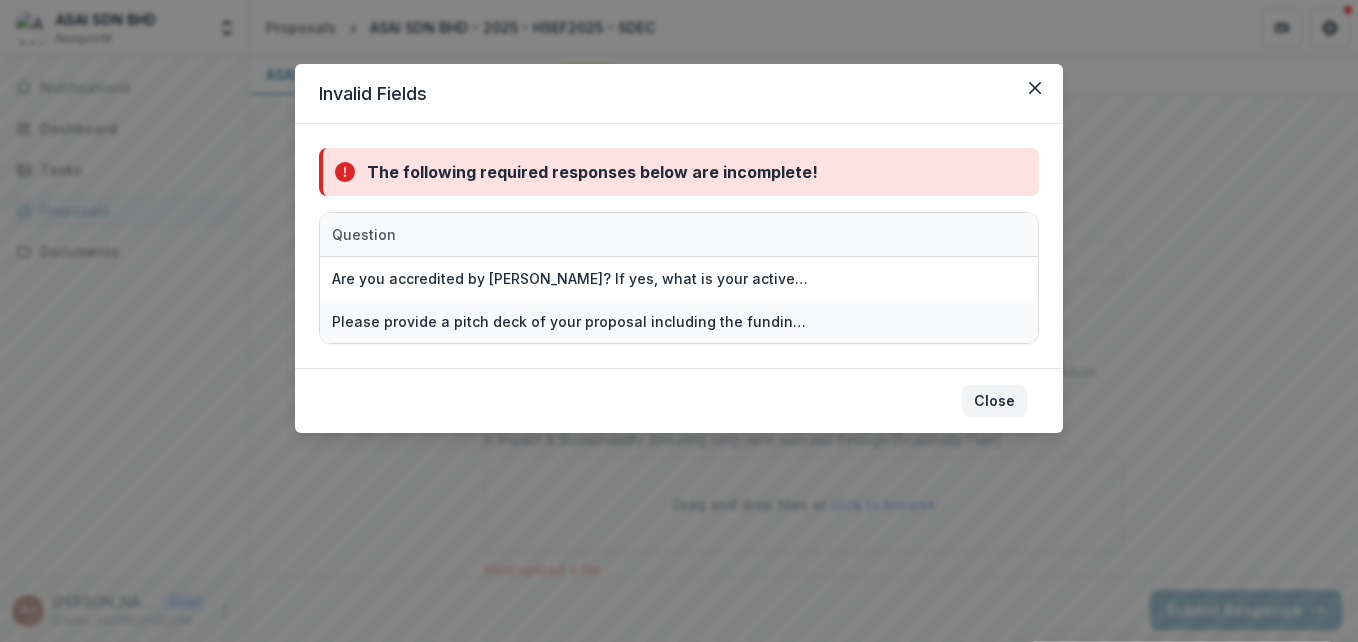 click on "Close" at bounding box center [994, 401] 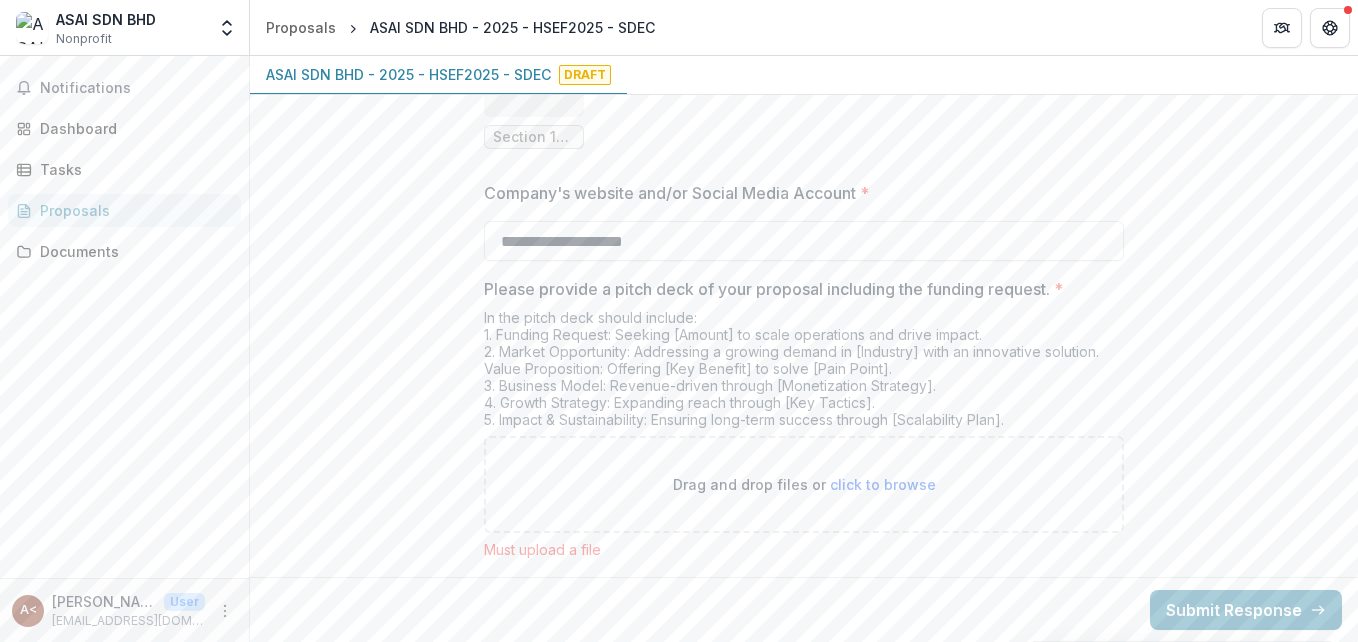 scroll, scrollTop: 4229, scrollLeft: 0, axis: vertical 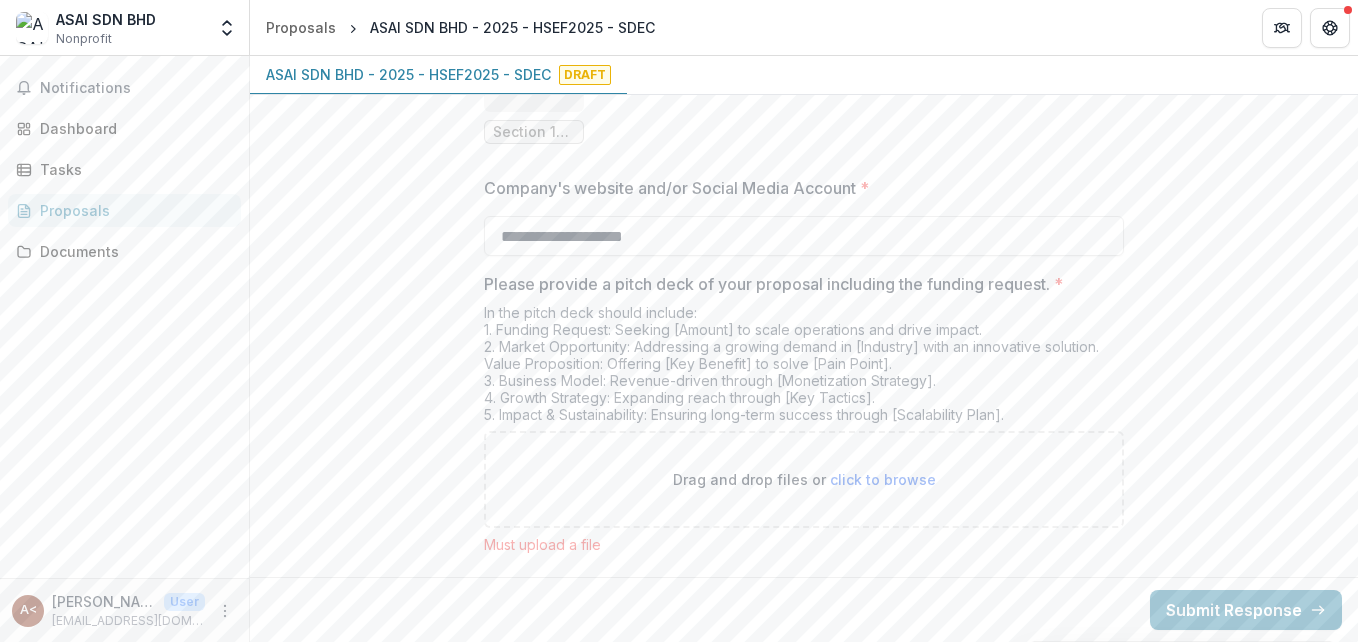 click on "click to browse" at bounding box center [883, 479] 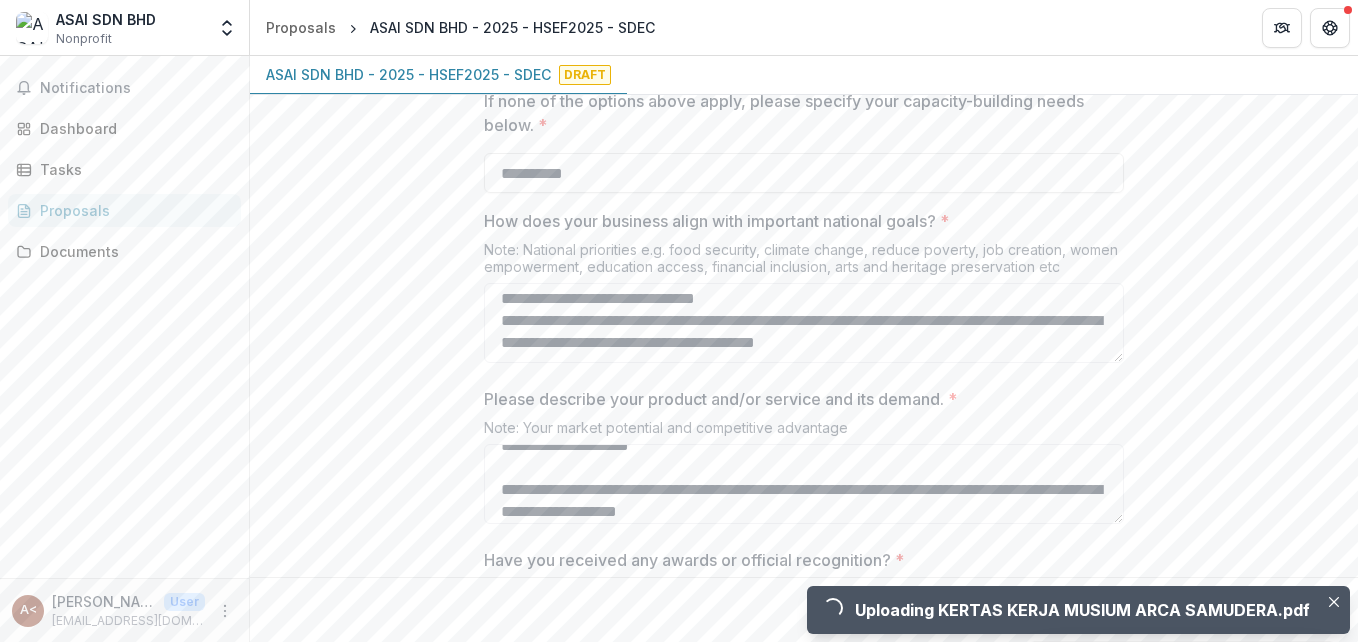 scroll, scrollTop: 2829, scrollLeft: 0, axis: vertical 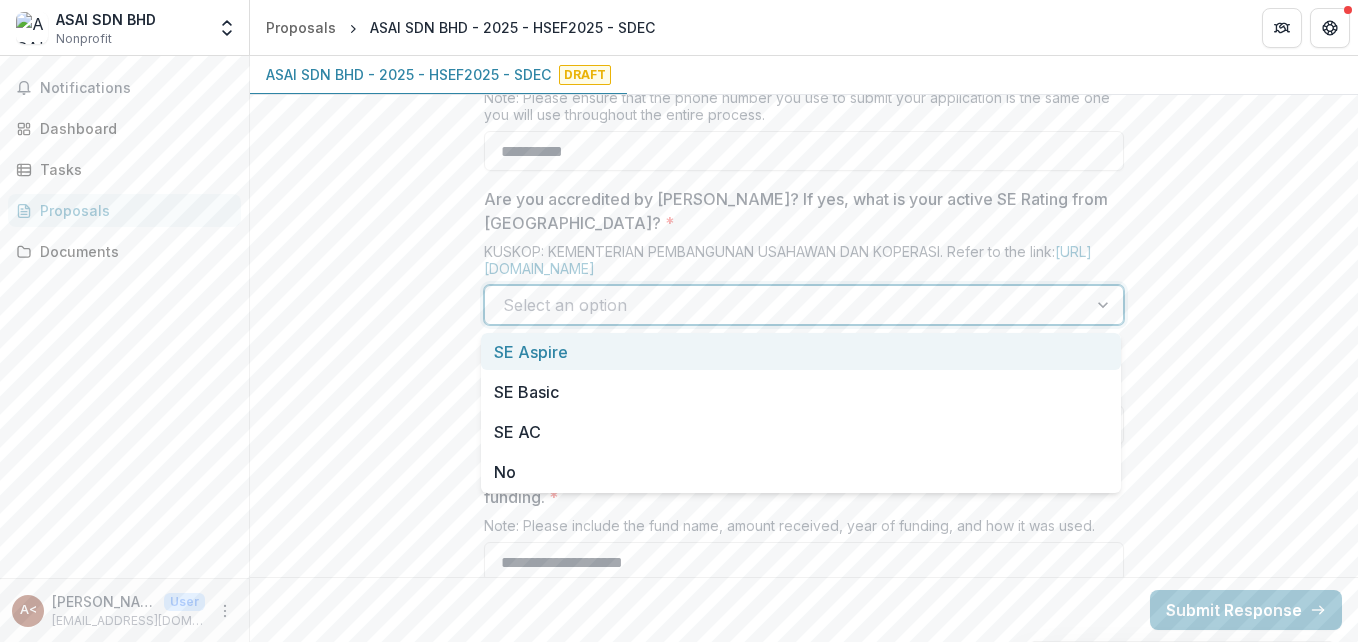 click at bounding box center (786, 305) 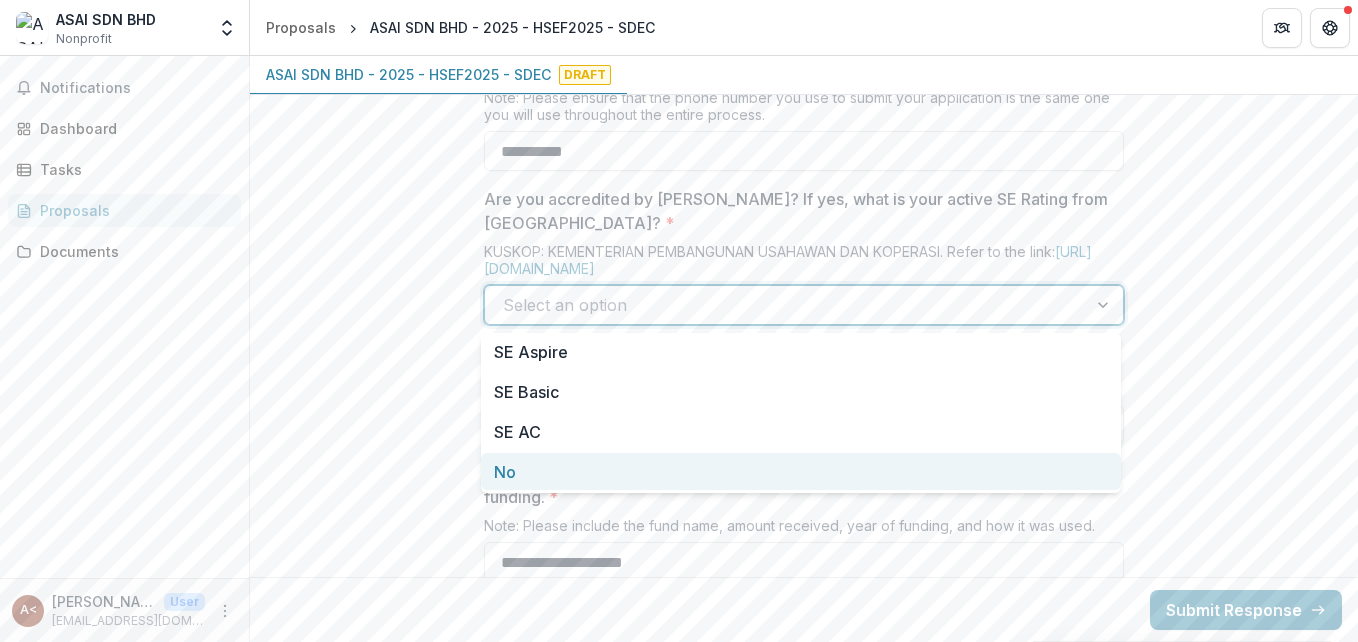 click on "No" at bounding box center [801, 471] 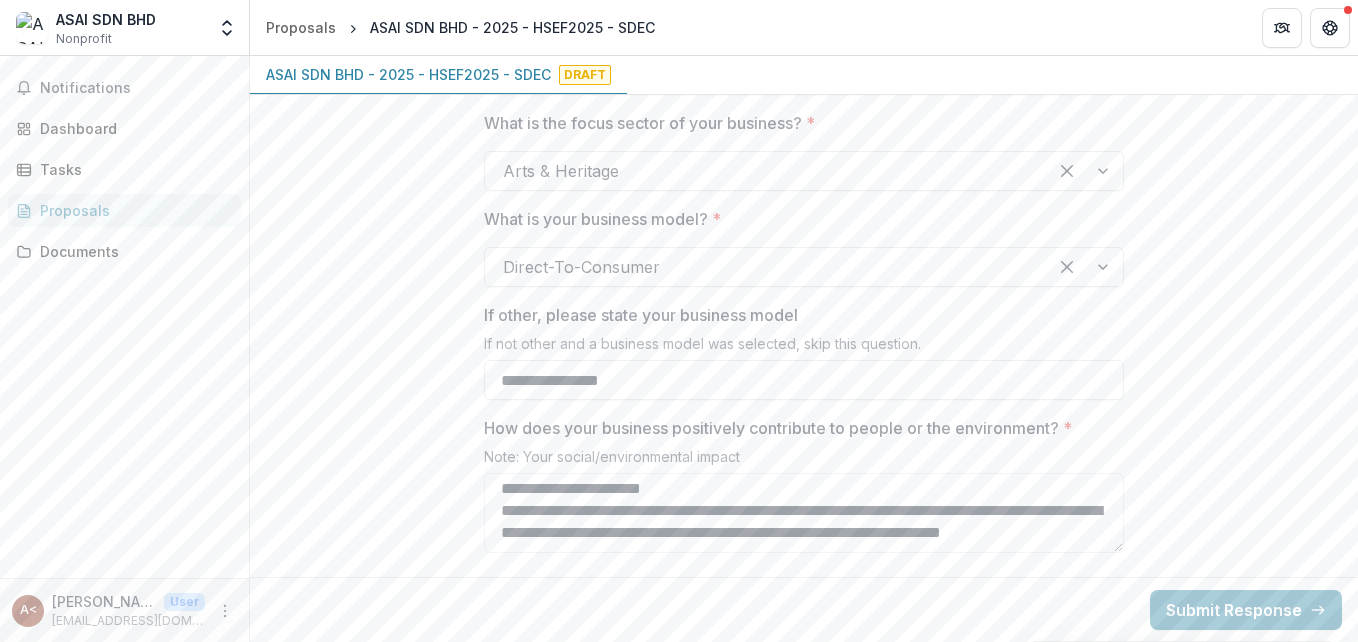 scroll, scrollTop: 2429, scrollLeft: 0, axis: vertical 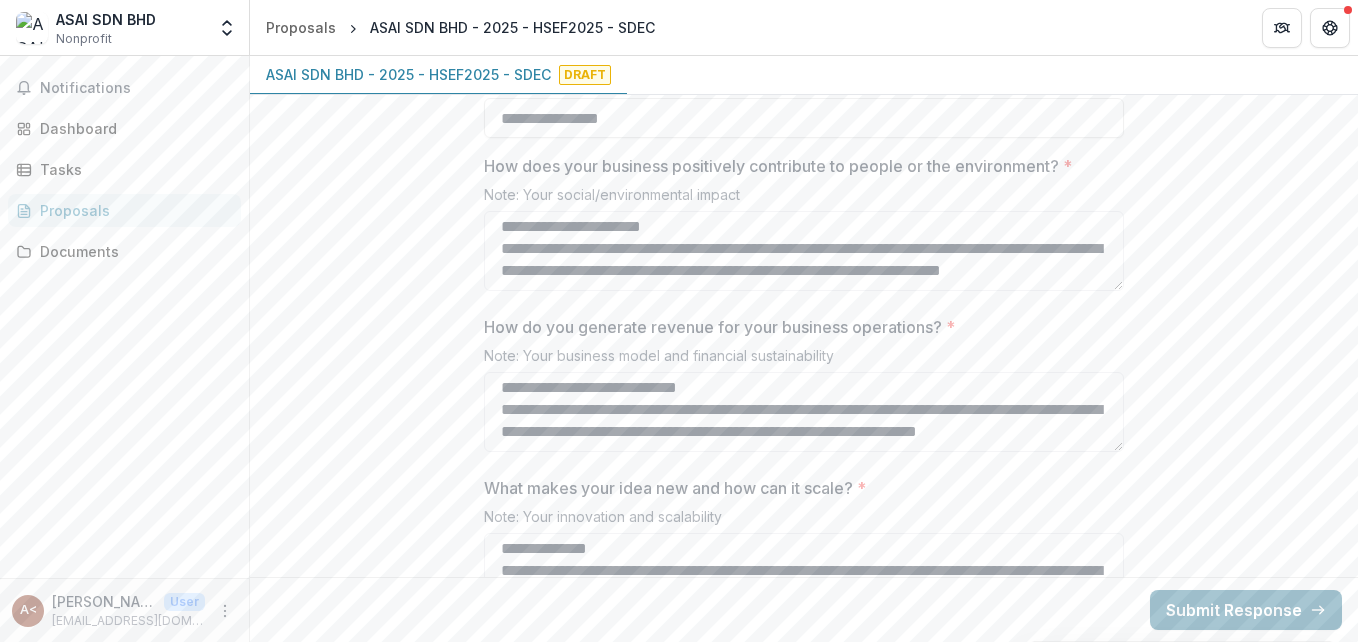 click on "Submit Response" at bounding box center (1246, 610) 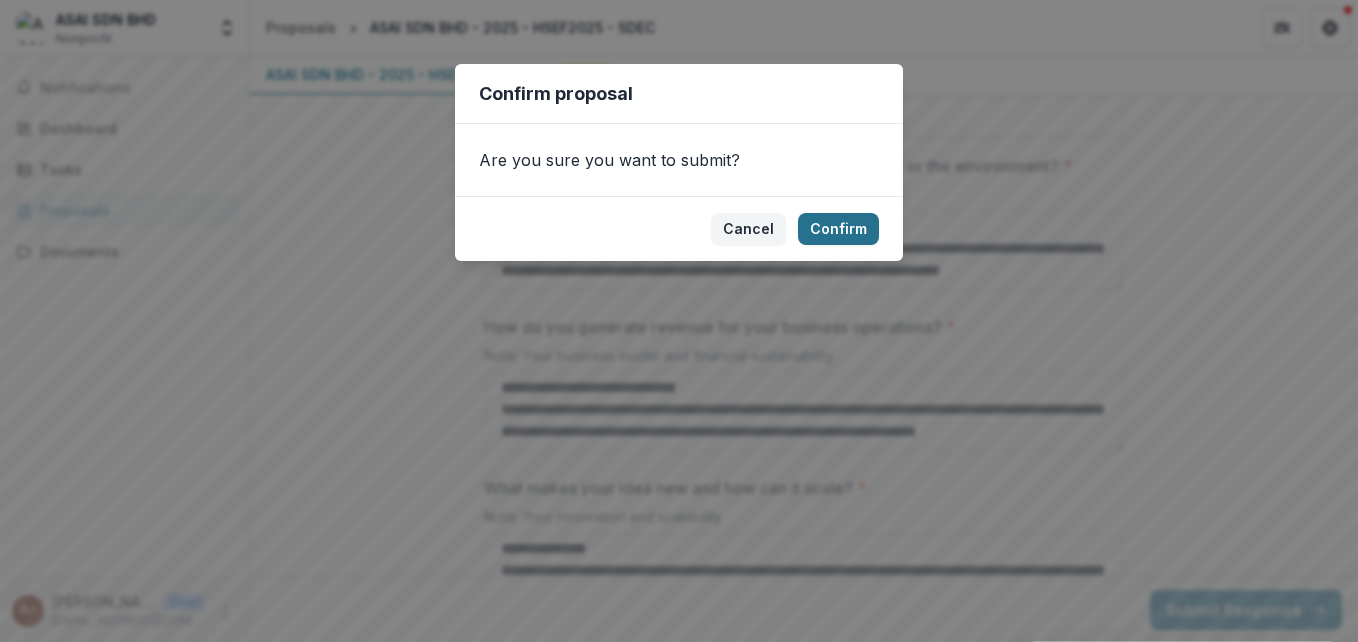 click on "Confirm" at bounding box center (838, 229) 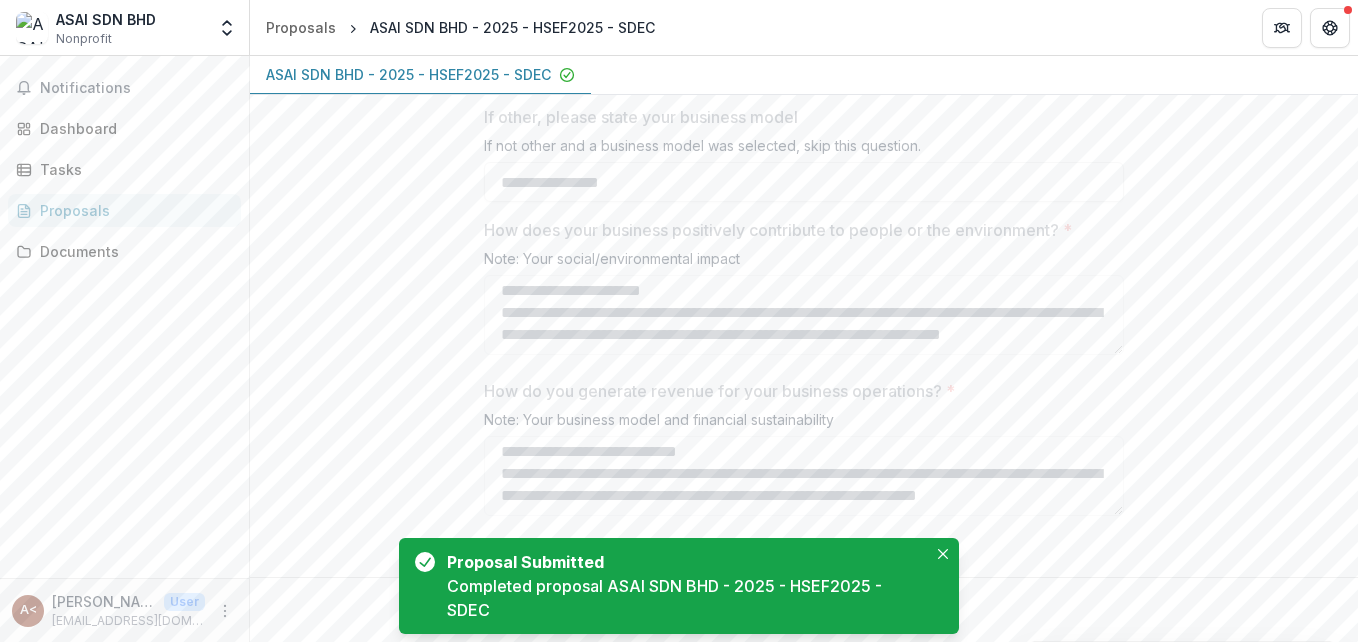 scroll, scrollTop: 2493, scrollLeft: 0, axis: vertical 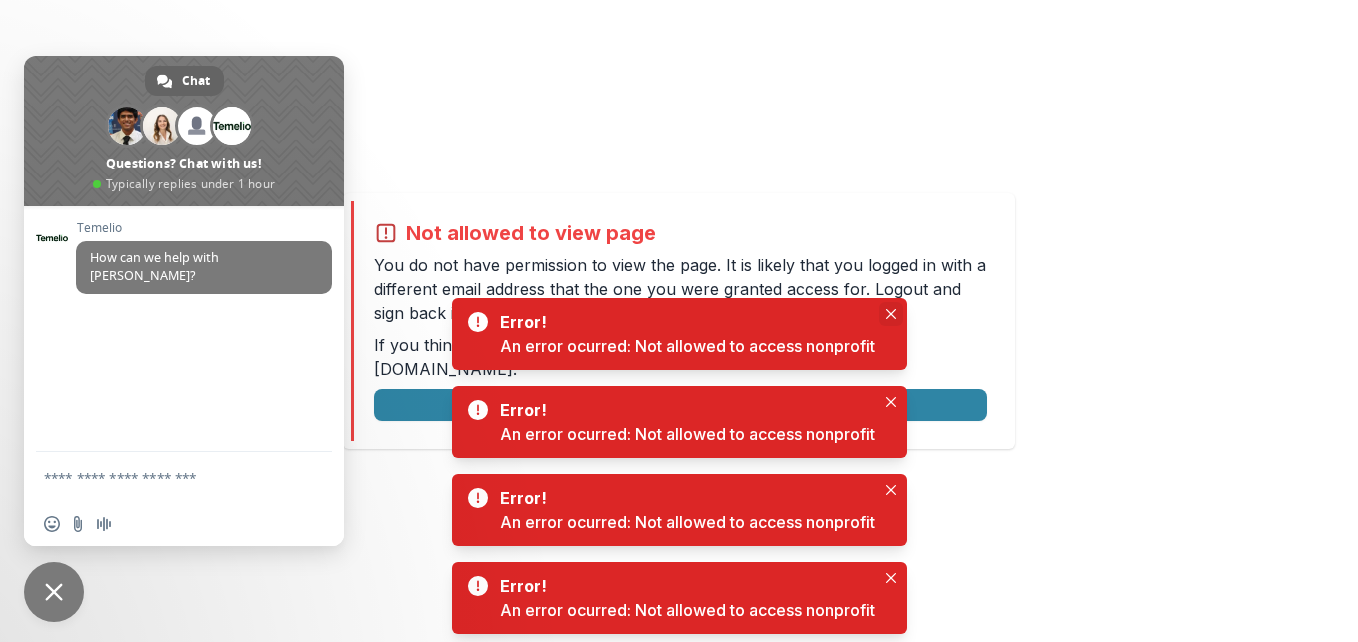 click 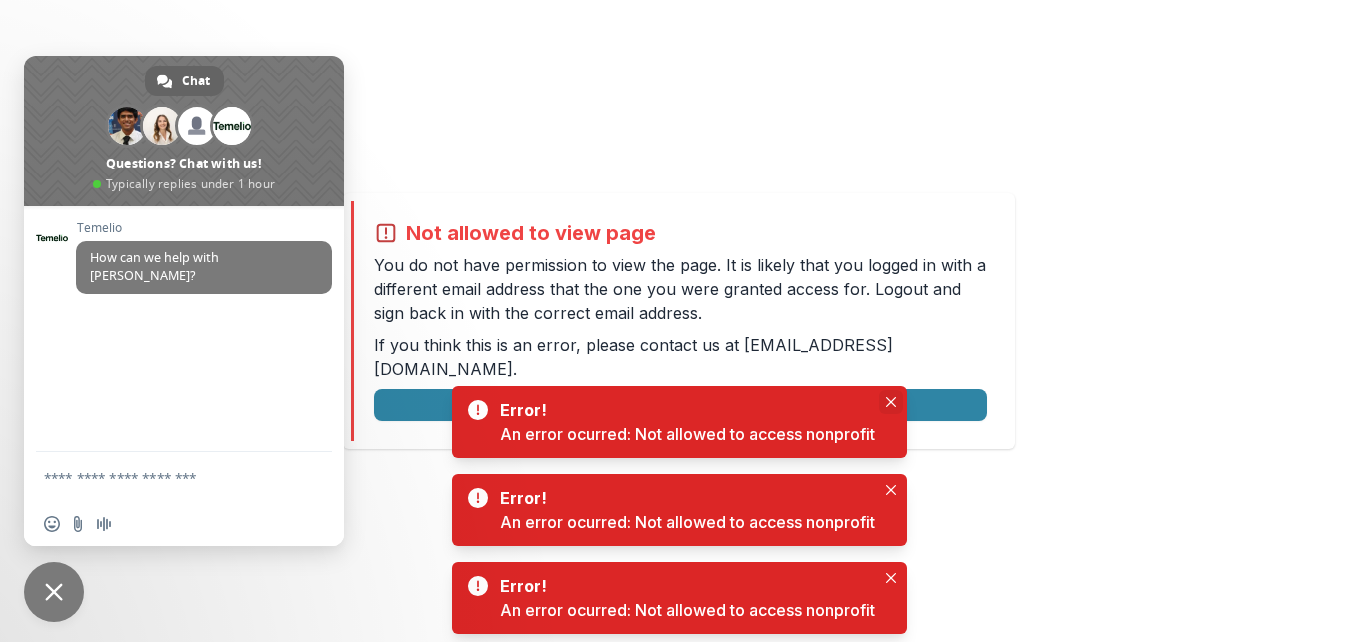 click 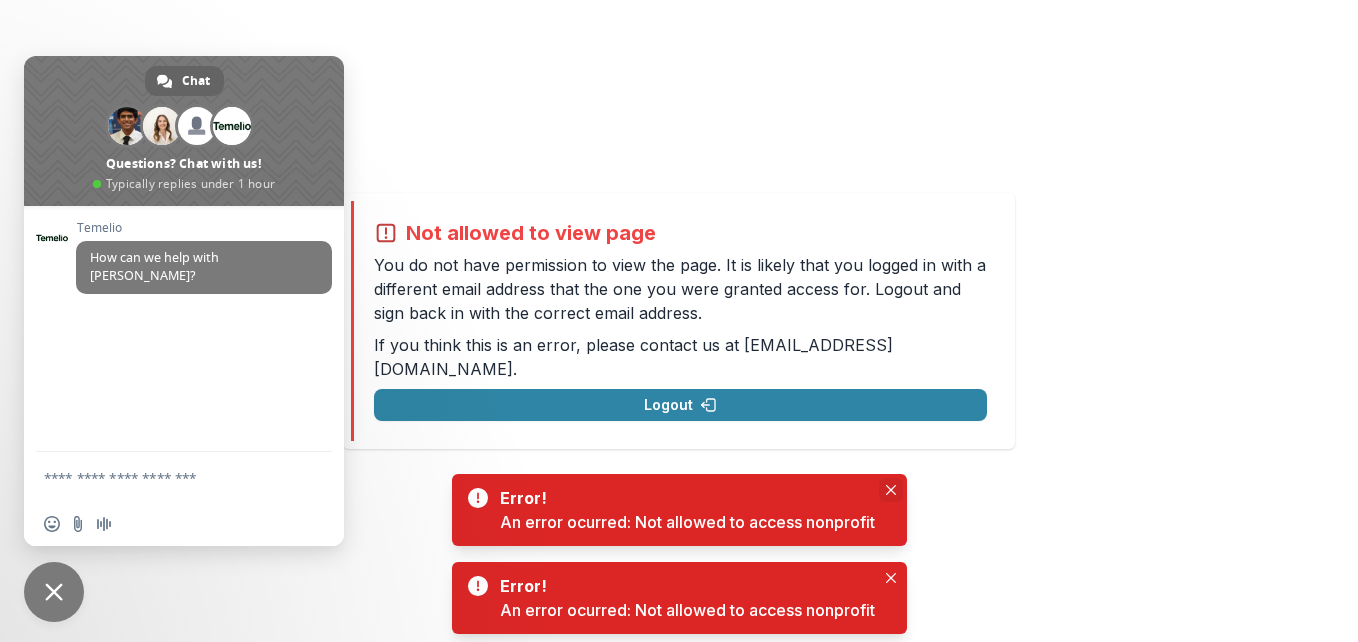 click 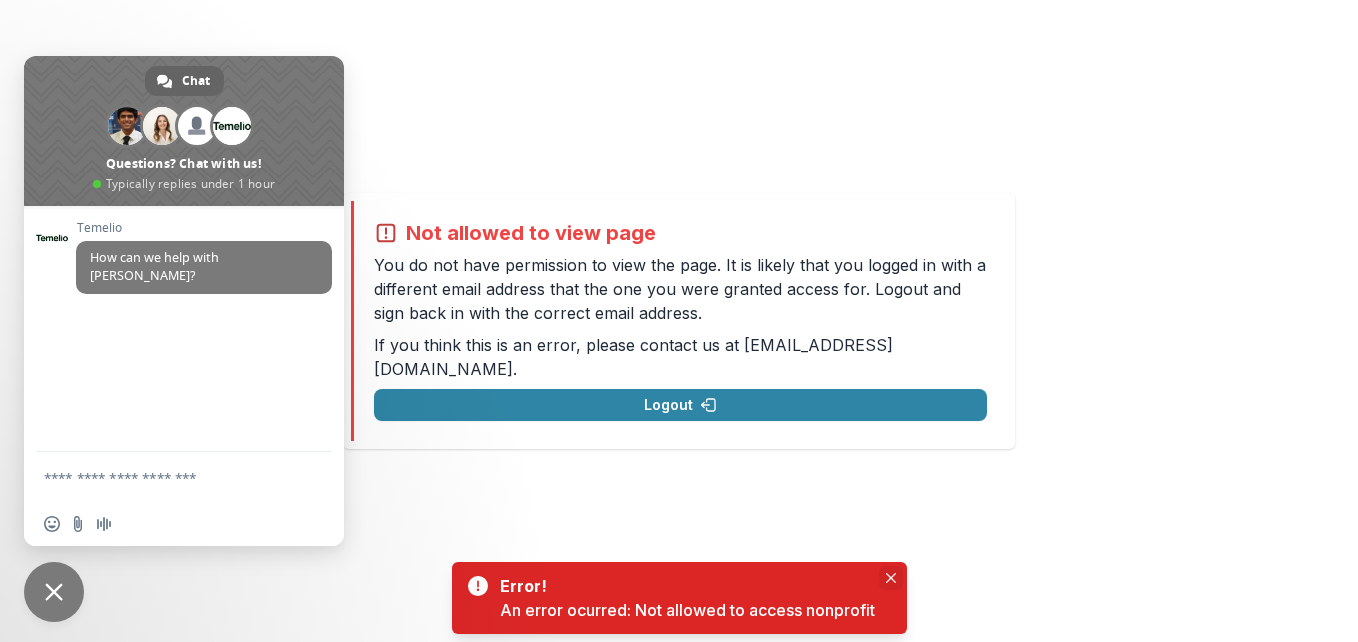 click at bounding box center (891, 578) 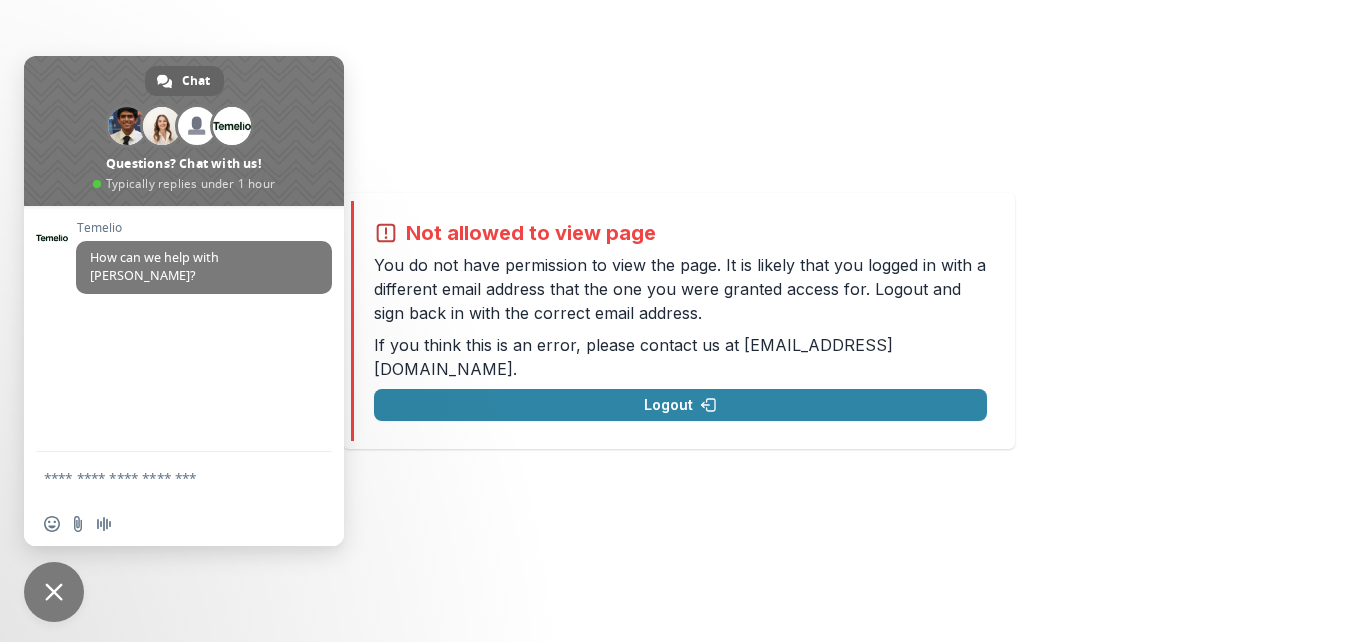click on "Not allowed to view page You do not have permission to view the page. It is likely that you logged in with a different email address that the one you were granted access for. Logout and sign back in with the correct email address. If you think this is an error, please contact us at   support@trytemelio.com . Logout" at bounding box center [679, 321] 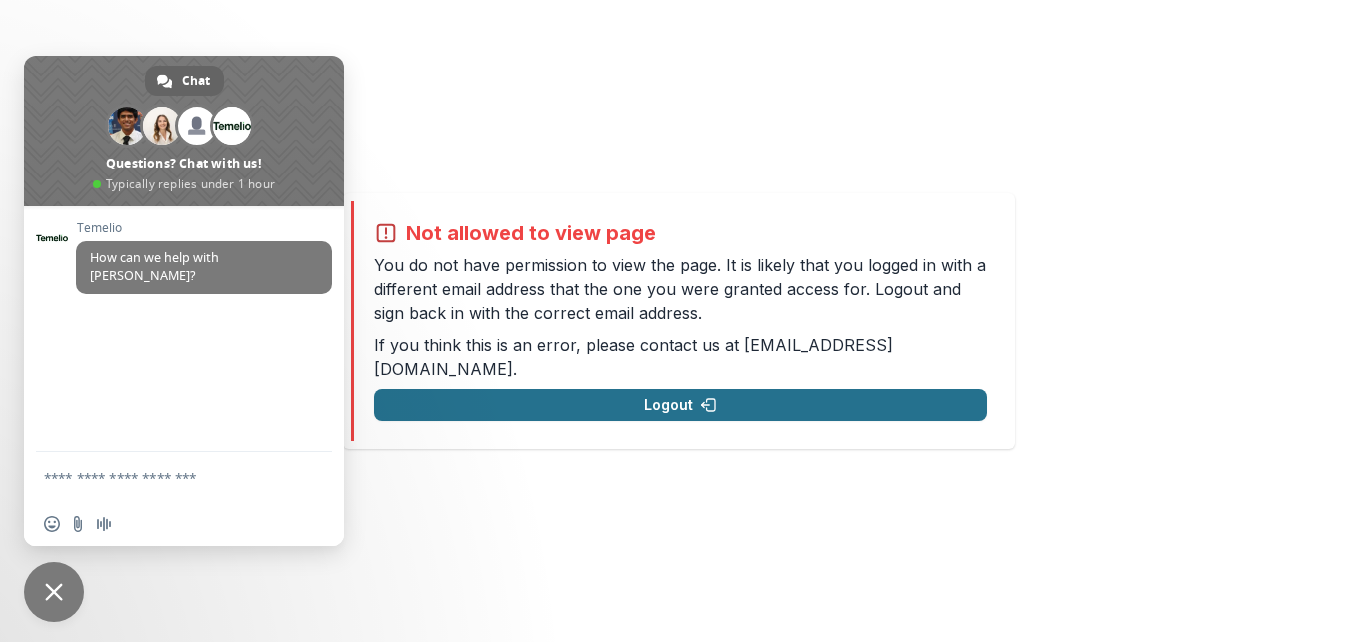 click on "Logout" at bounding box center (680, 405) 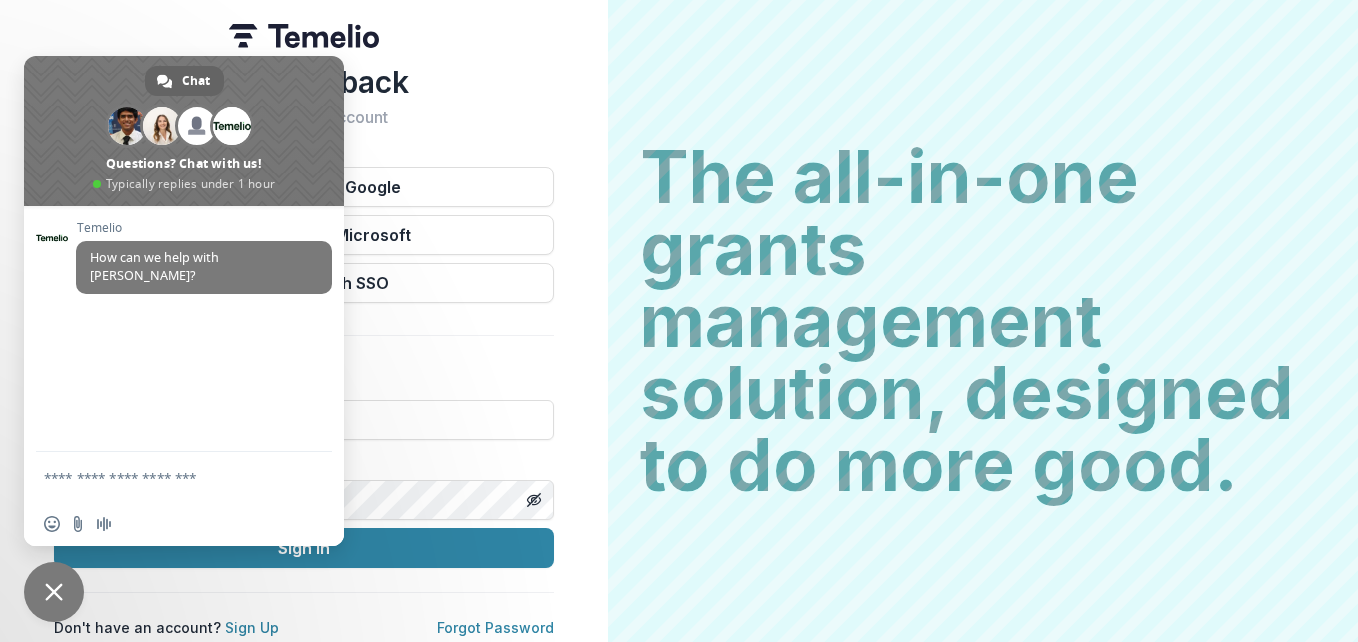 click on "Welcome back" at bounding box center [304, 82] 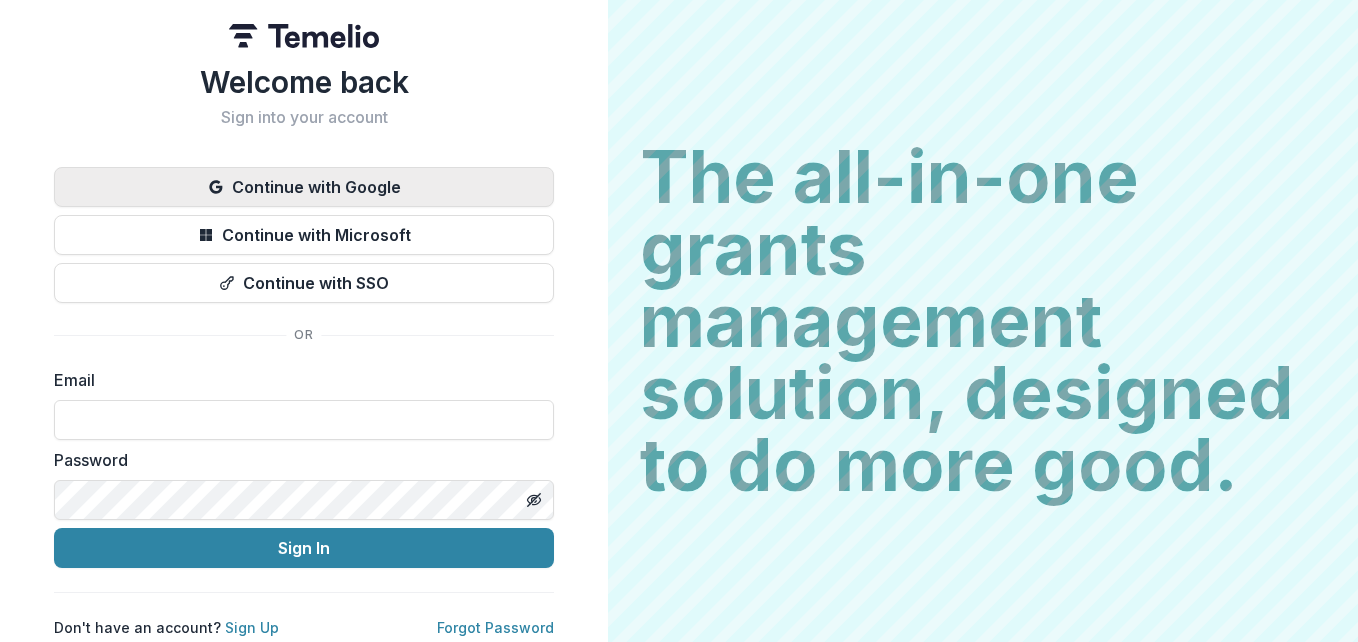 click on "Continue with Google" at bounding box center (304, 187) 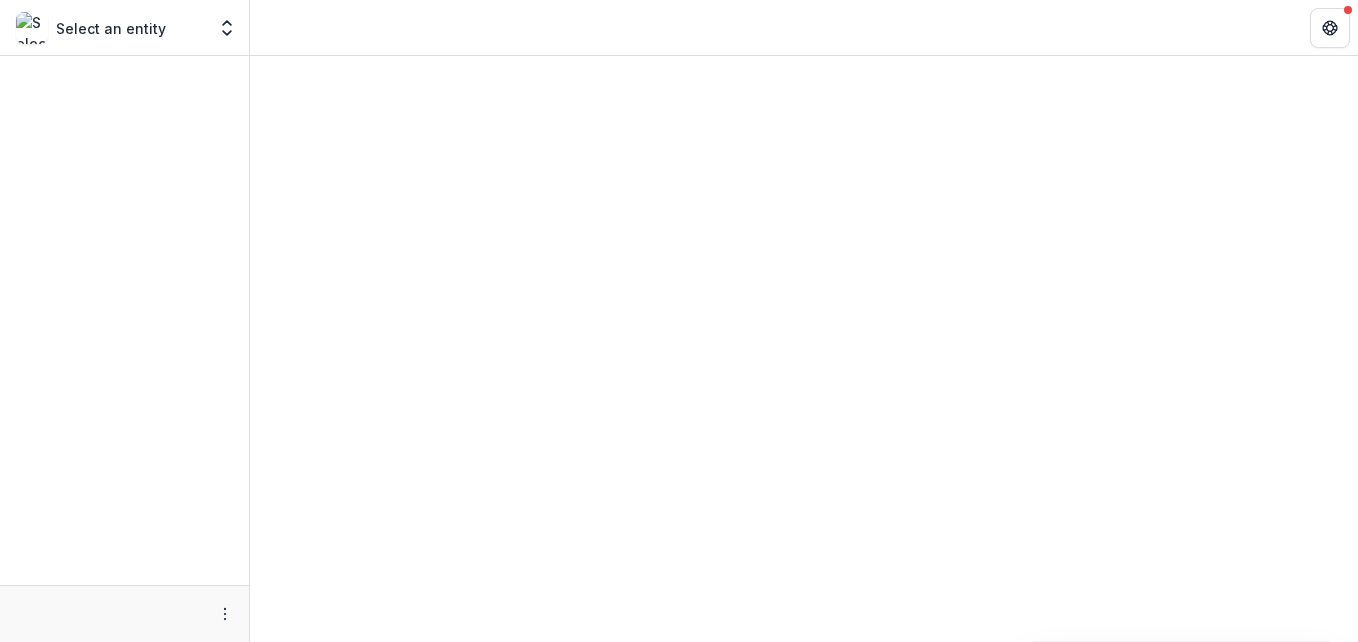 scroll, scrollTop: 0, scrollLeft: 0, axis: both 